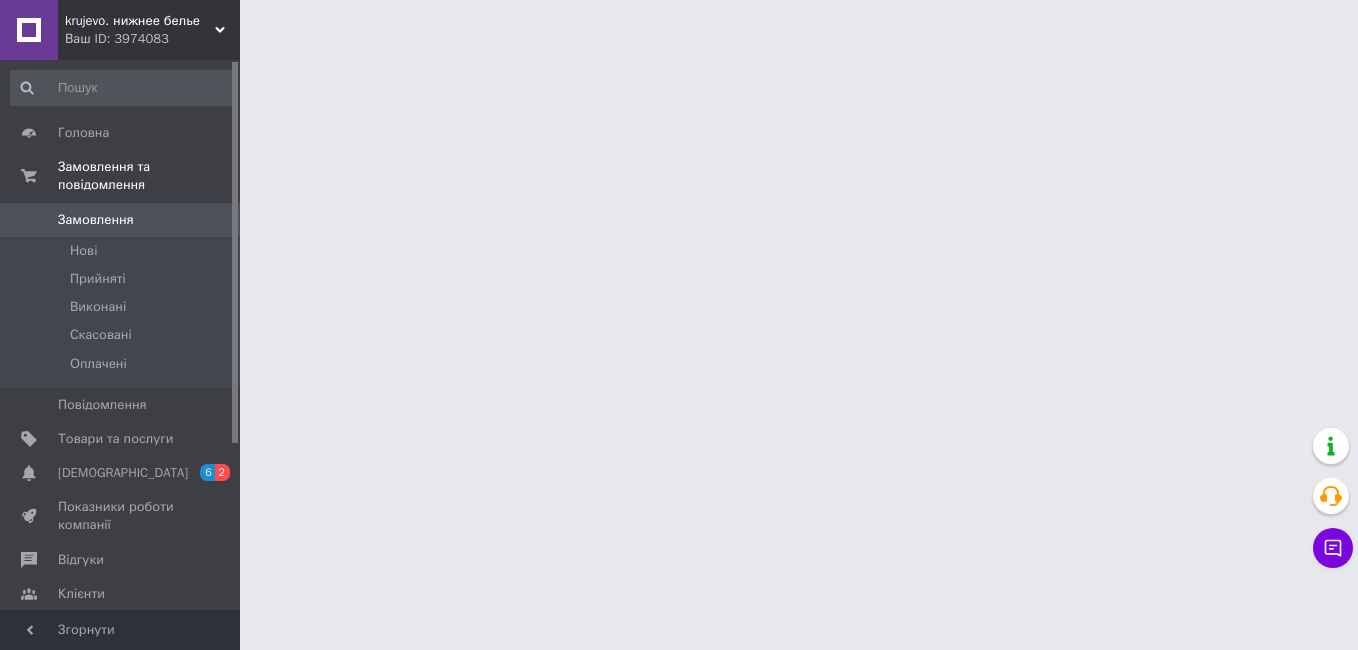scroll, scrollTop: 0, scrollLeft: 0, axis: both 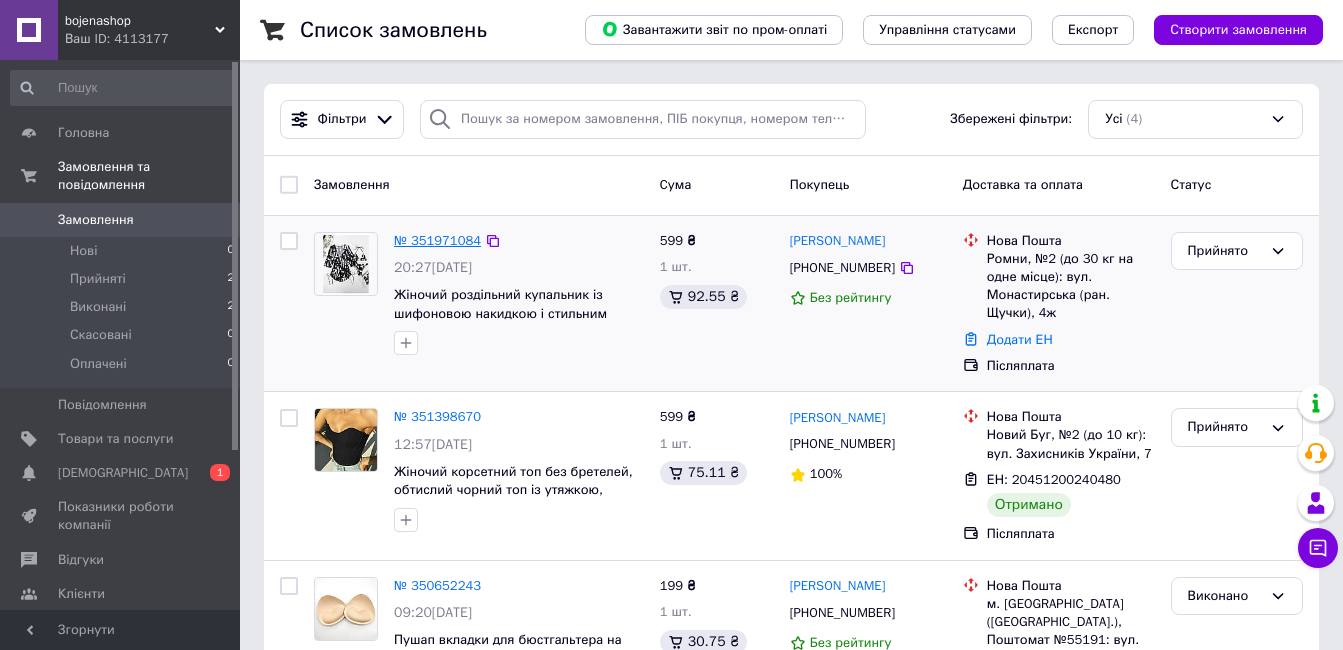 click on "№ 351971084" at bounding box center (437, 240) 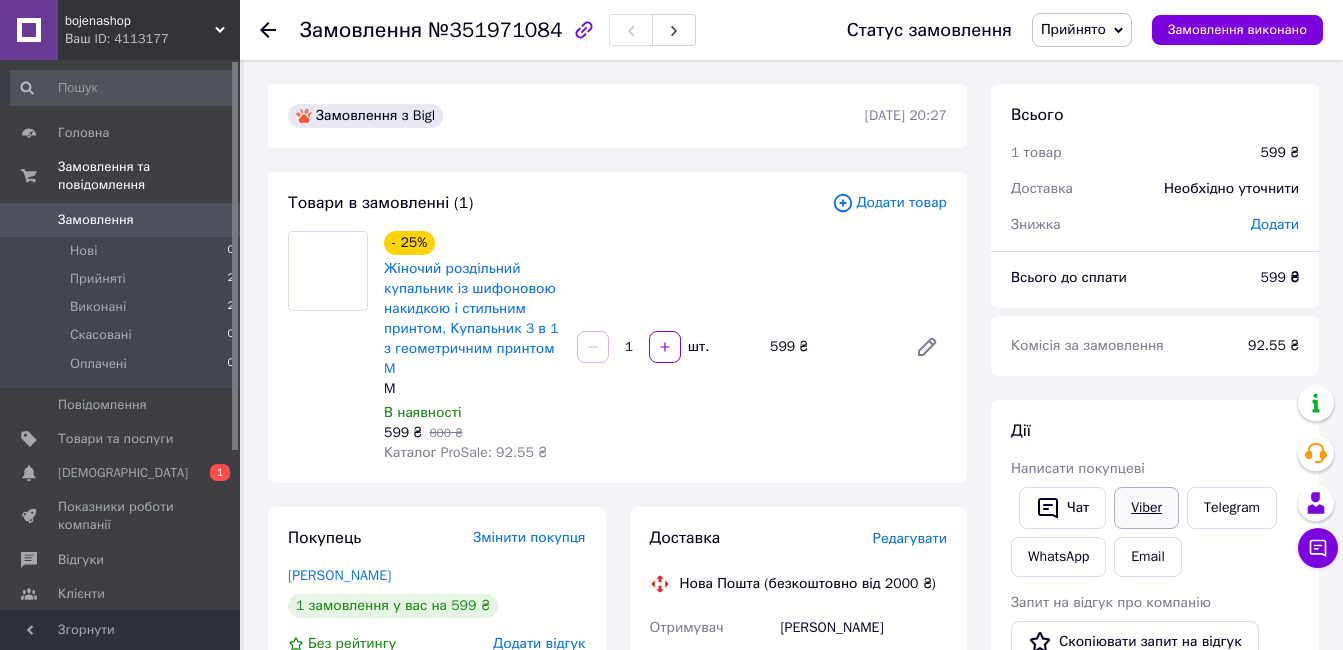 click on "Viber" at bounding box center [1146, 508] 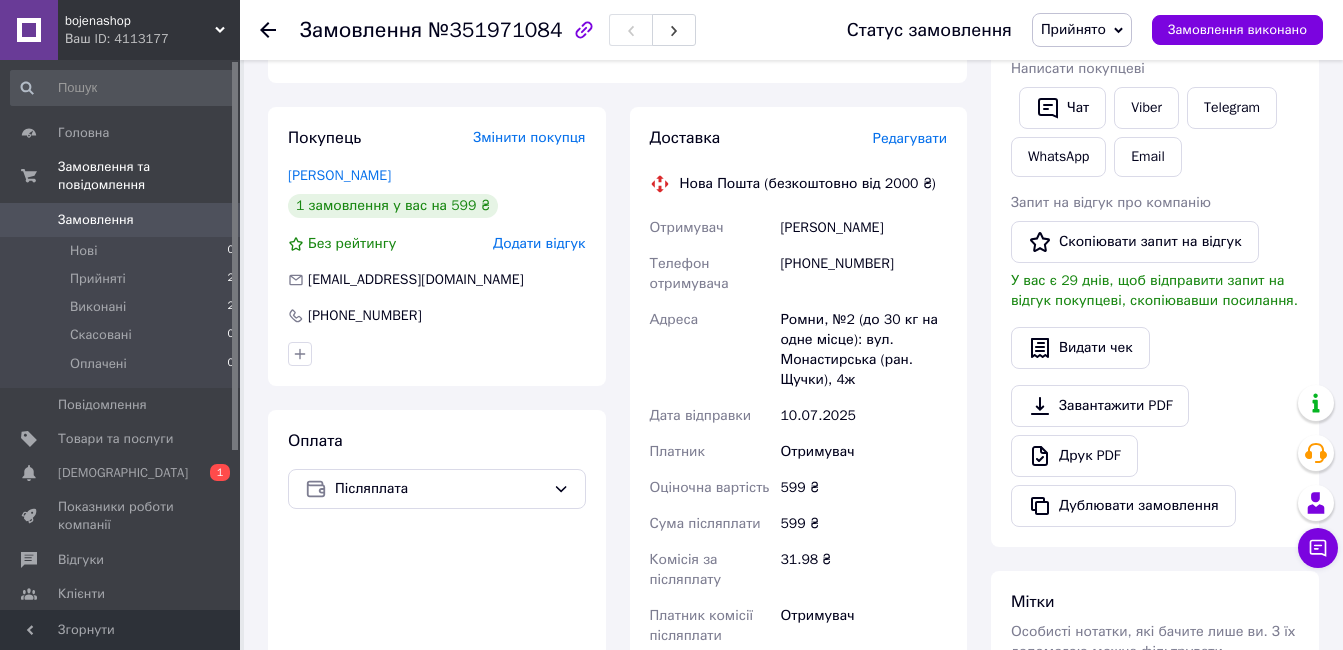 scroll, scrollTop: 700, scrollLeft: 0, axis: vertical 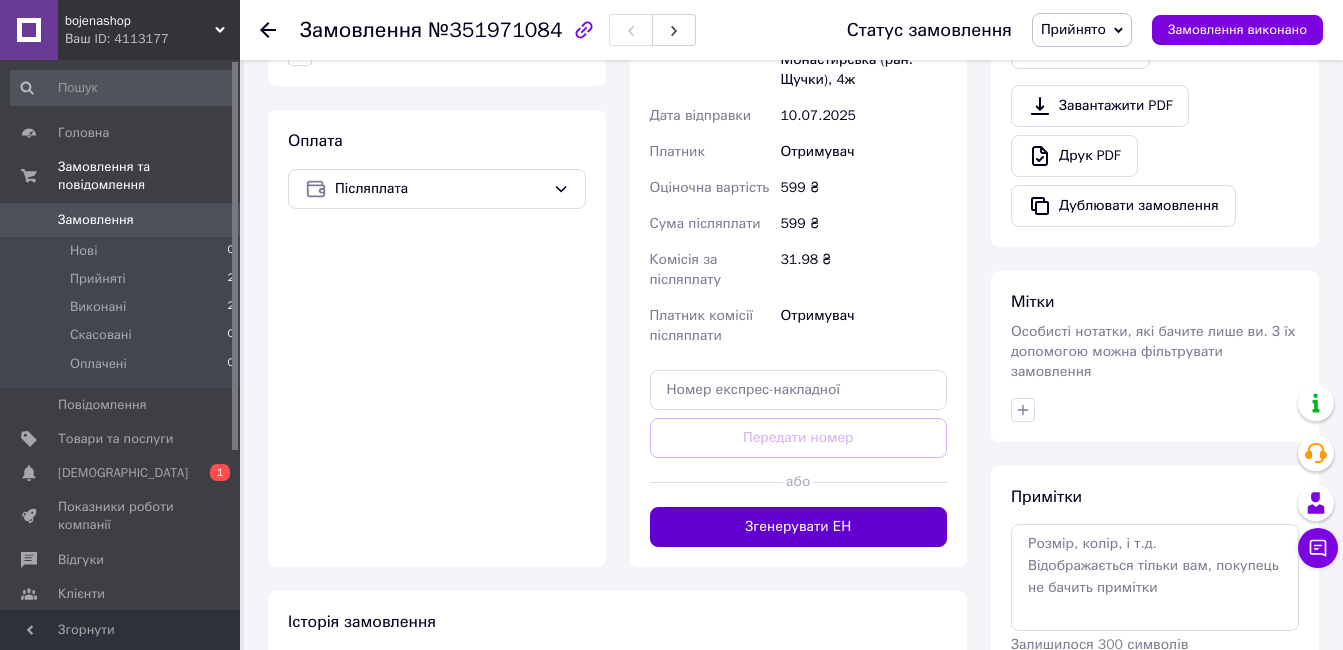 click on "Згенерувати ЕН" at bounding box center [799, 527] 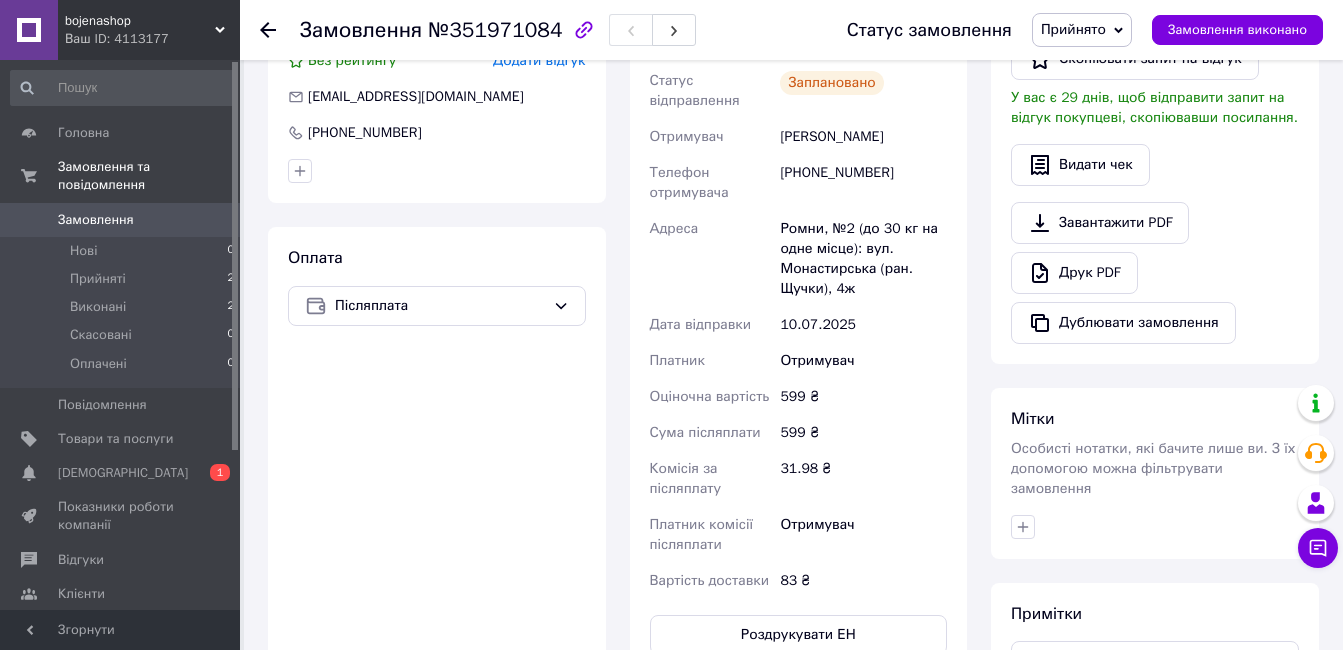 scroll, scrollTop: 400, scrollLeft: 0, axis: vertical 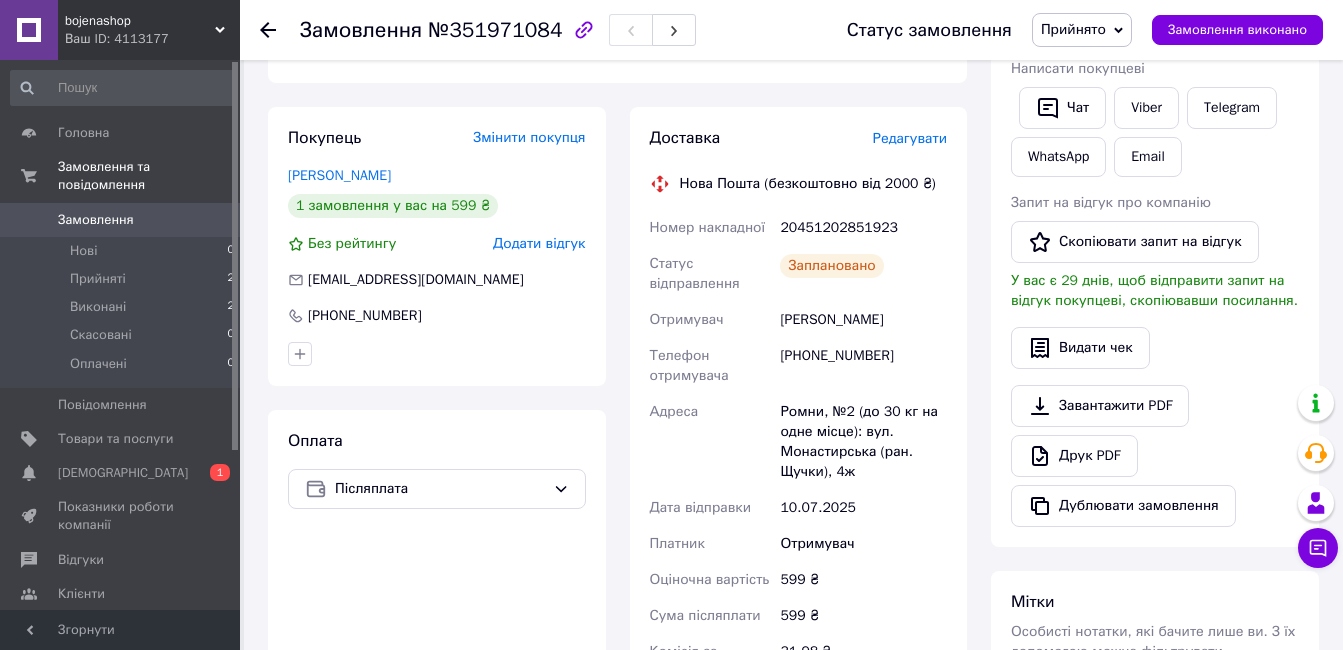 click on "20451202851923" at bounding box center (863, 228) 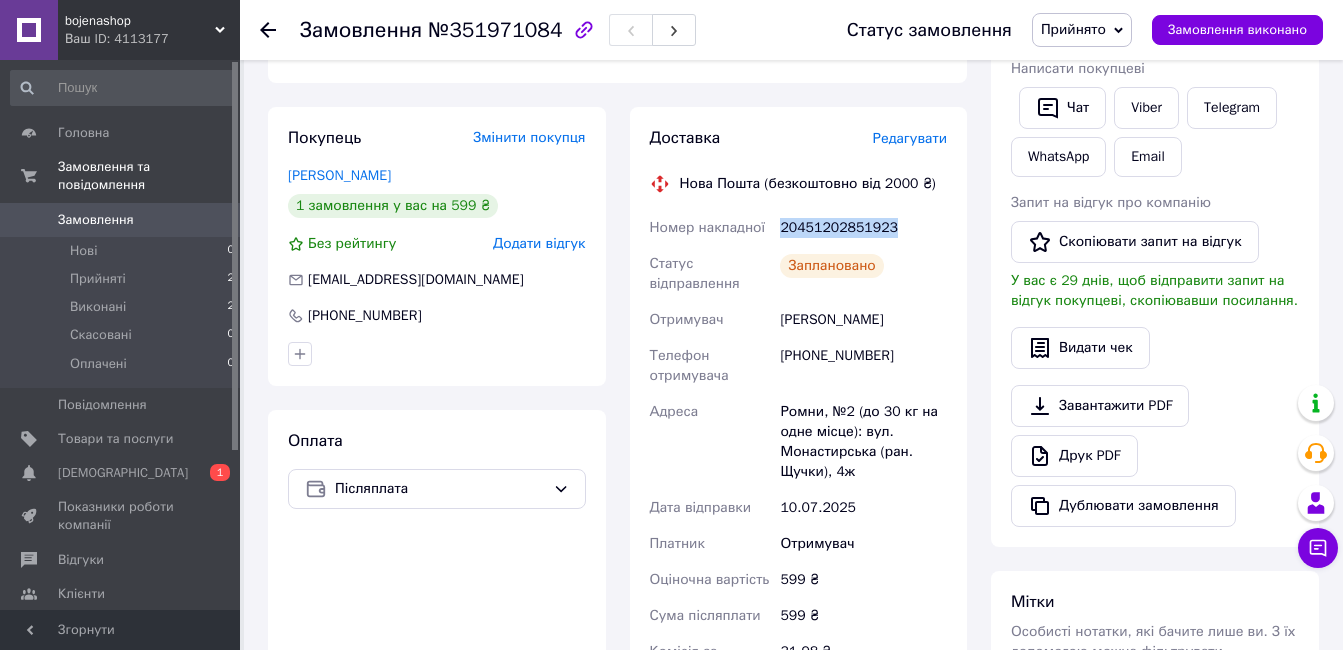 click on "20451202851923" at bounding box center (863, 228) 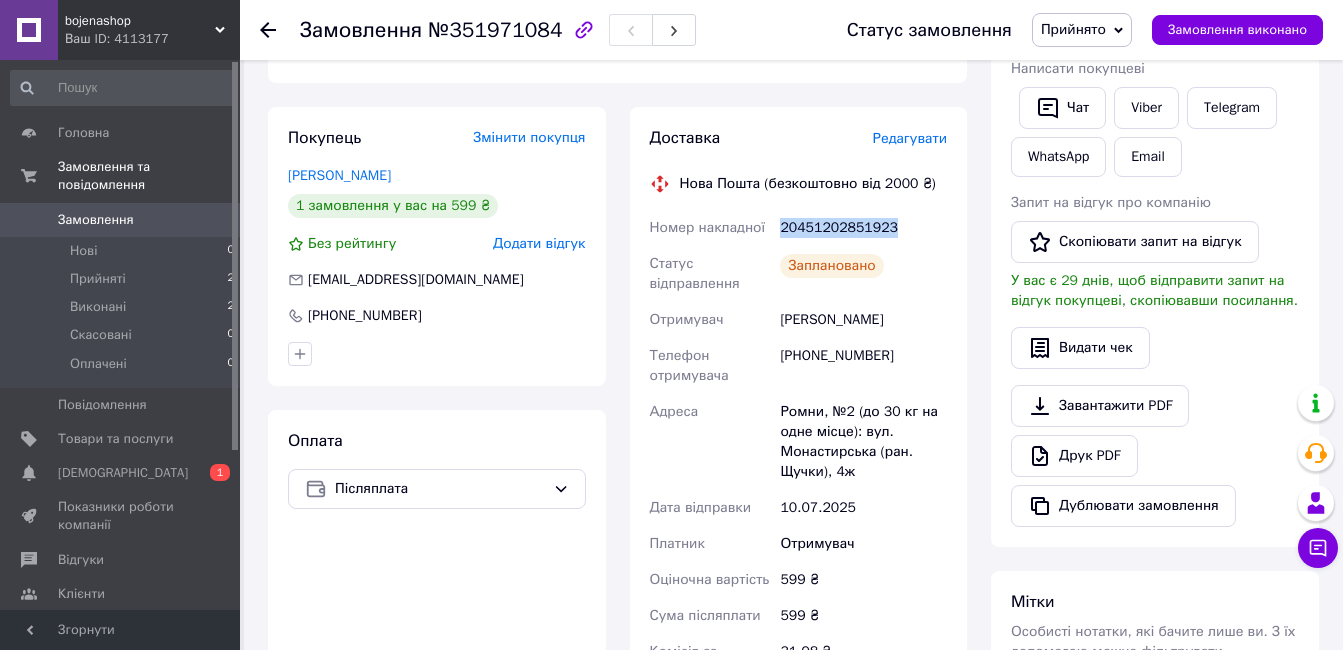 copy on "20451202851923" 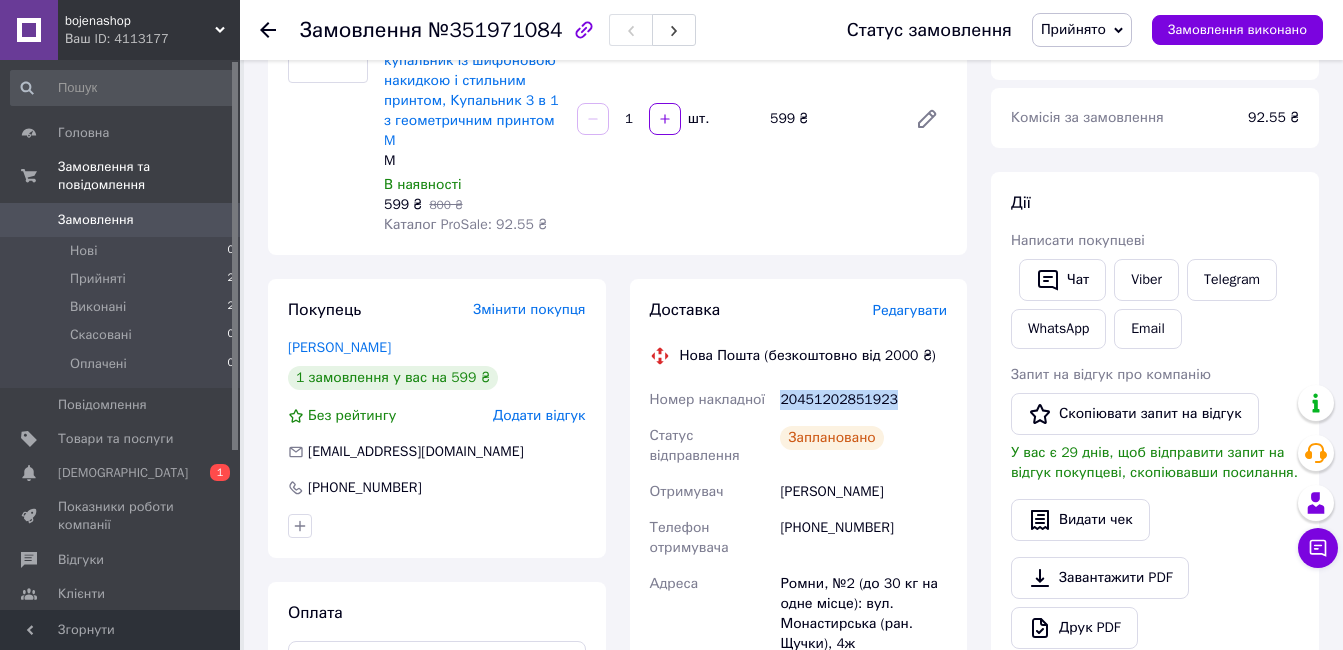 scroll, scrollTop: 0, scrollLeft: 0, axis: both 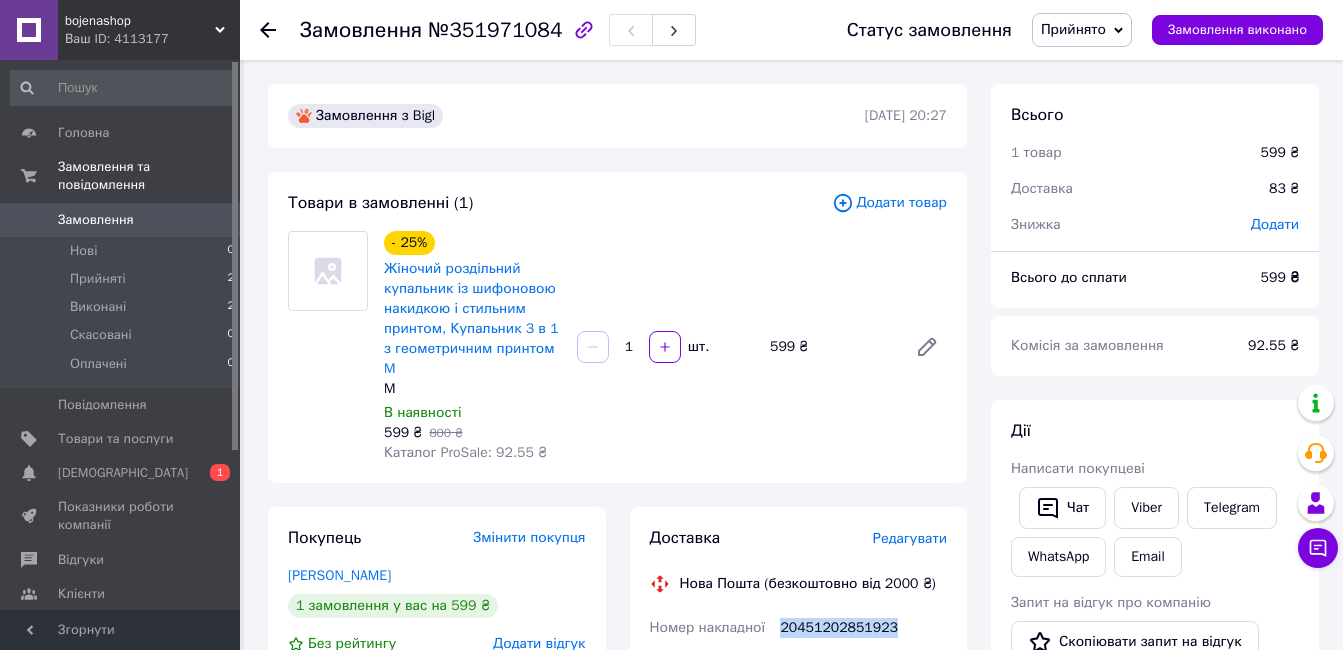 click on "Замовлення" at bounding box center (96, 220) 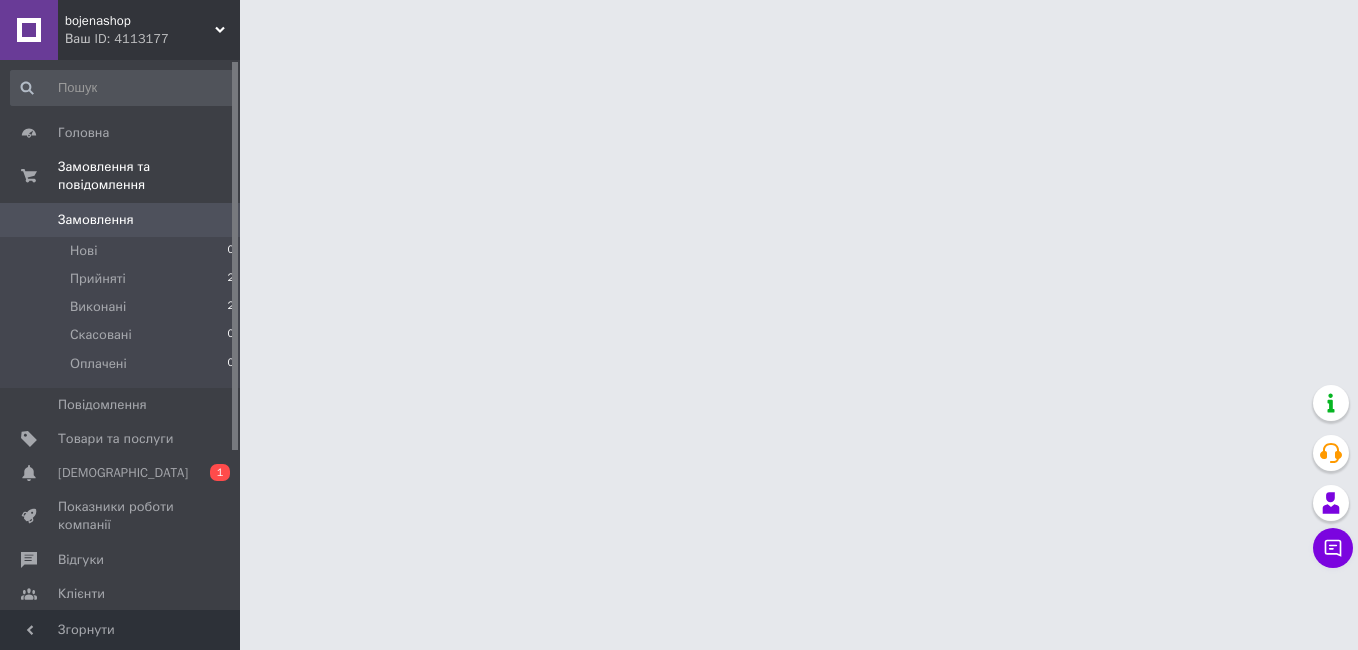 click on "bojenashop" at bounding box center (140, 21) 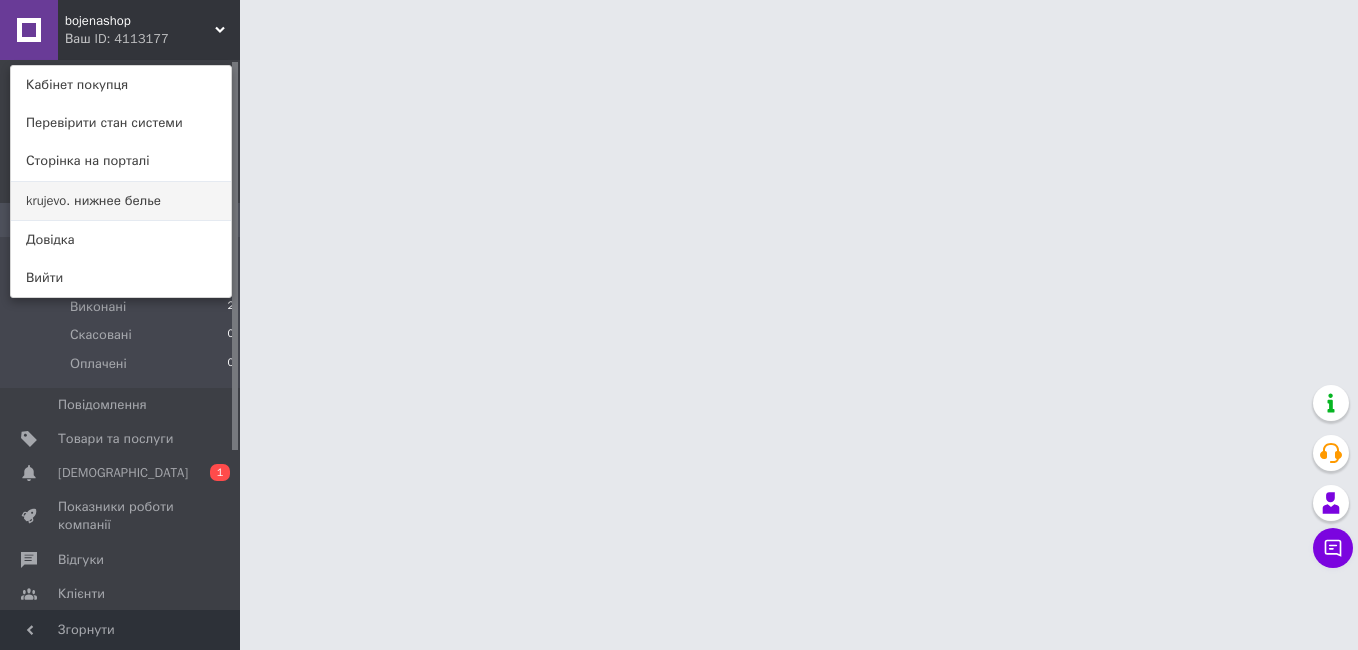 click on "krujevo. нижнее белье" at bounding box center (121, 201) 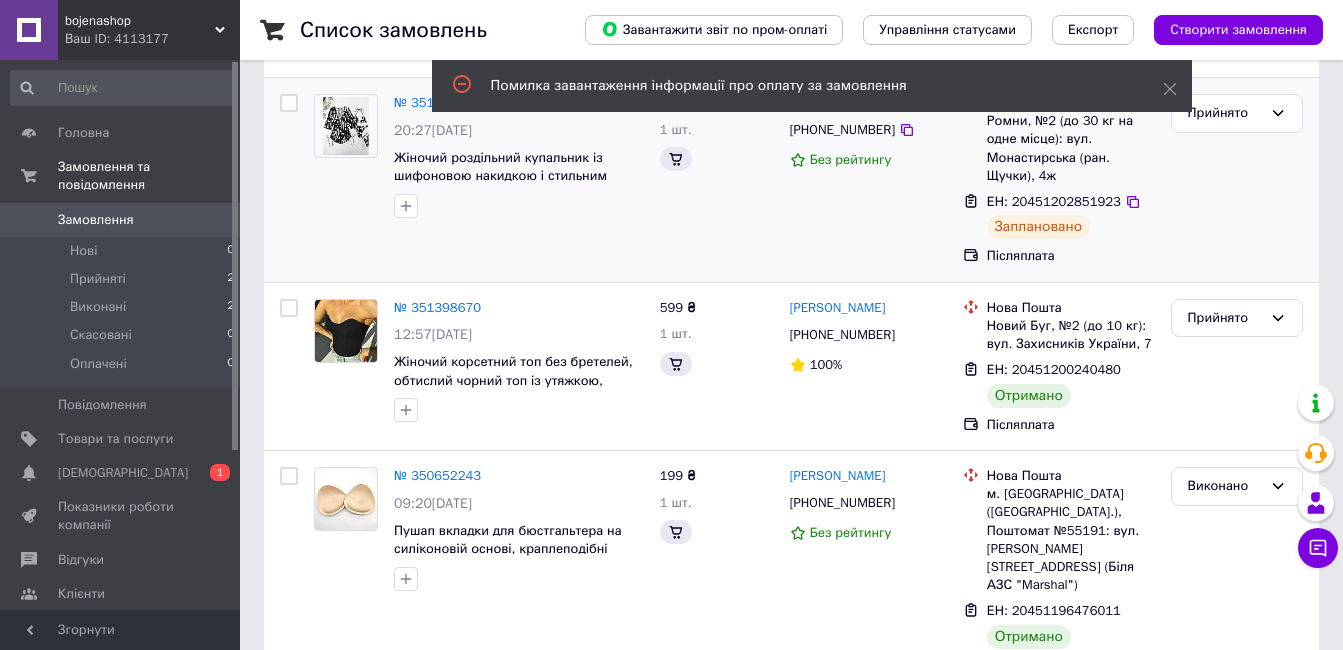 scroll, scrollTop: 300, scrollLeft: 0, axis: vertical 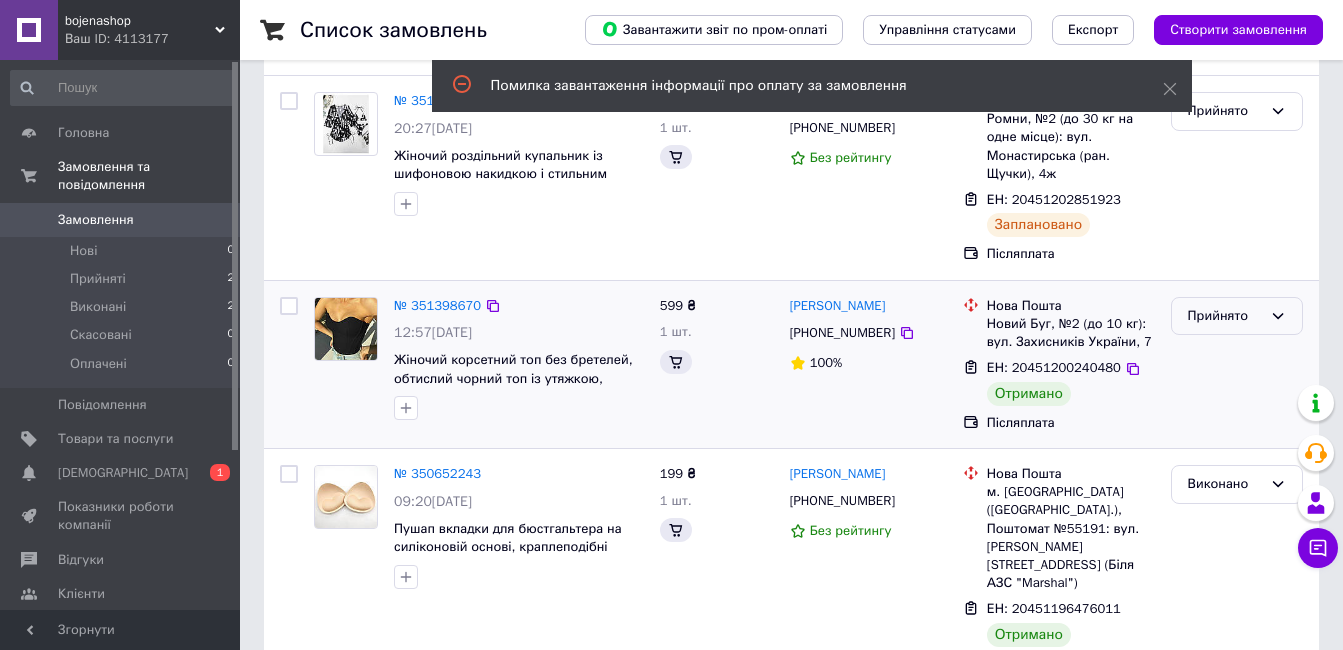 click 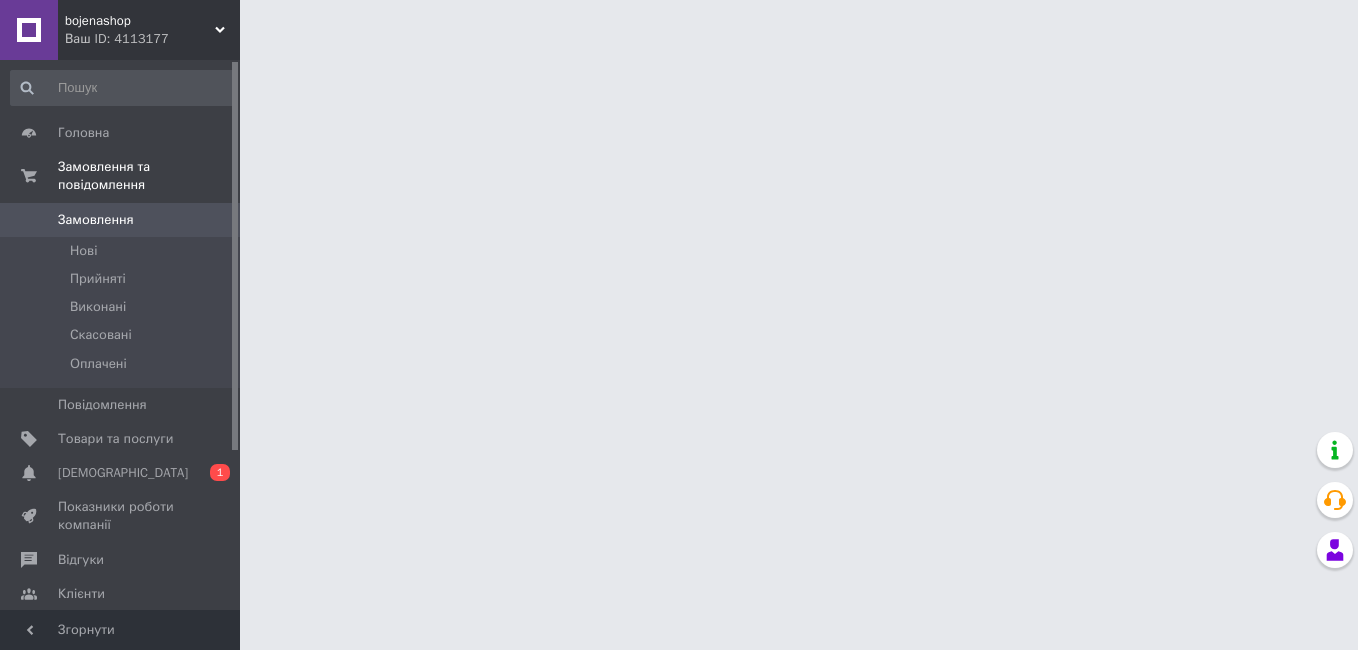 scroll, scrollTop: 0, scrollLeft: 0, axis: both 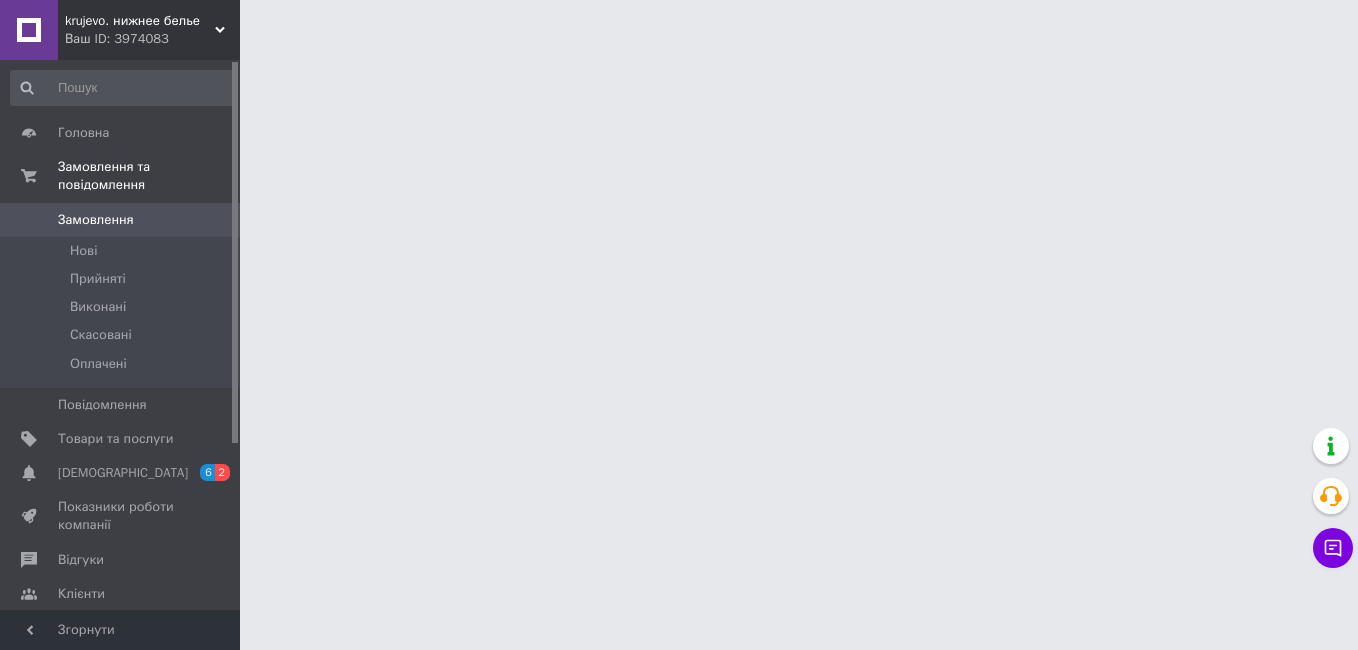 click on "Ваш ID: 3974083" at bounding box center (152, 39) 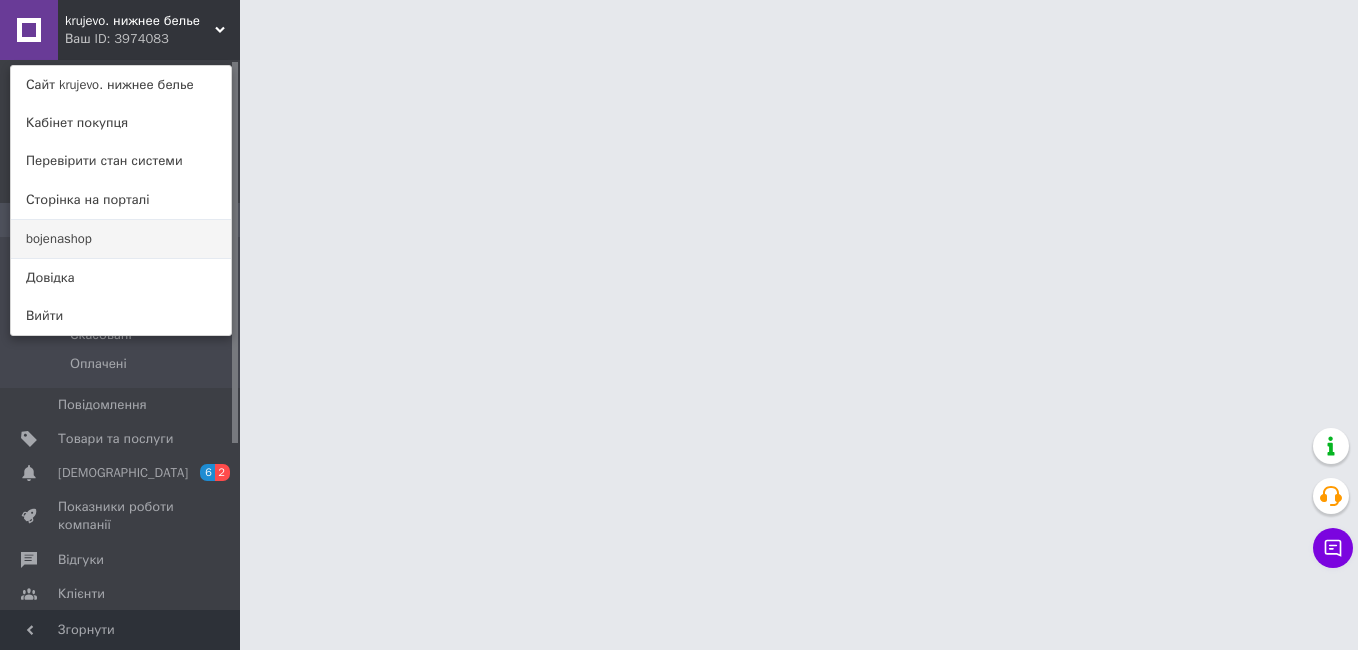 click on "bojenashop" at bounding box center [121, 239] 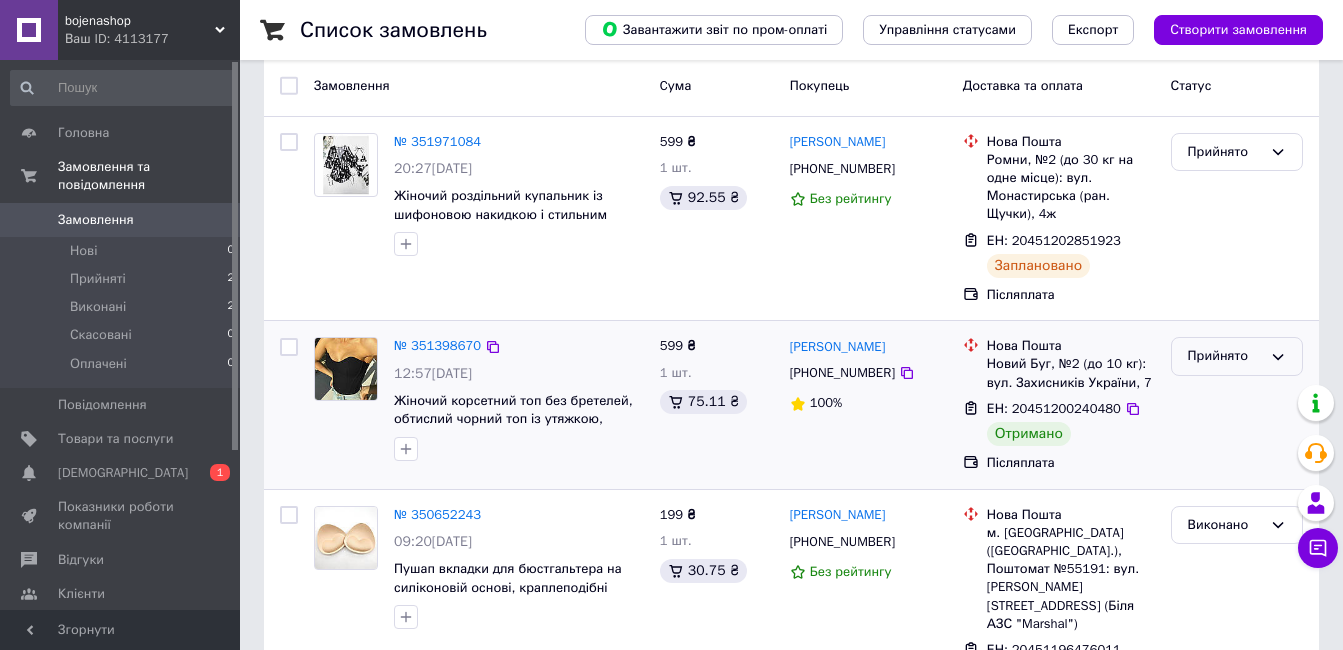 scroll, scrollTop: 100, scrollLeft: 0, axis: vertical 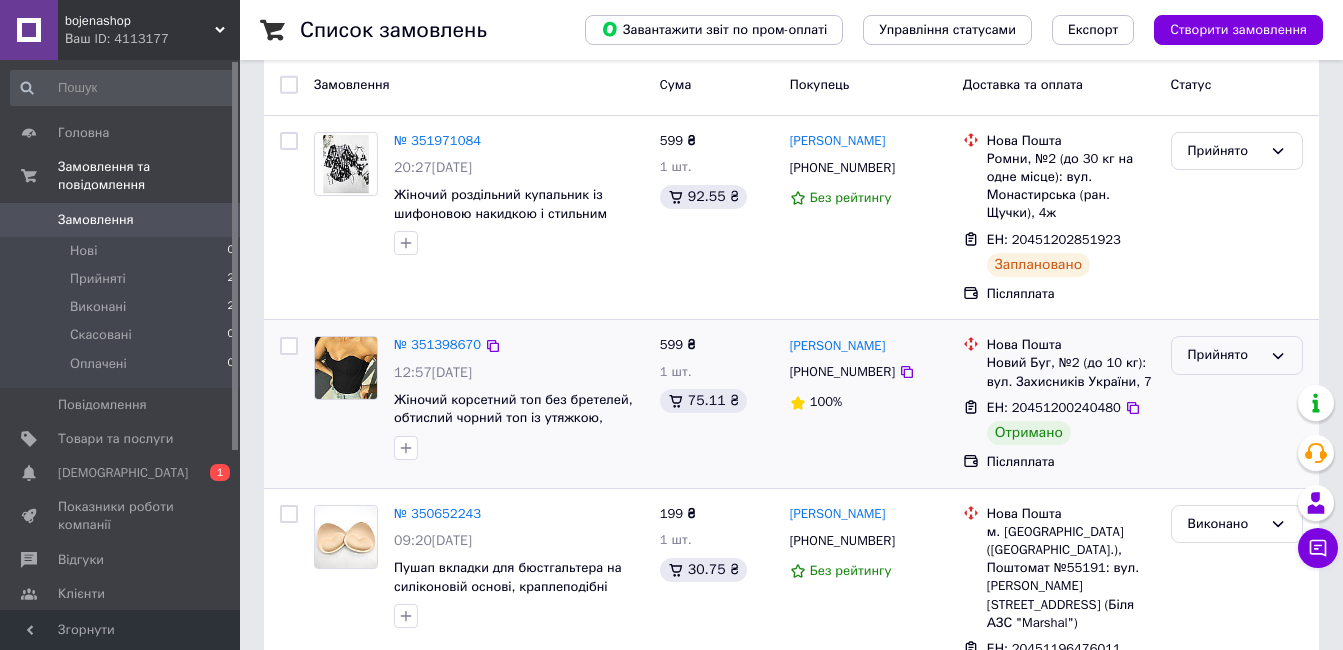 click on "Прийнято" at bounding box center (1225, 355) 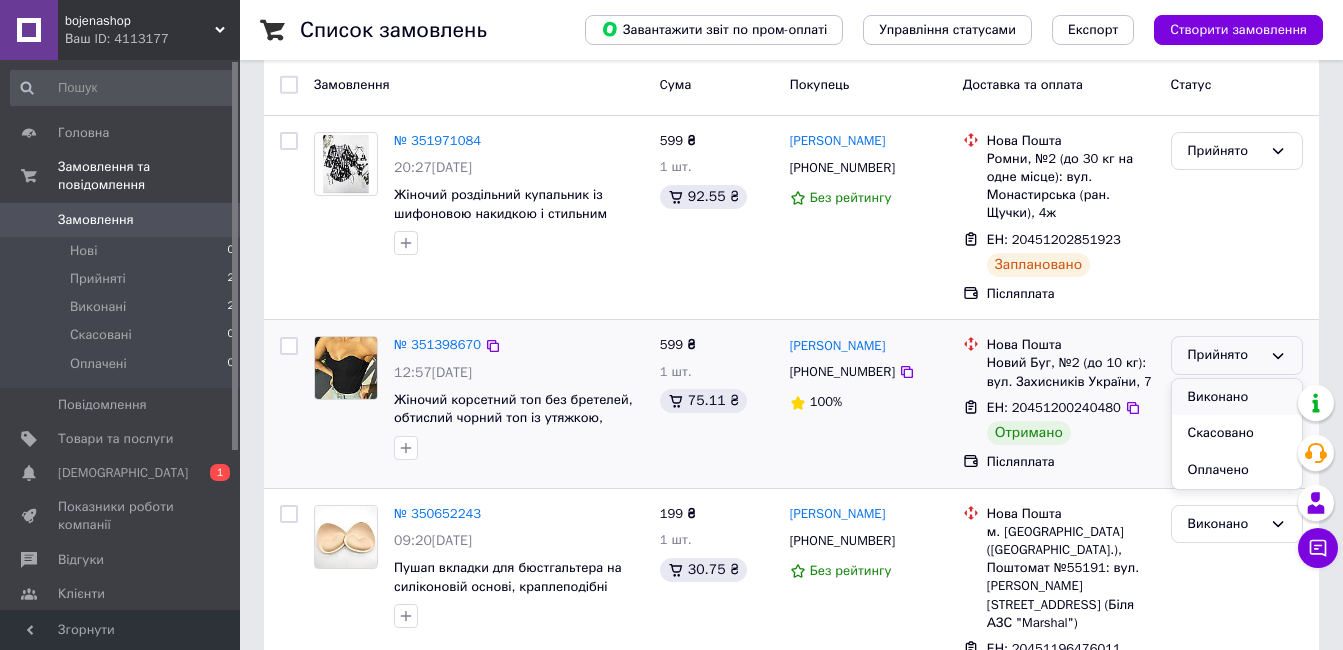 click on "Виконано" at bounding box center (1237, 397) 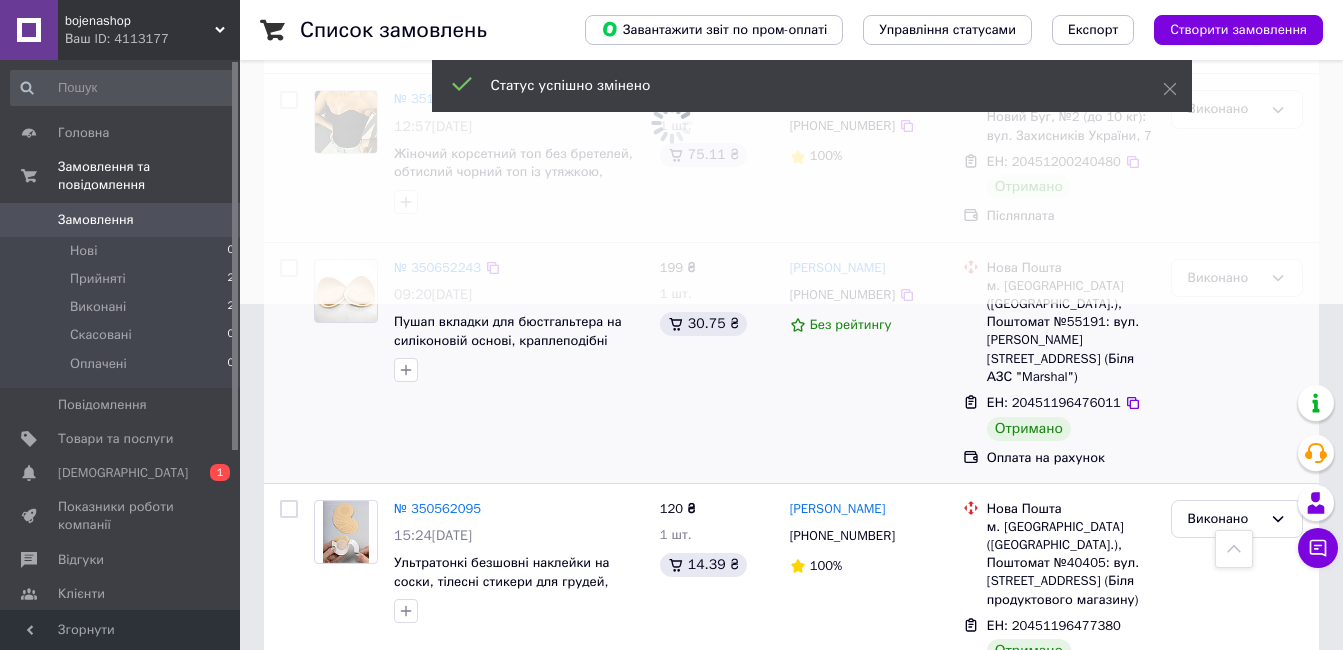 scroll, scrollTop: 371, scrollLeft: 0, axis: vertical 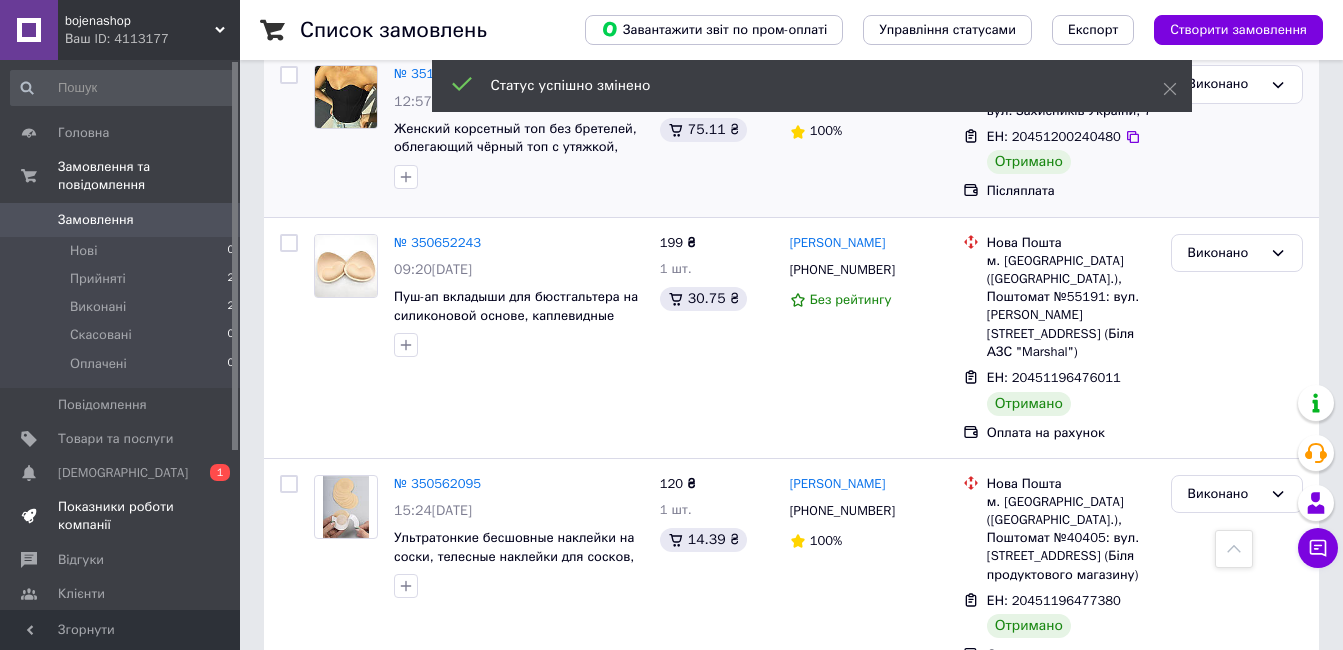 click on "Показники роботи компанії" at bounding box center (121, 516) 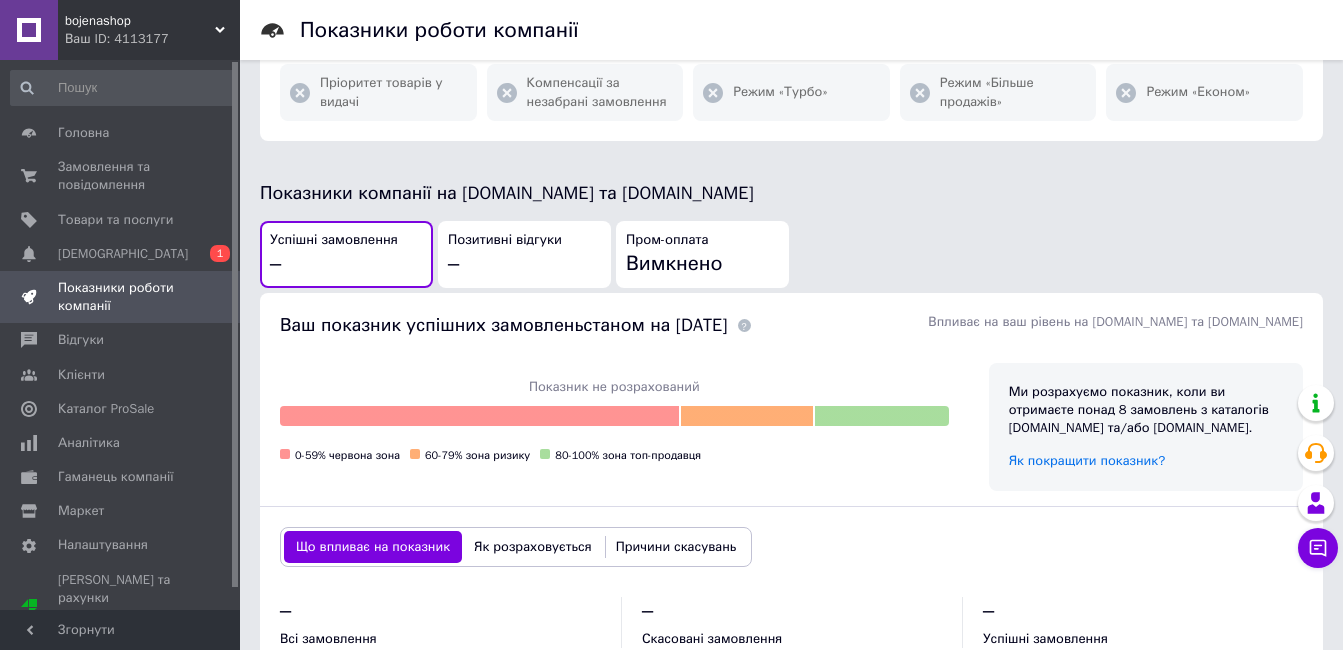 scroll, scrollTop: 500, scrollLeft: 0, axis: vertical 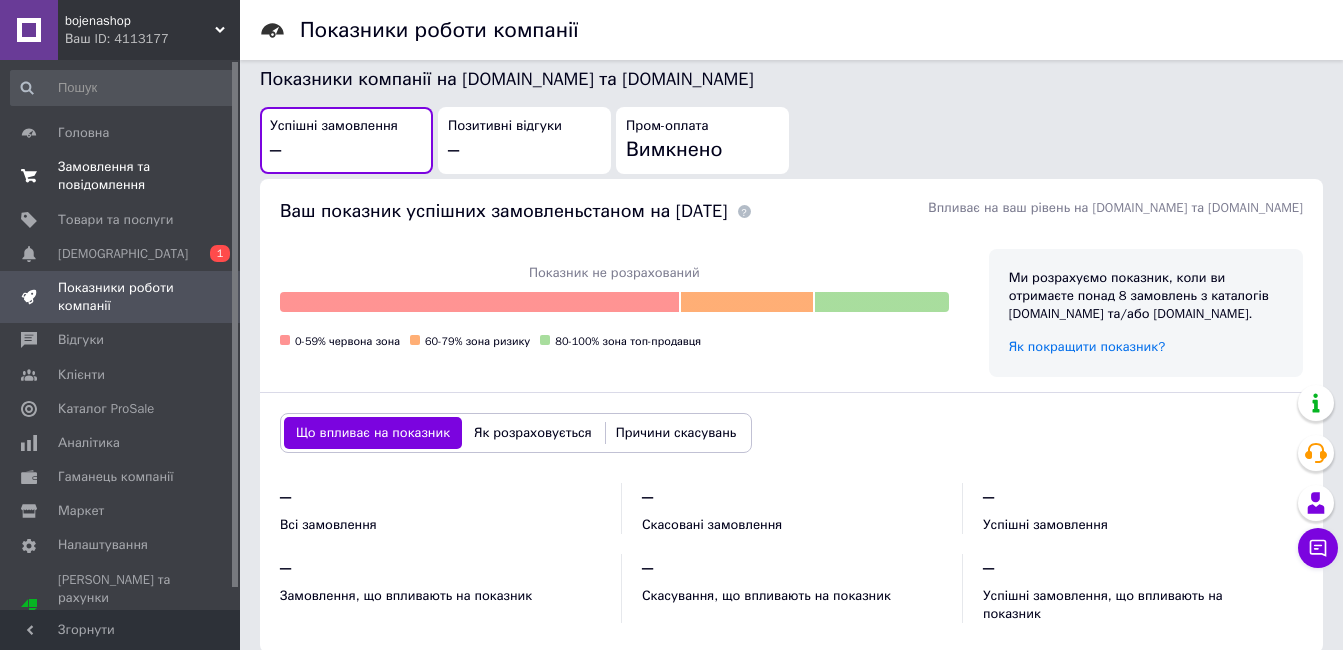 click on "Замовлення та повідомлення" at bounding box center [121, 176] 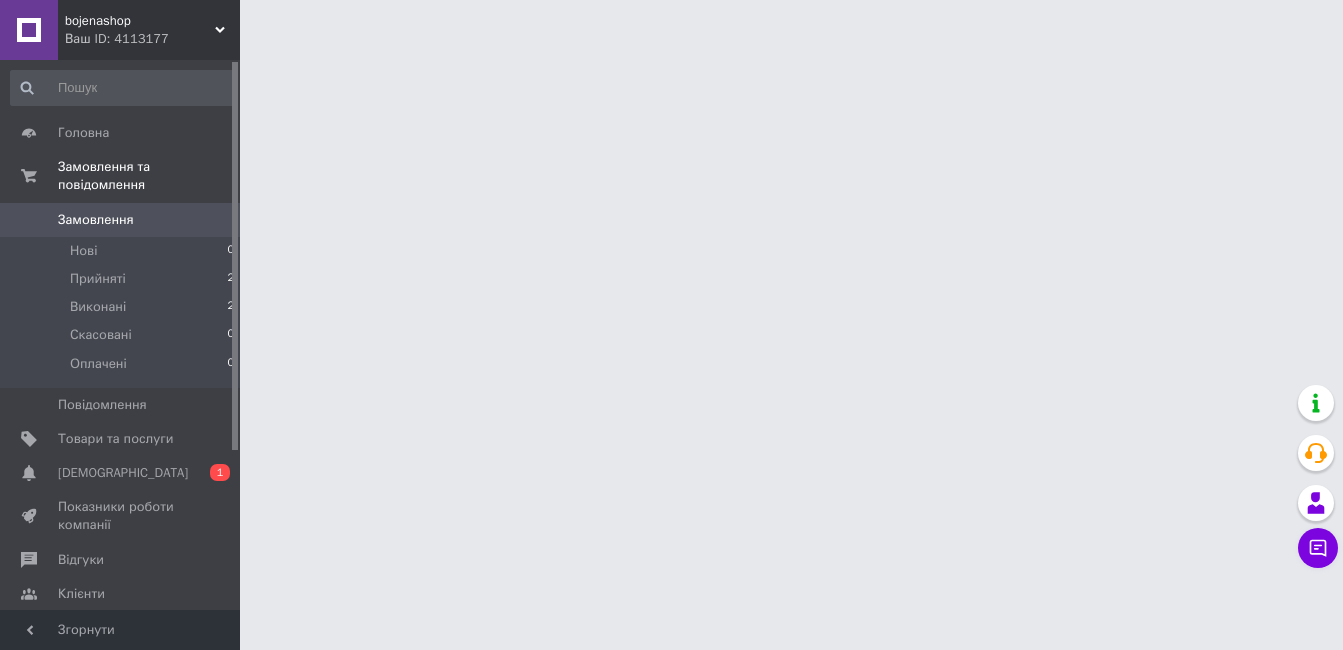 scroll, scrollTop: 0, scrollLeft: 0, axis: both 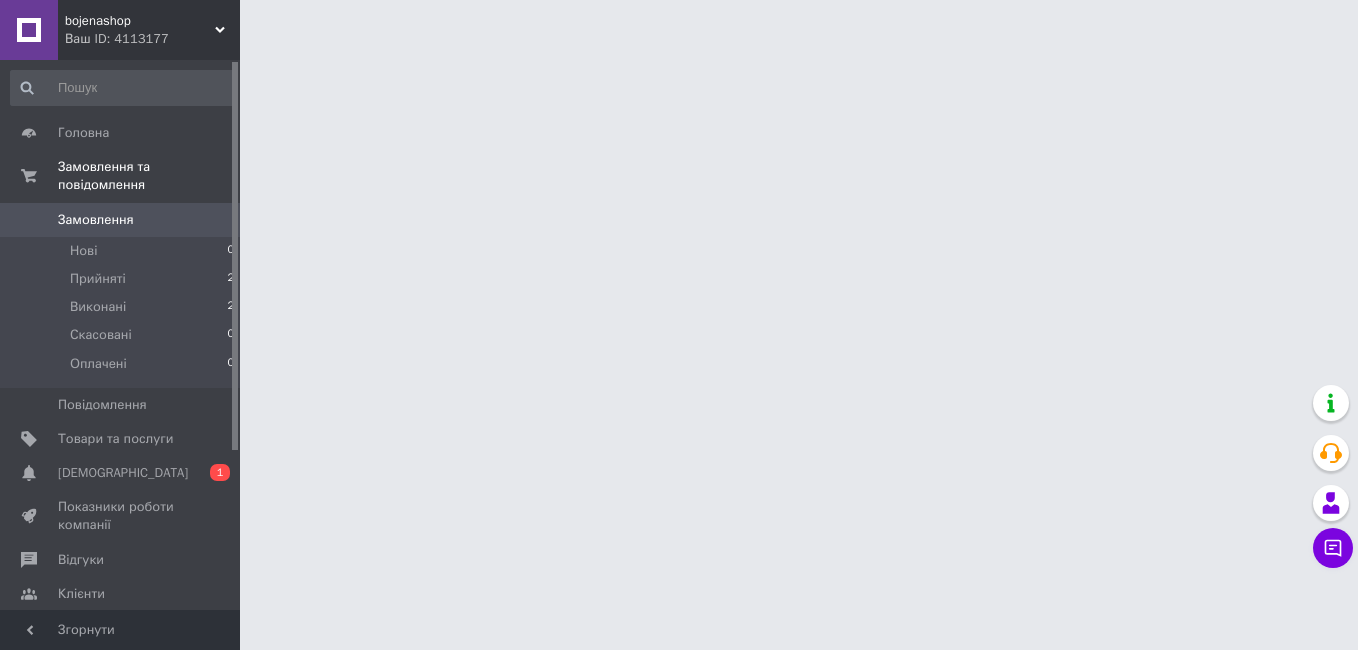 click on "Ваш ID: 4113177" at bounding box center [152, 39] 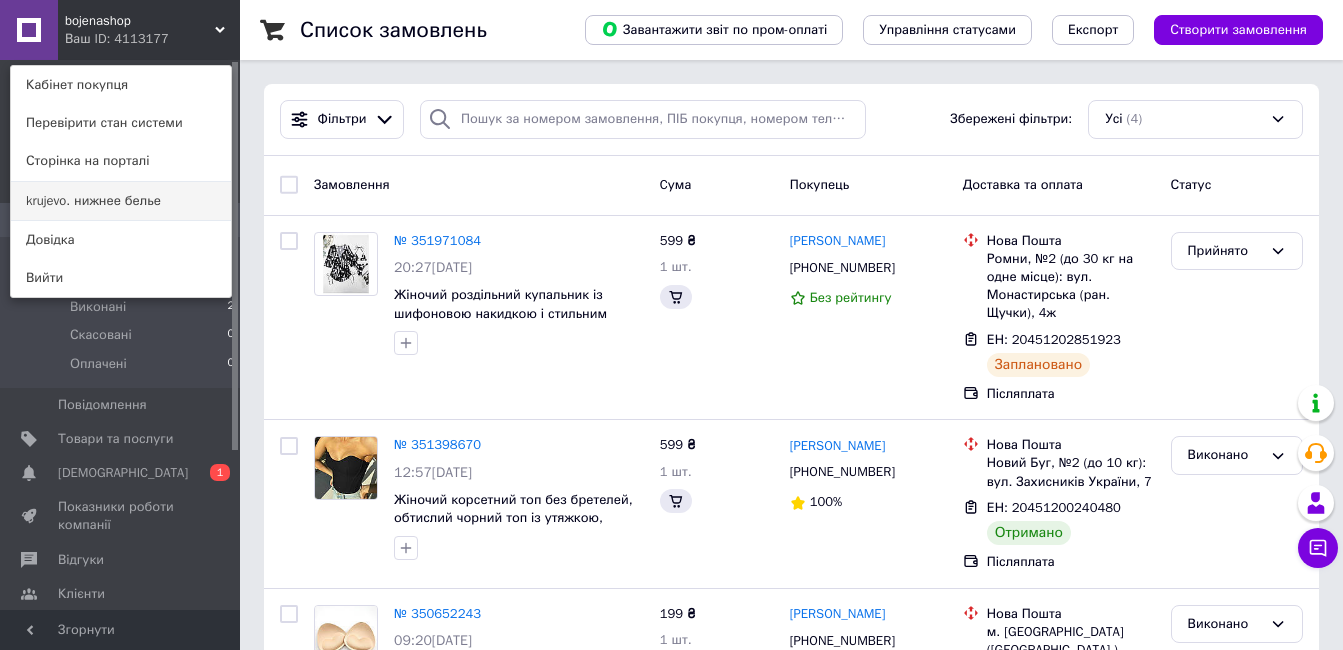 click on "krujevo. нижнее белье" at bounding box center [121, 201] 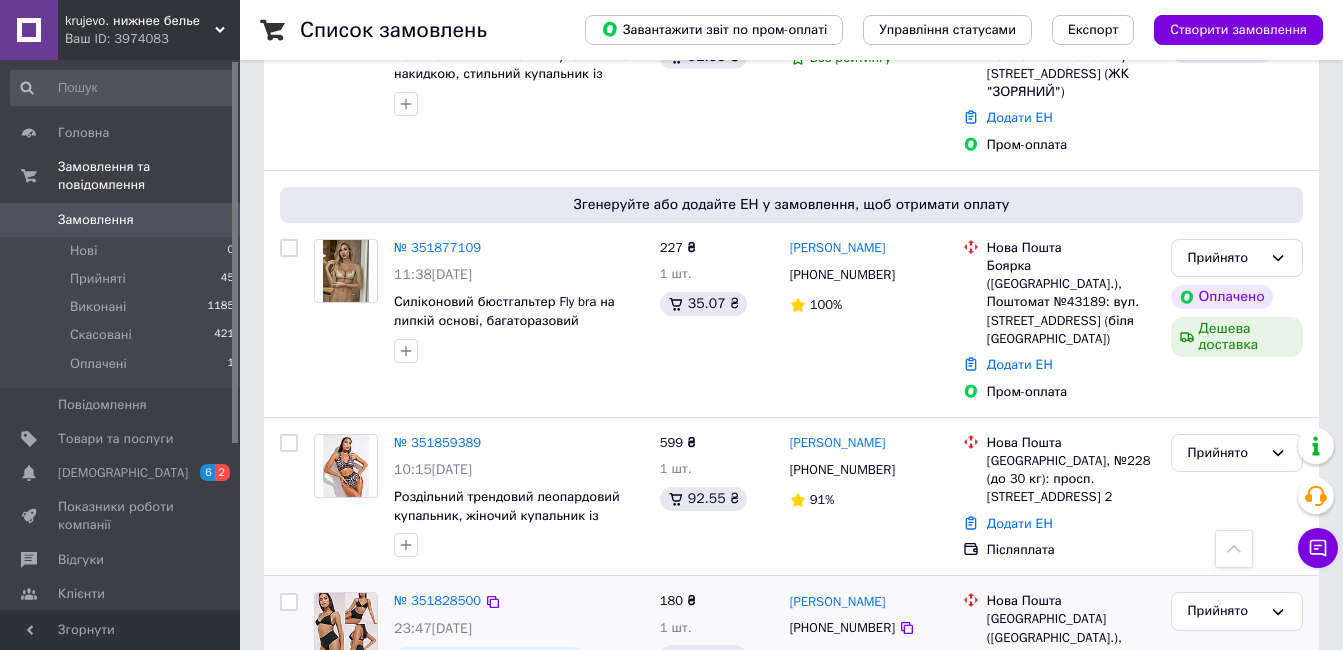 scroll, scrollTop: 2100, scrollLeft: 0, axis: vertical 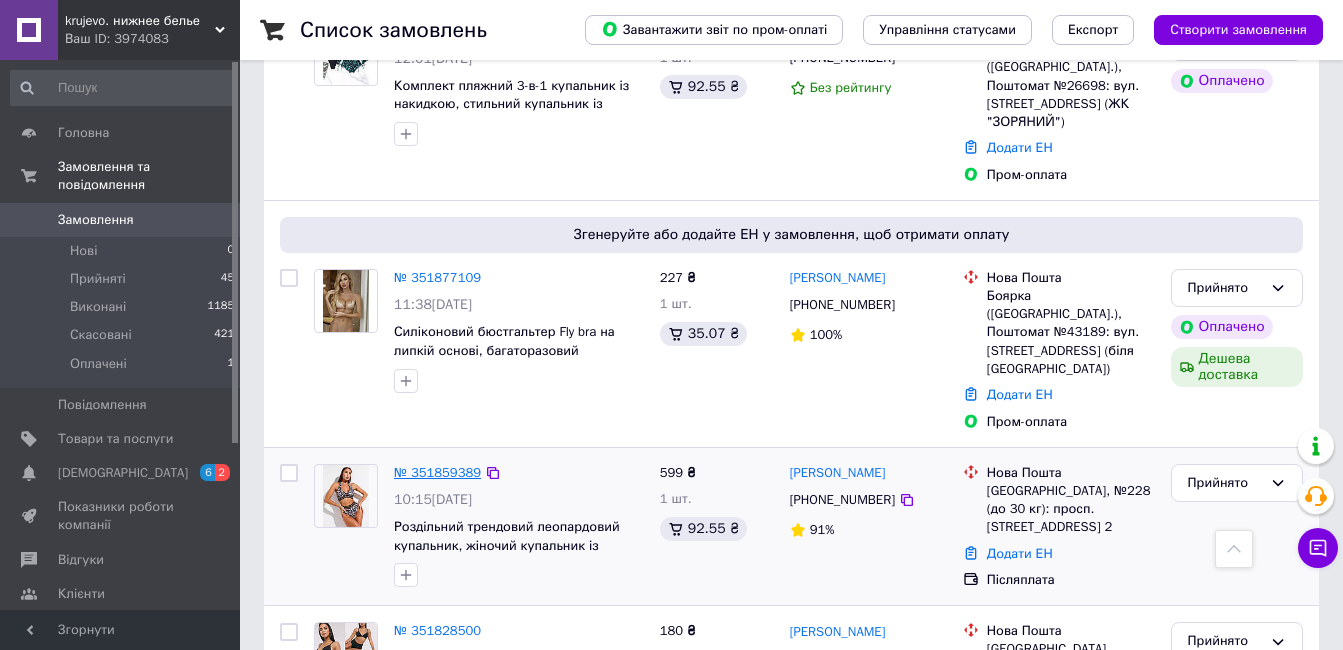 click on "№ 351859389" at bounding box center [437, 472] 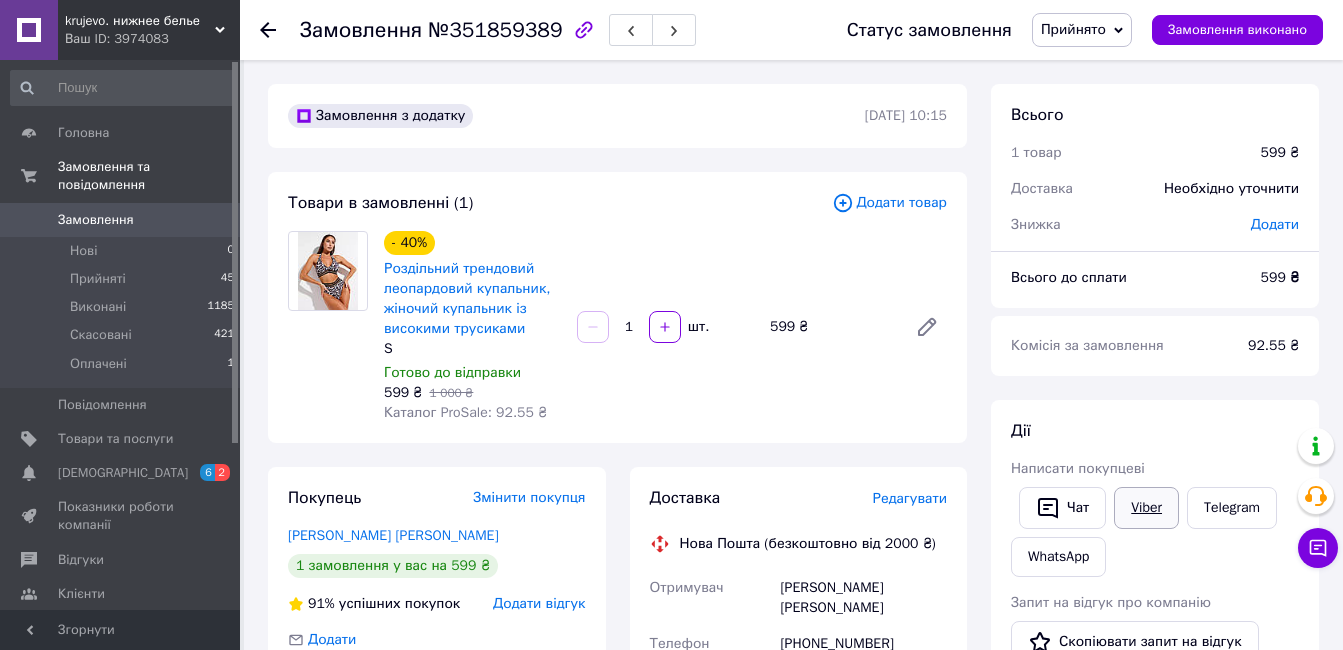 click on "Viber" at bounding box center (1146, 508) 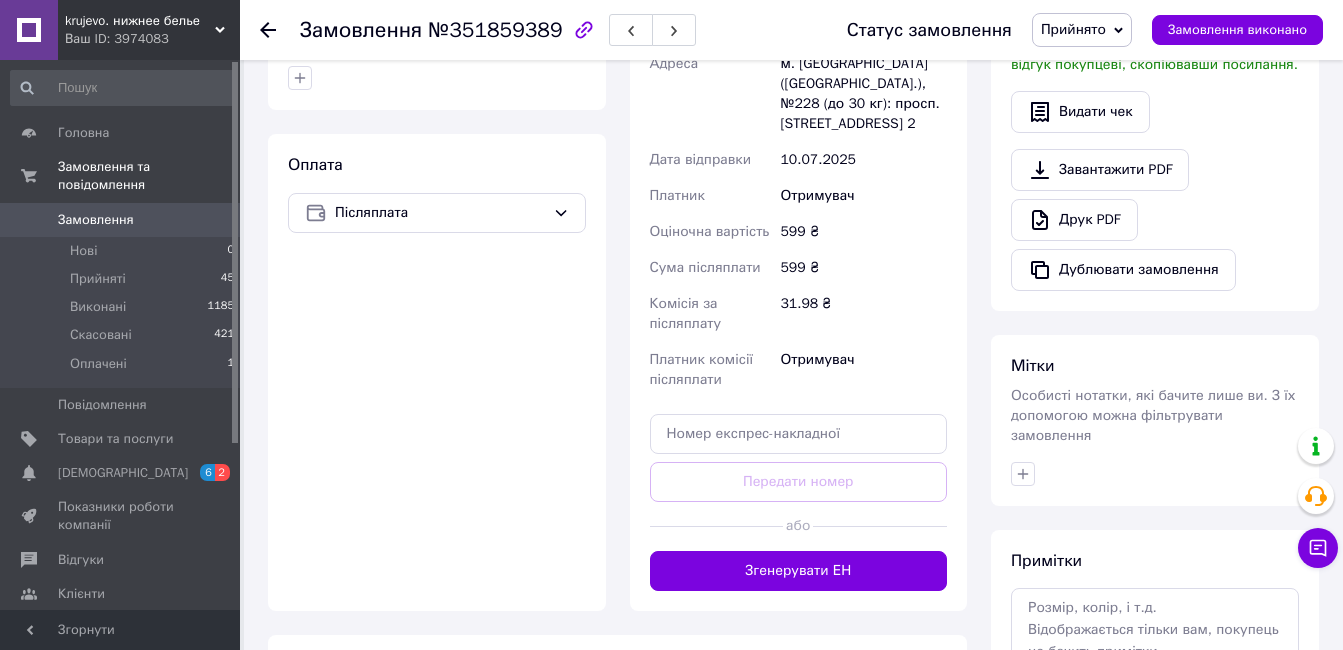 scroll, scrollTop: 792, scrollLeft: 0, axis: vertical 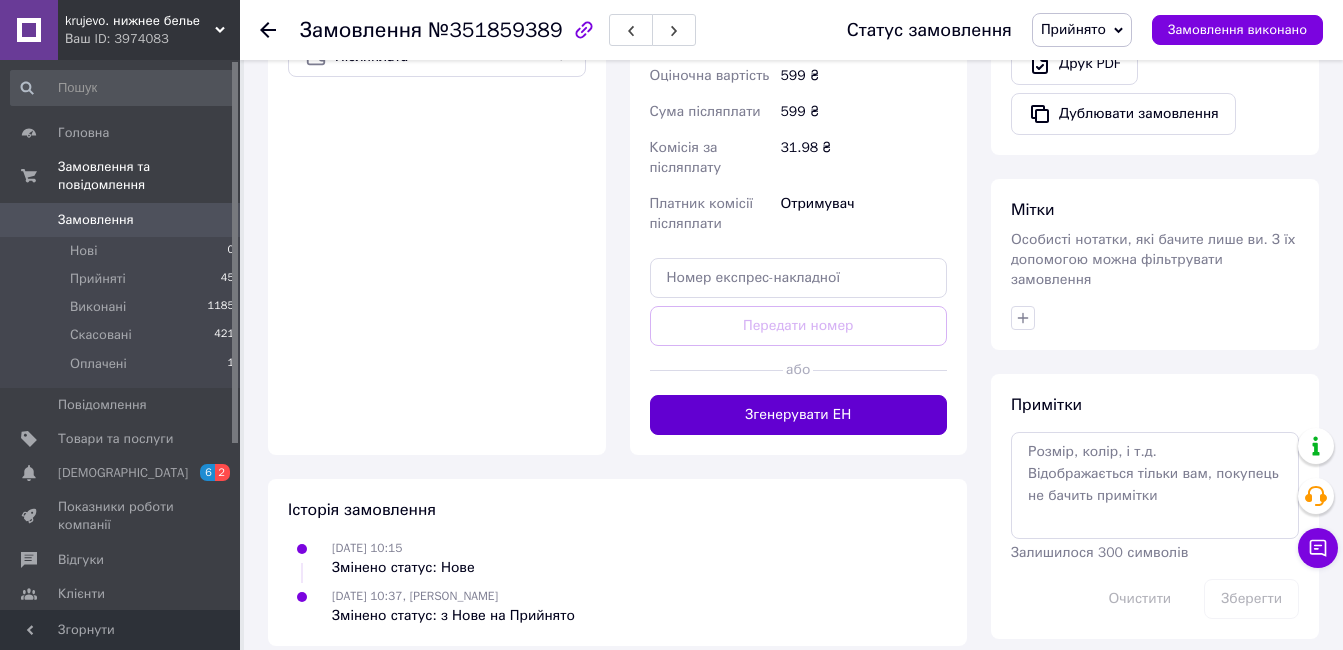 click on "Згенерувати ЕН" at bounding box center (799, 415) 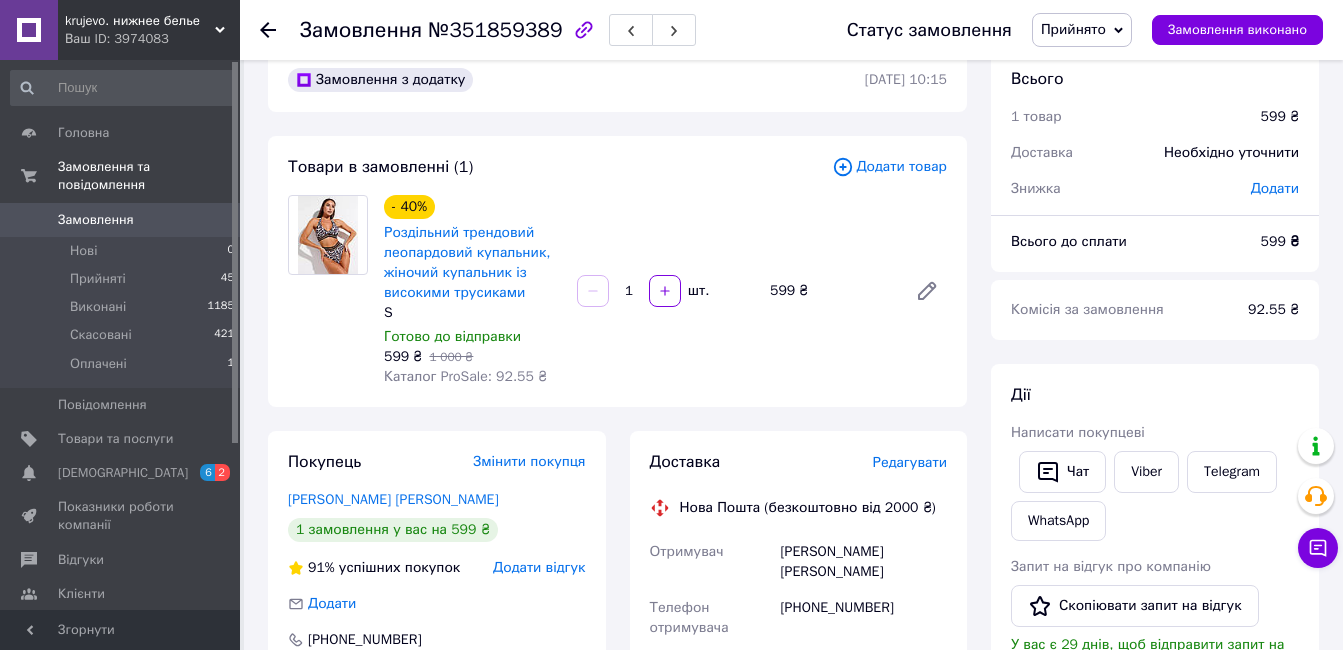 scroll, scrollTop: 100, scrollLeft: 0, axis: vertical 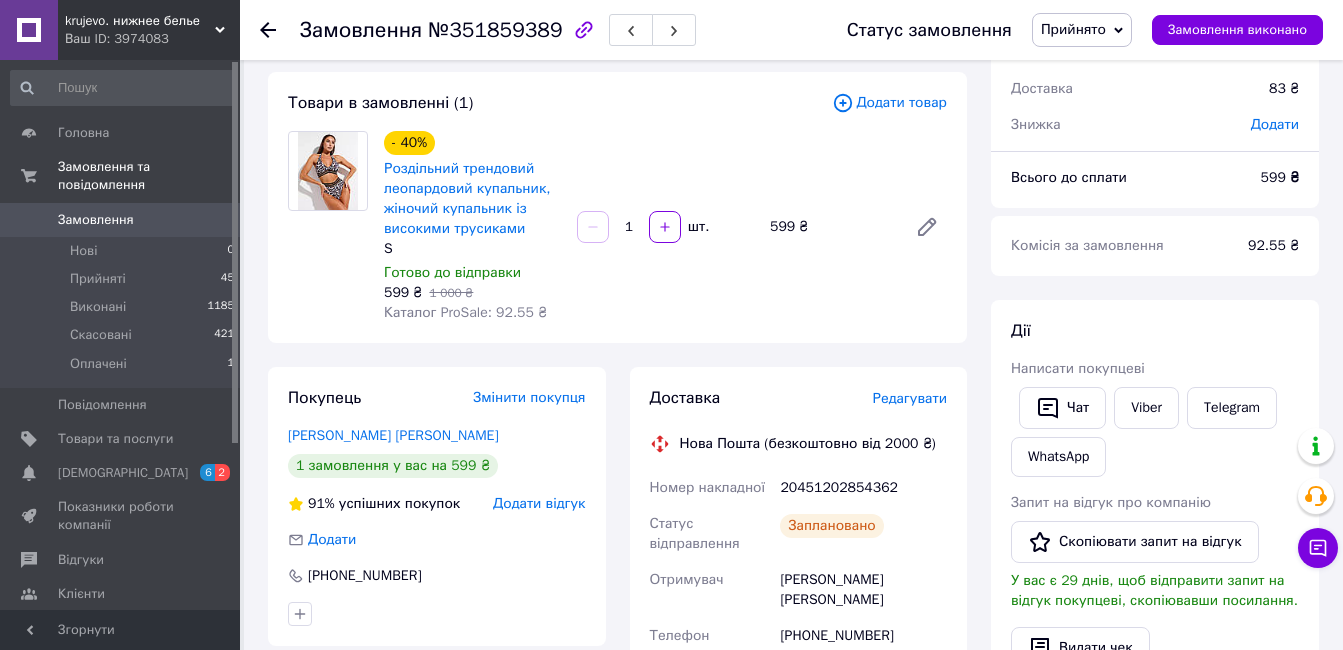 click on "20451202854362" at bounding box center (863, 488) 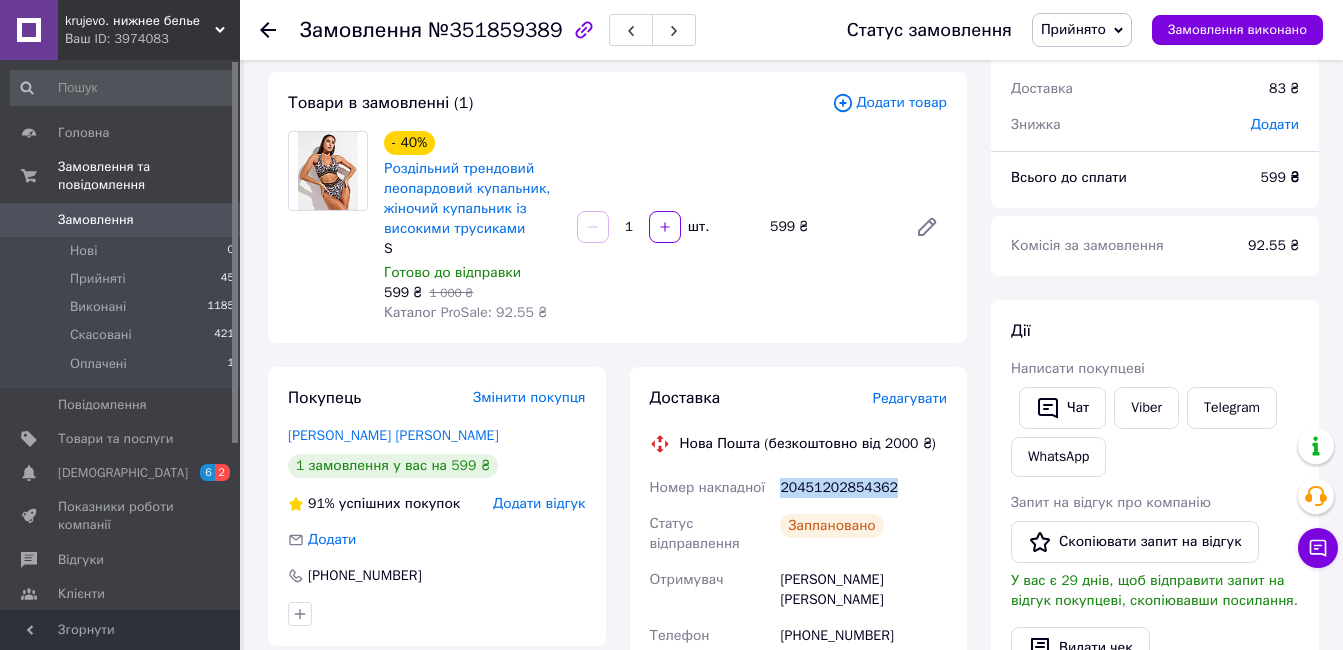 click on "20451202854362" at bounding box center [863, 488] 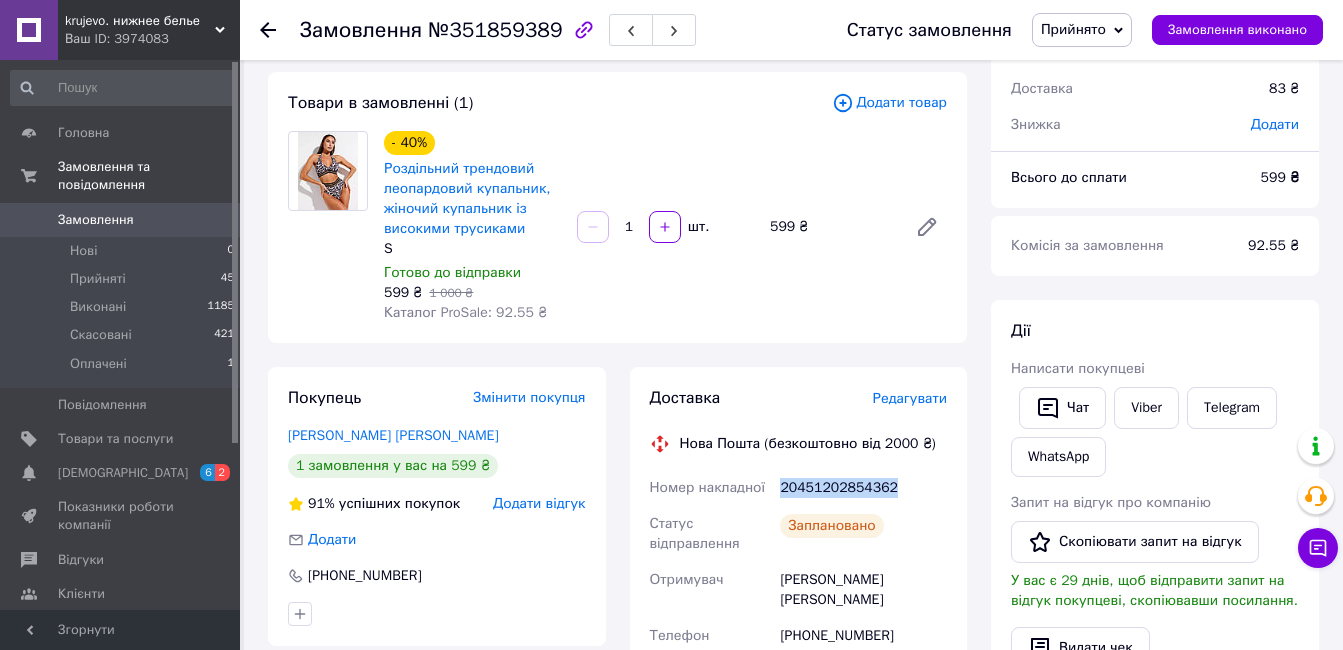 copy on "20451202854362" 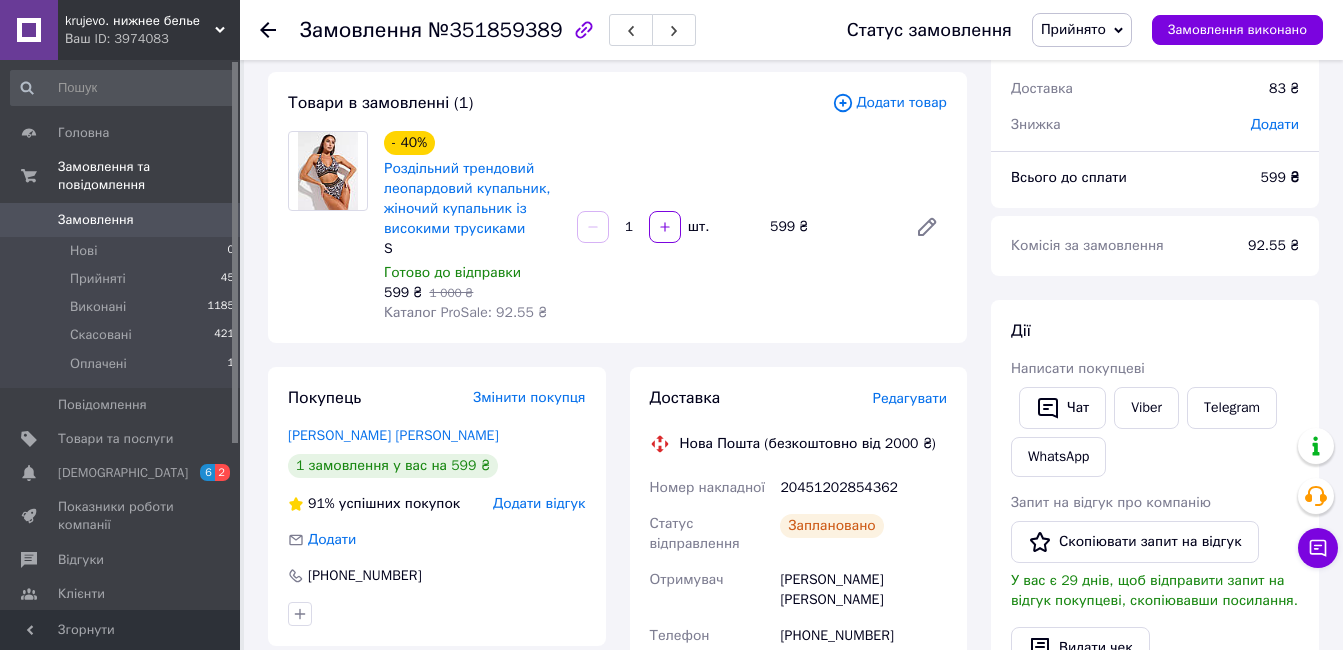 click 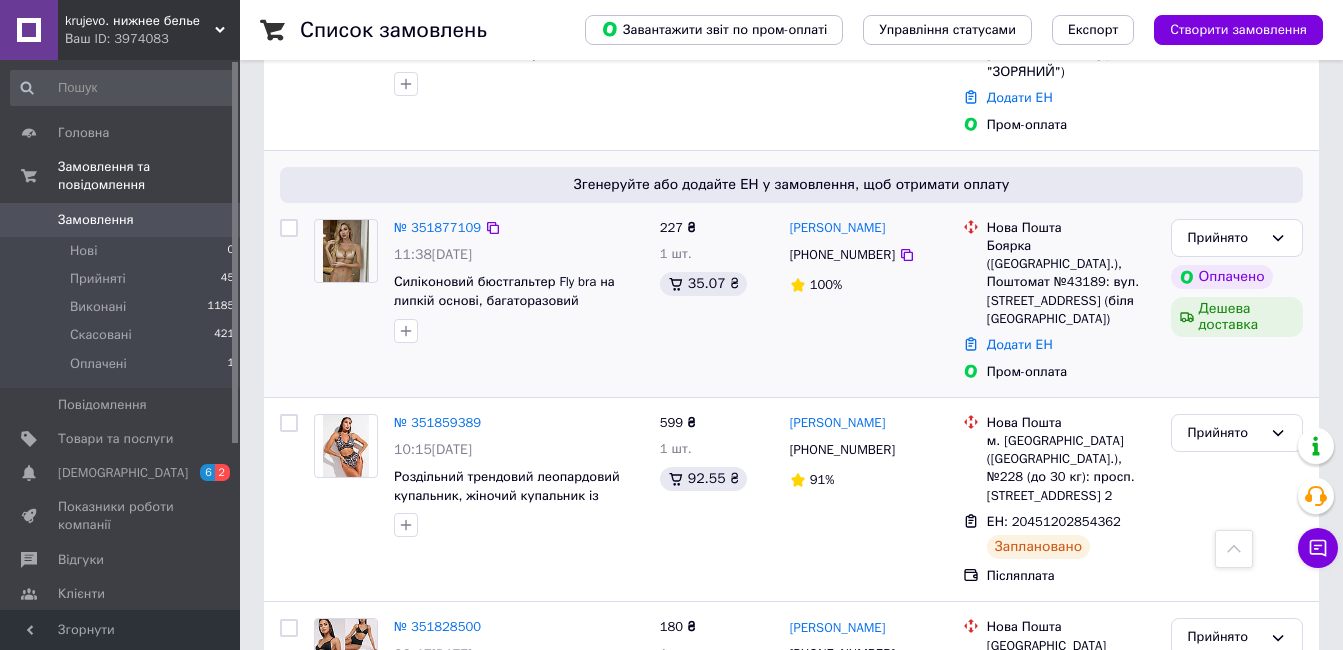 scroll, scrollTop: 2161, scrollLeft: 0, axis: vertical 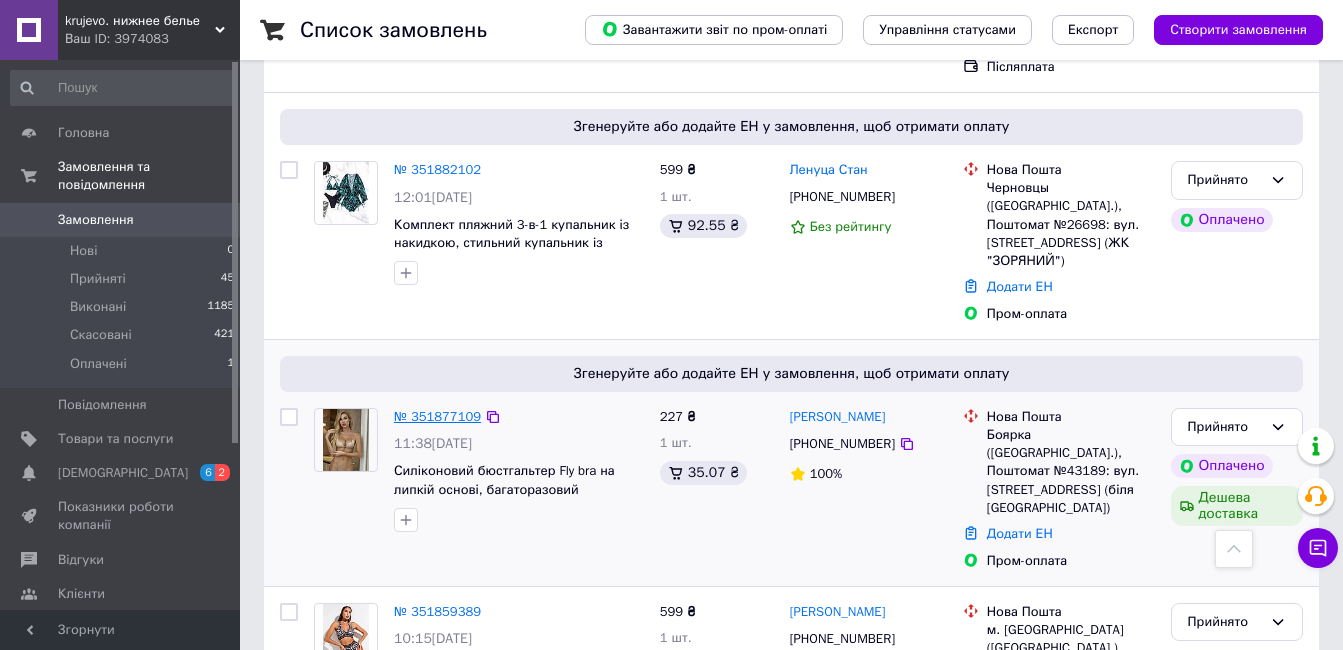 click on "№ 351877109" at bounding box center [437, 416] 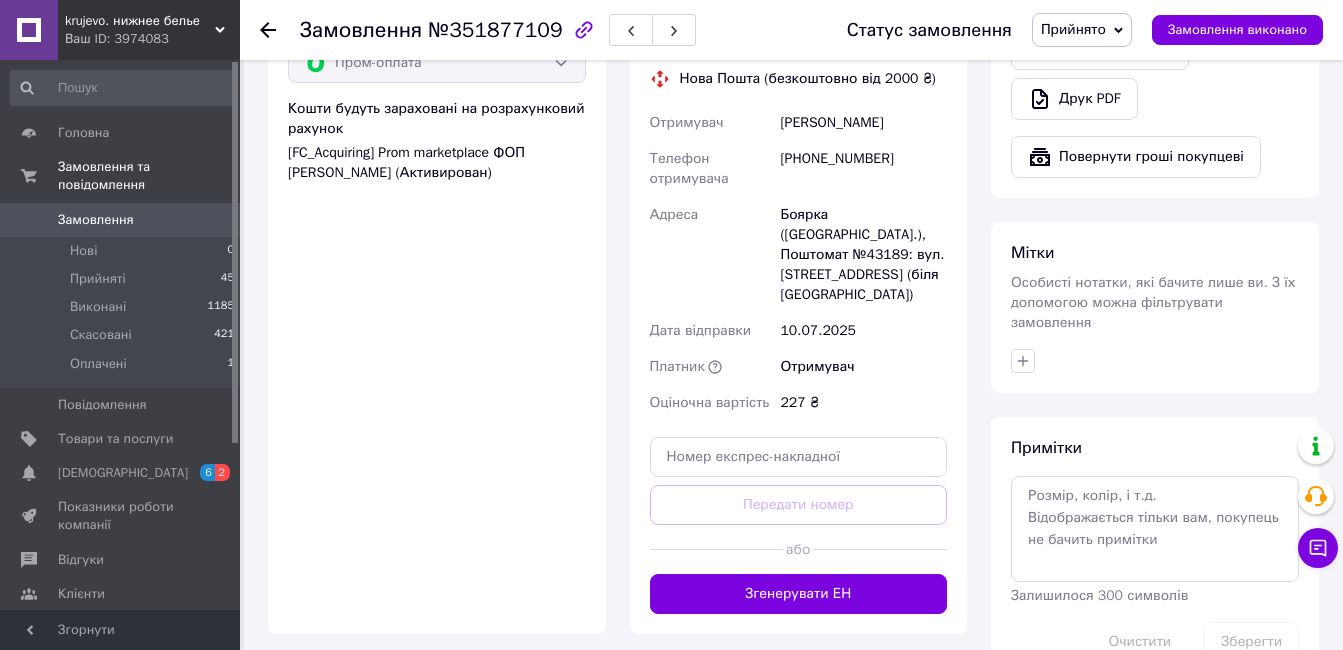 scroll, scrollTop: 1108, scrollLeft: 0, axis: vertical 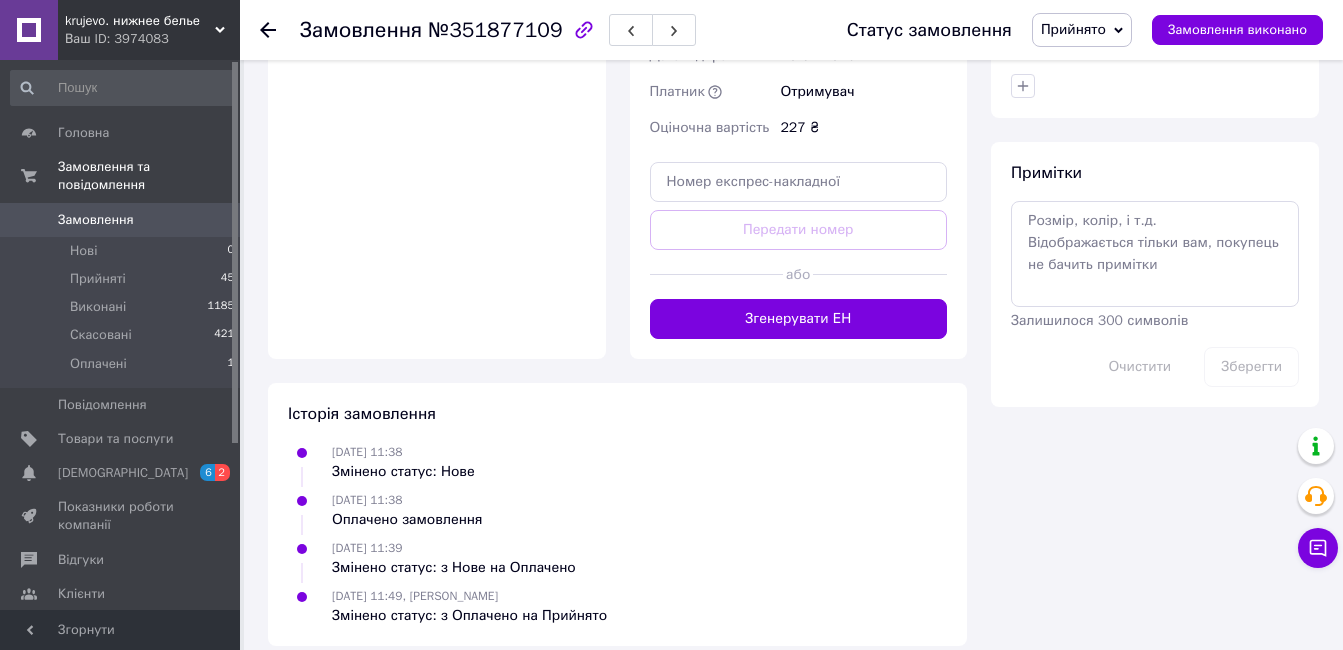 click on "09.07.2025 11:38 Змінено статус: Нове" at bounding box center (617, 462) 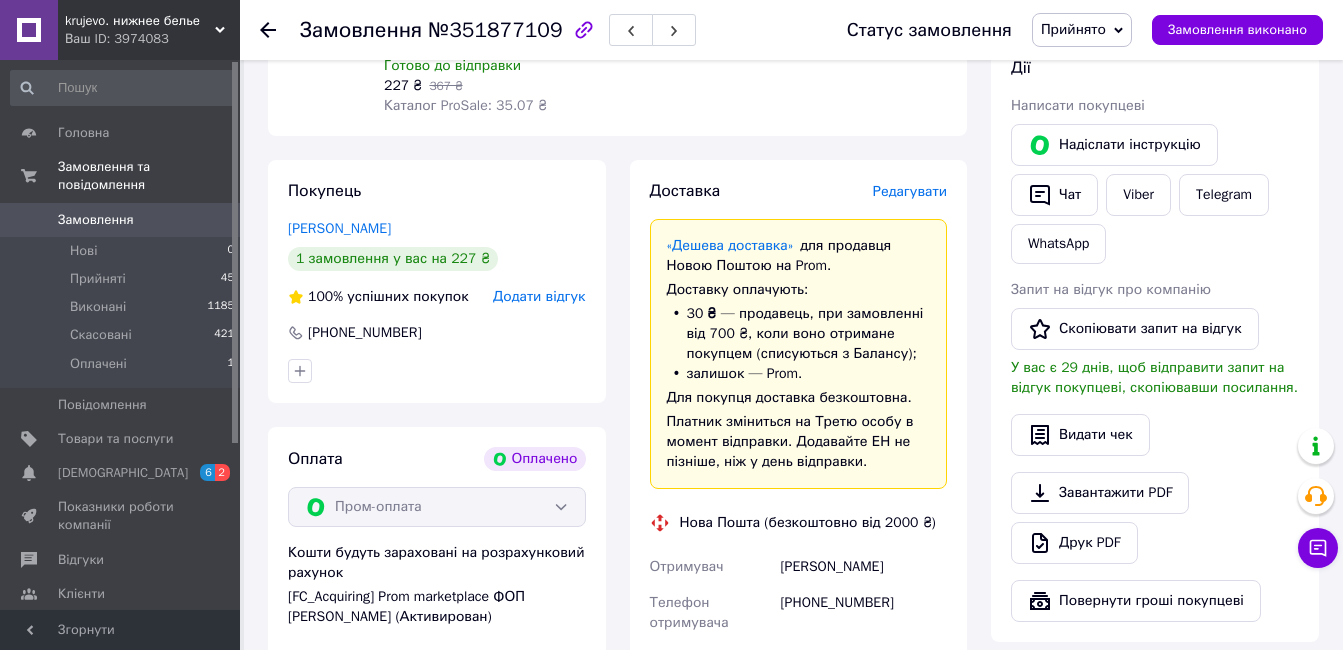 scroll, scrollTop: 0, scrollLeft: 0, axis: both 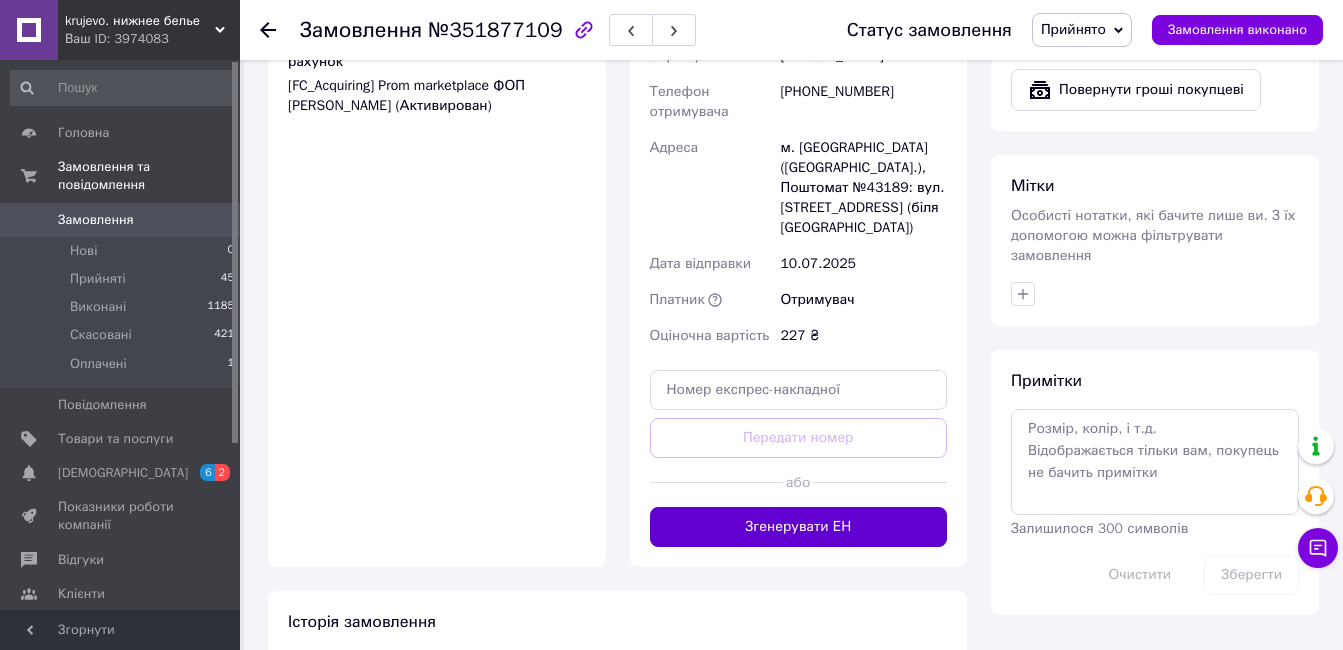 click on "Згенерувати ЕН" at bounding box center (799, 527) 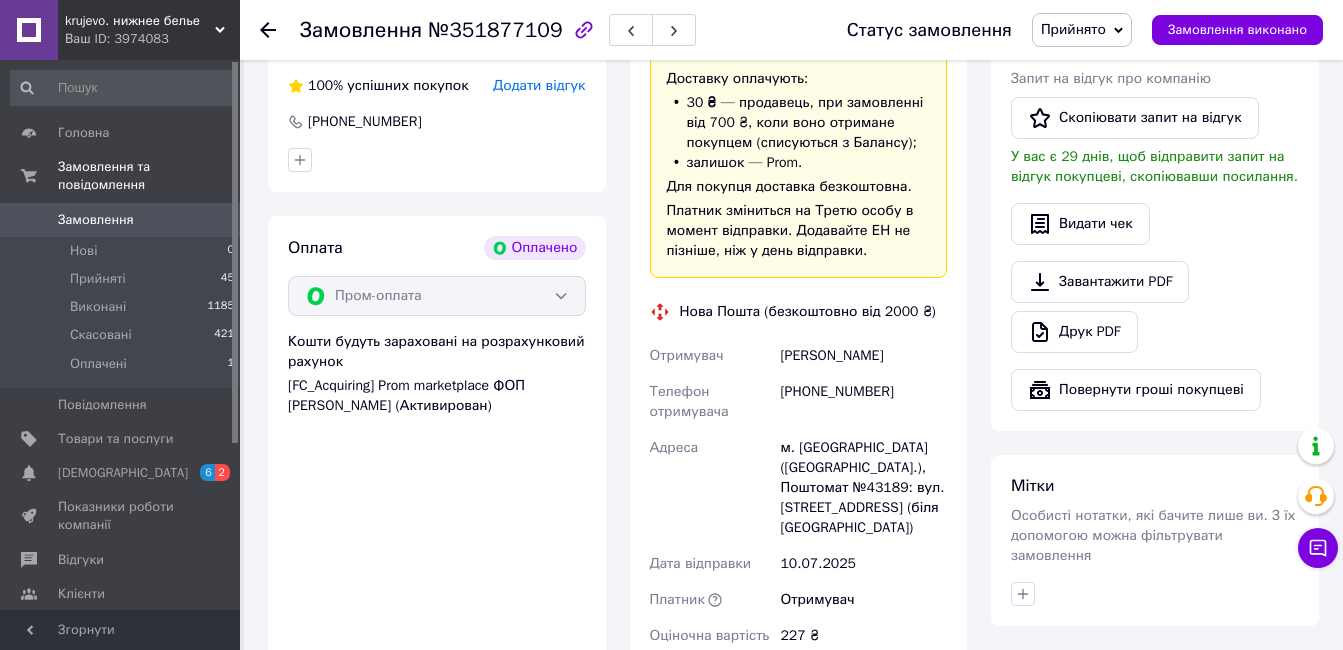 scroll, scrollTop: 500, scrollLeft: 0, axis: vertical 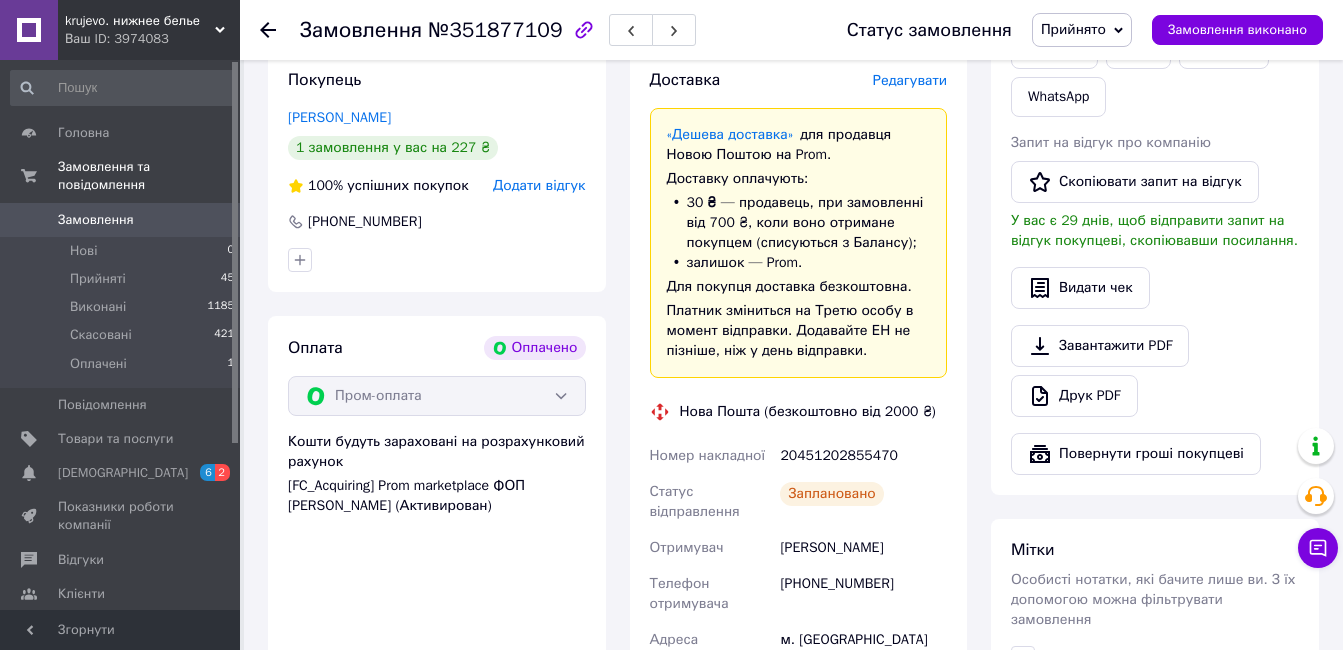 click on "20451202855470" at bounding box center (863, 456) 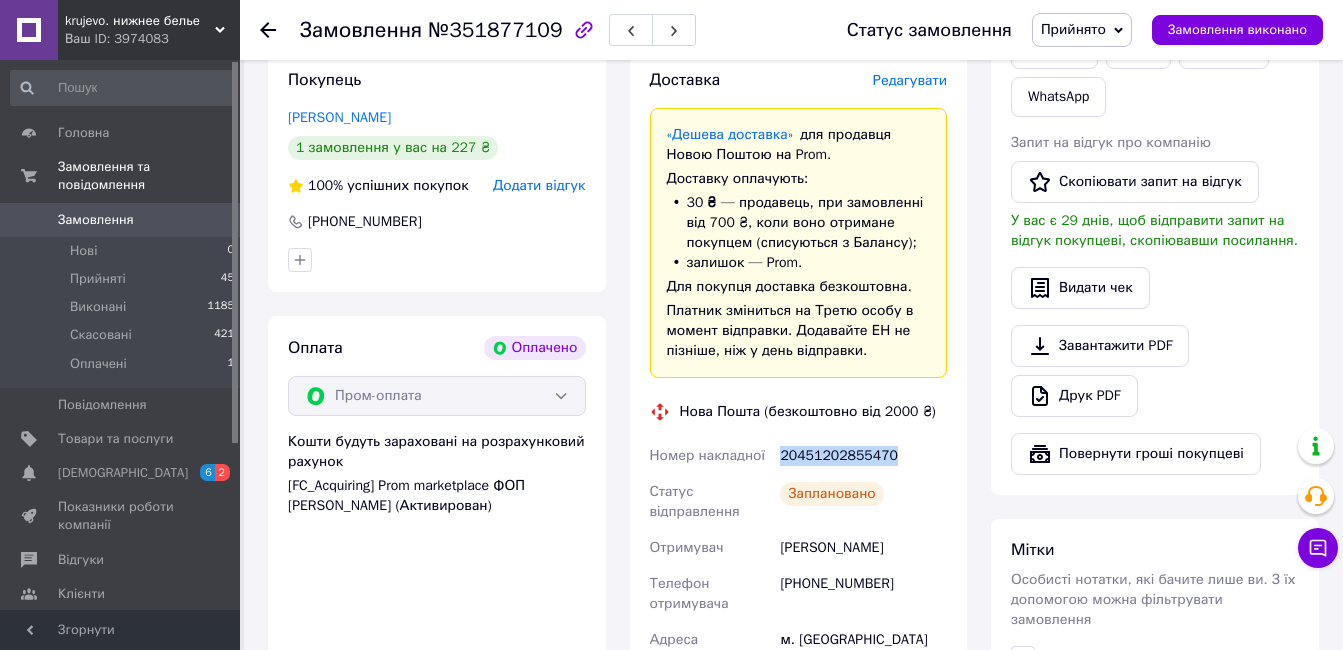 click on "20451202855470" at bounding box center [863, 456] 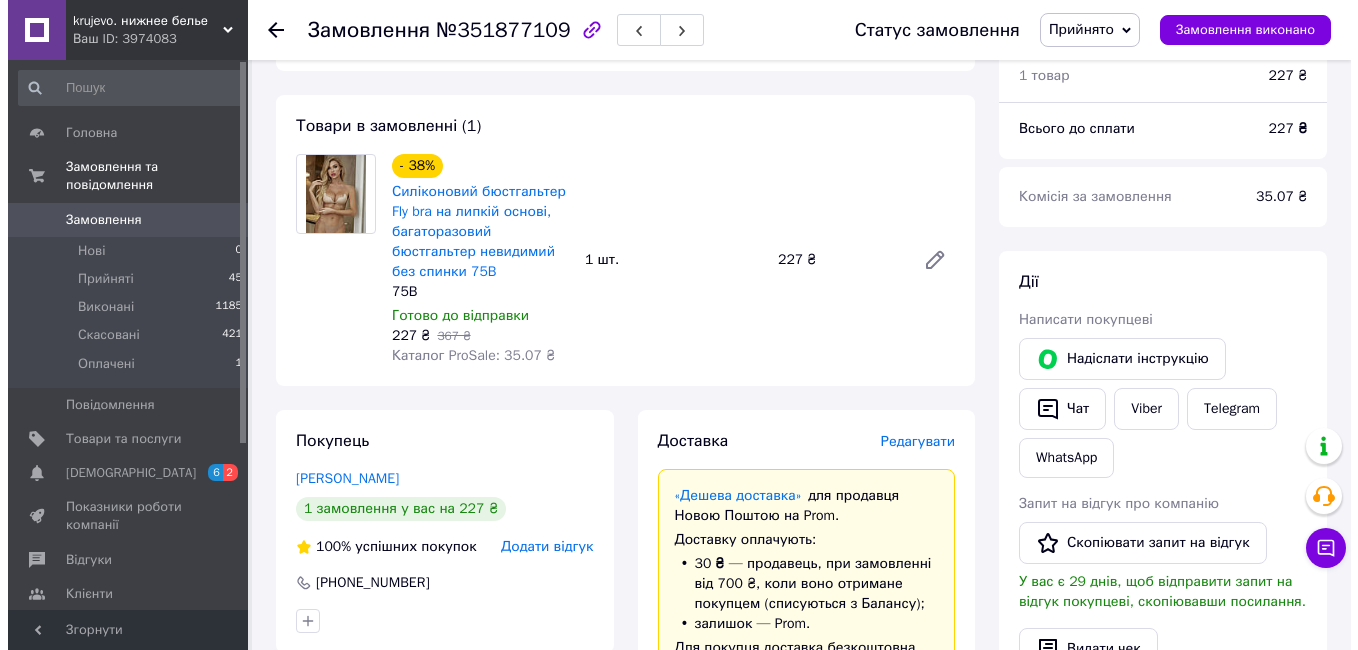 scroll, scrollTop: 0, scrollLeft: 0, axis: both 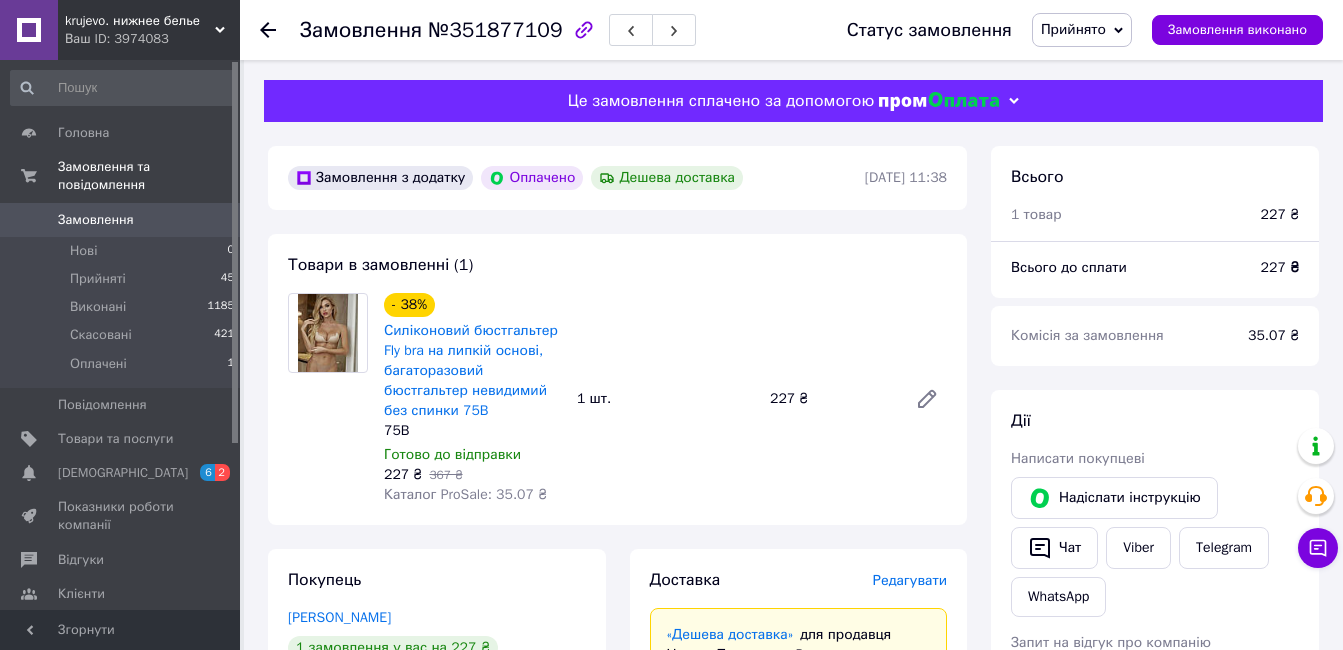 click 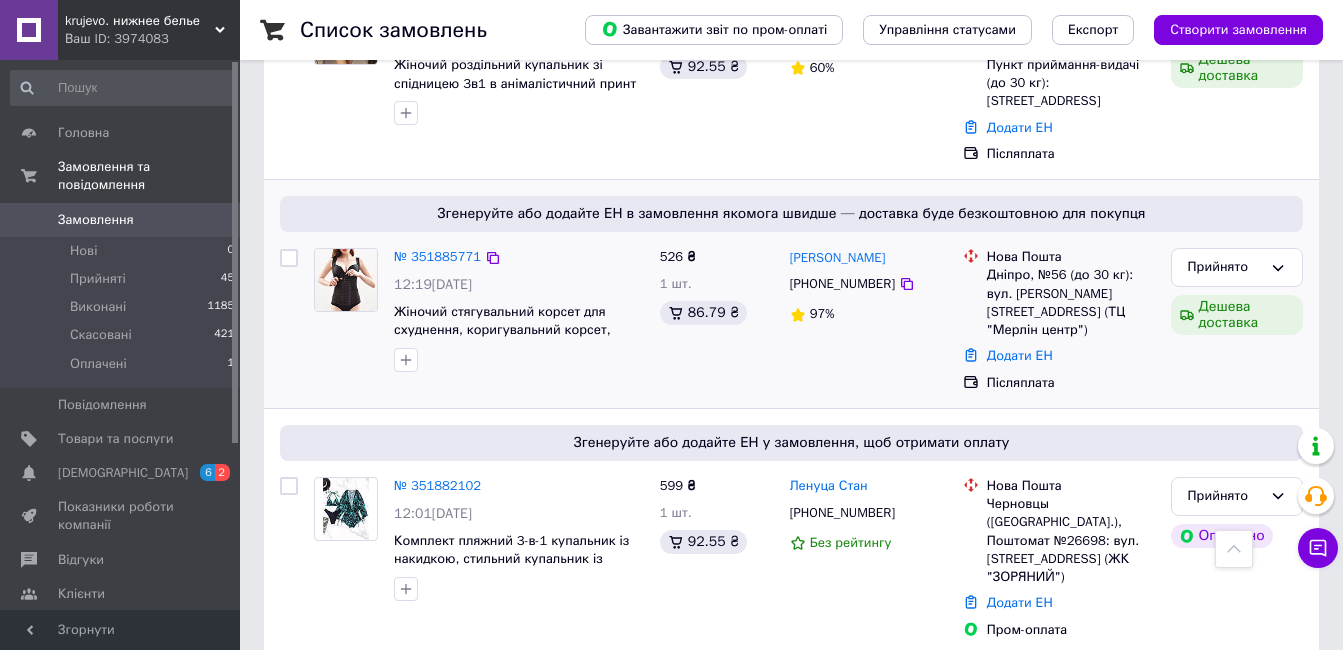 scroll, scrollTop: 1461, scrollLeft: 0, axis: vertical 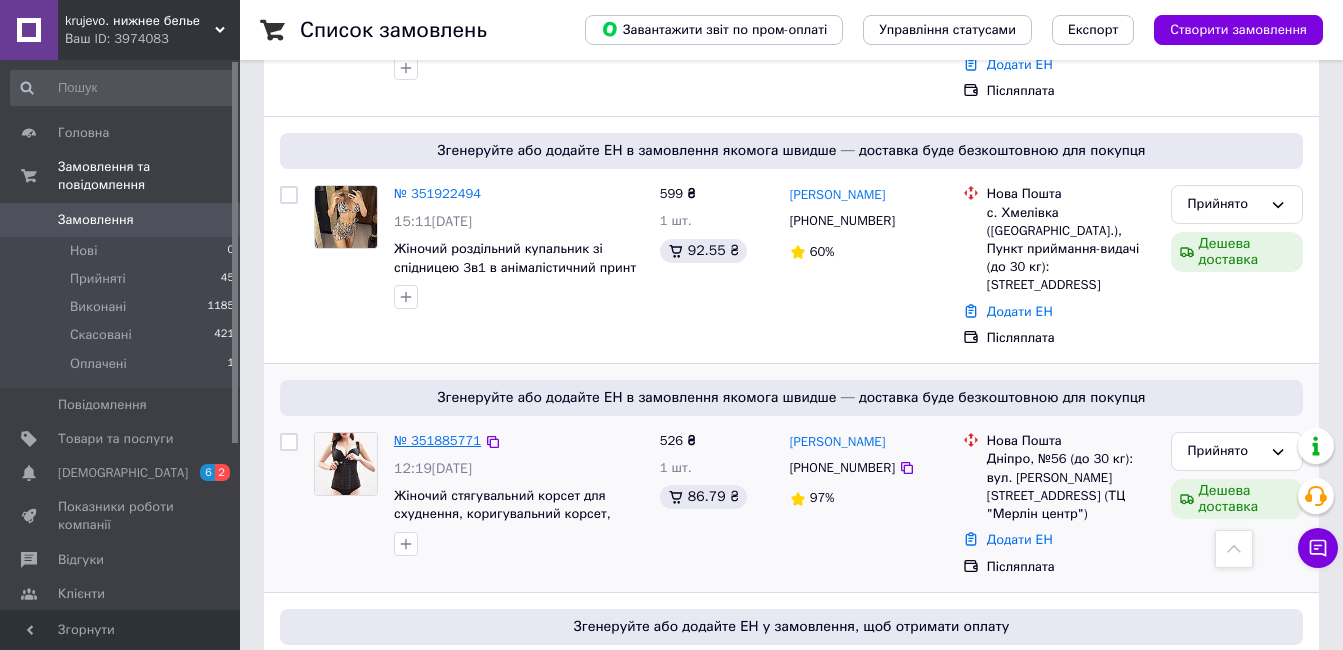 click on "№ 351885771" at bounding box center [437, 440] 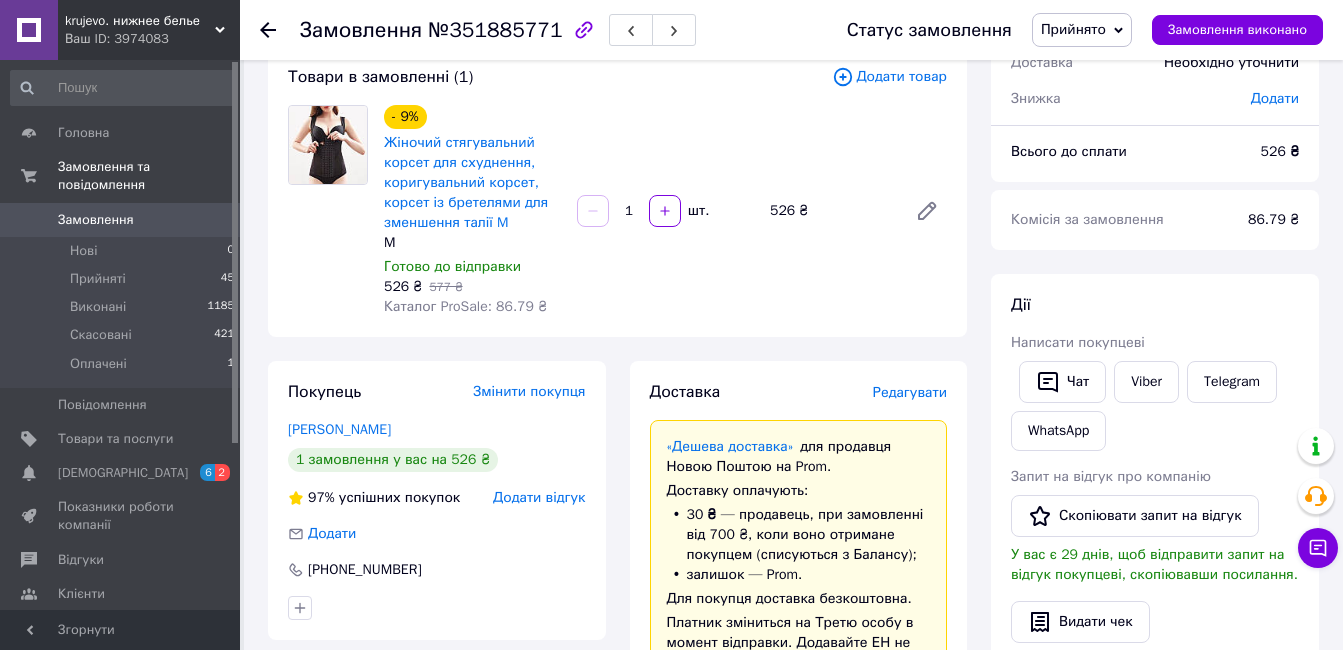 scroll, scrollTop: 0, scrollLeft: 0, axis: both 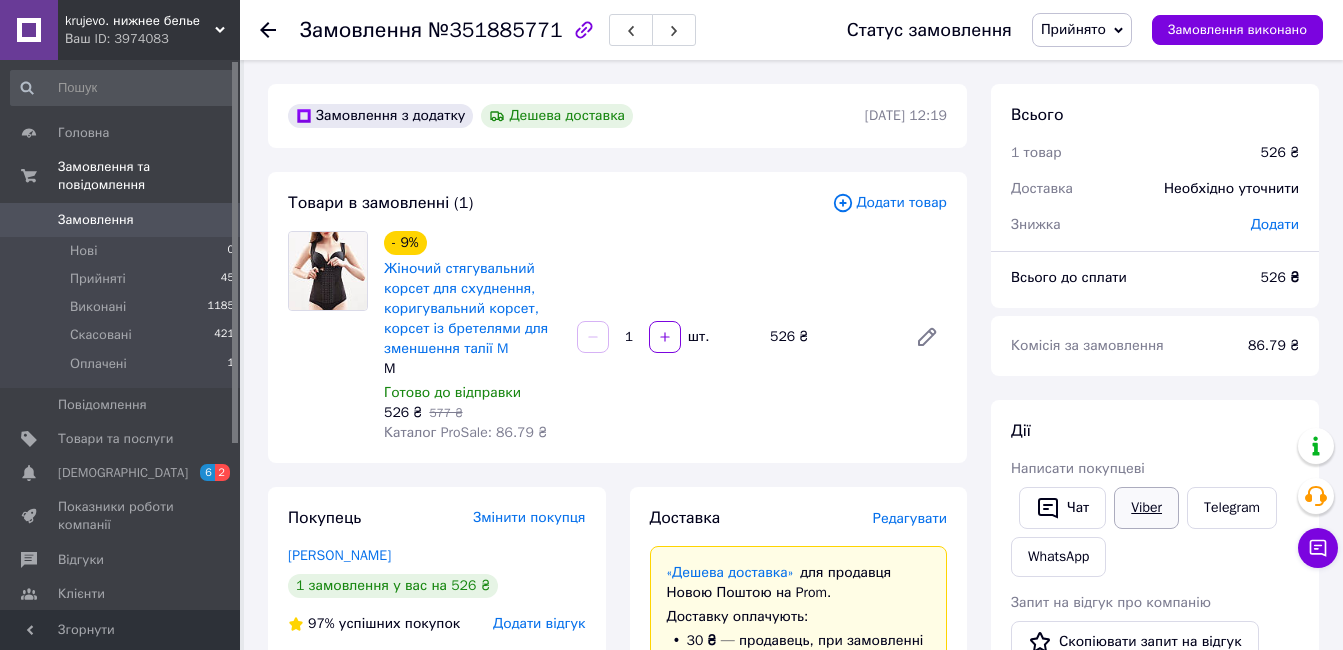 click on "Viber" at bounding box center (1146, 508) 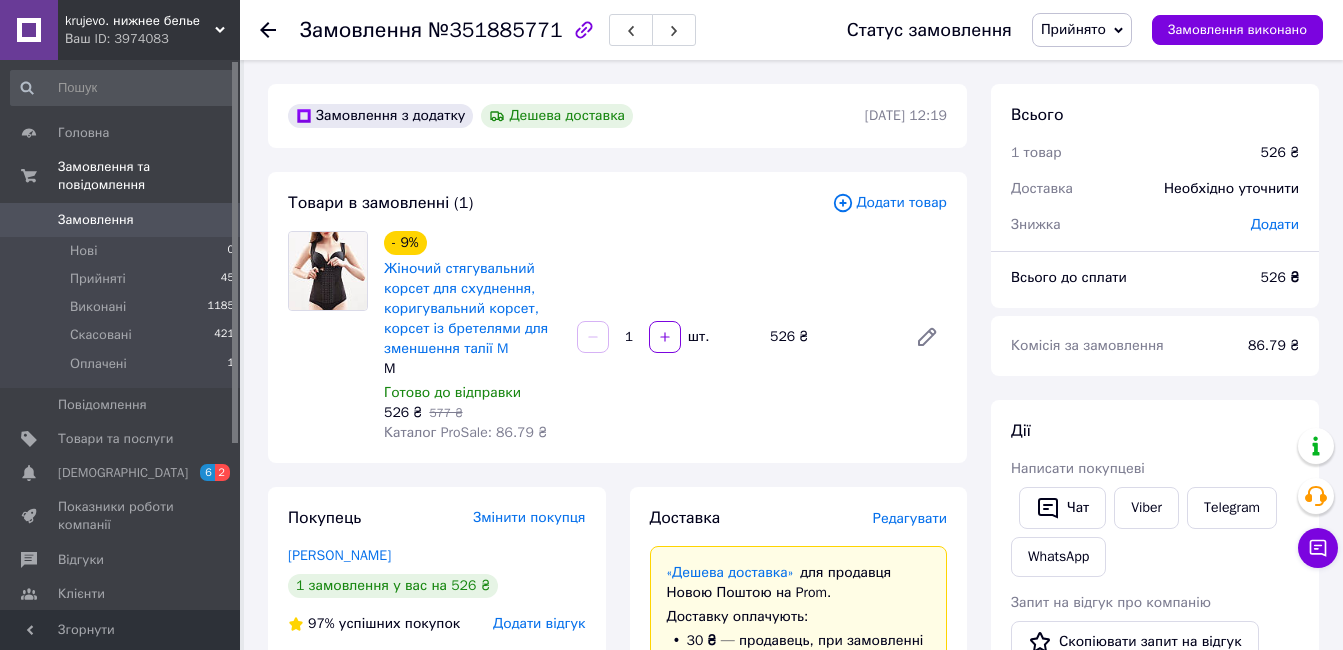 click 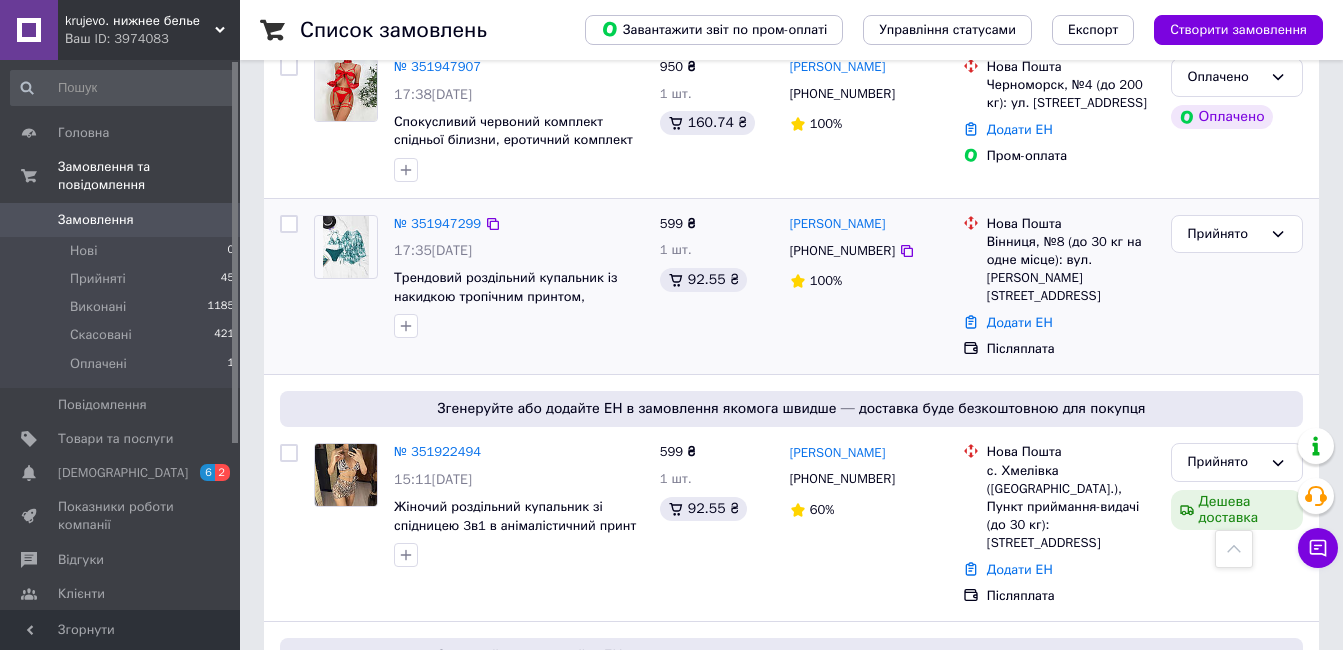 scroll, scrollTop: 1300, scrollLeft: 0, axis: vertical 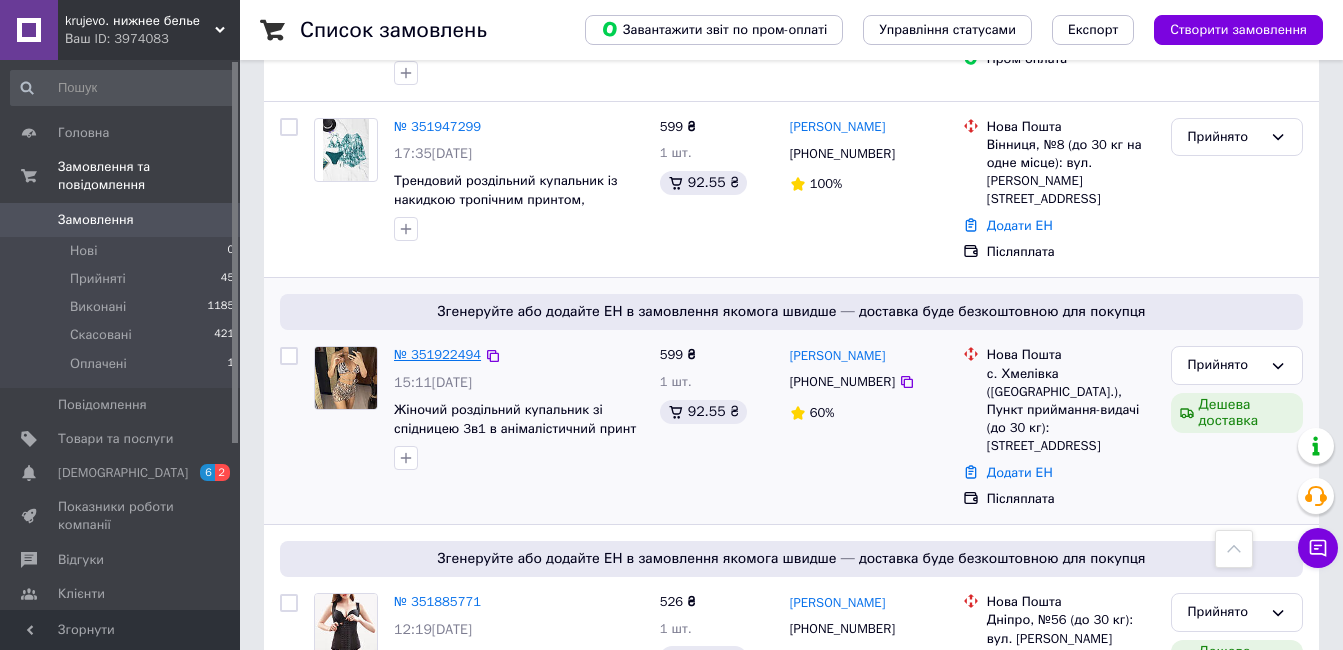 click on "№ 351922494" at bounding box center (437, 354) 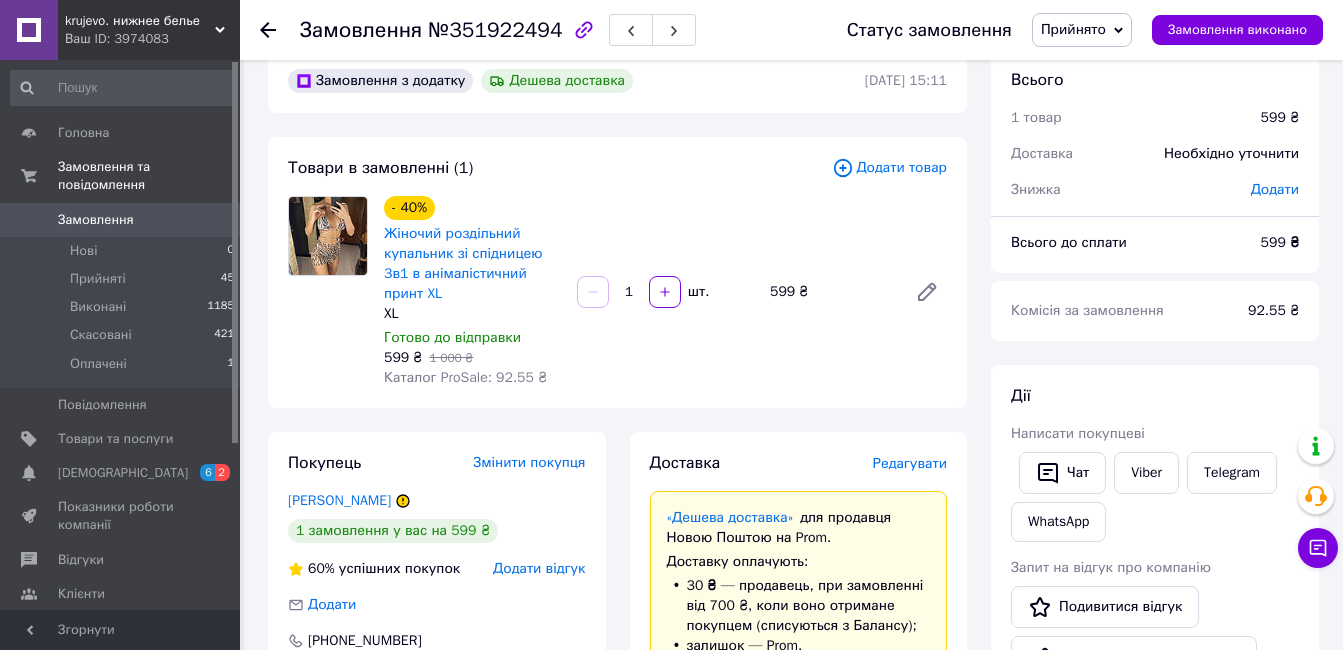 scroll, scrollTop: 0, scrollLeft: 0, axis: both 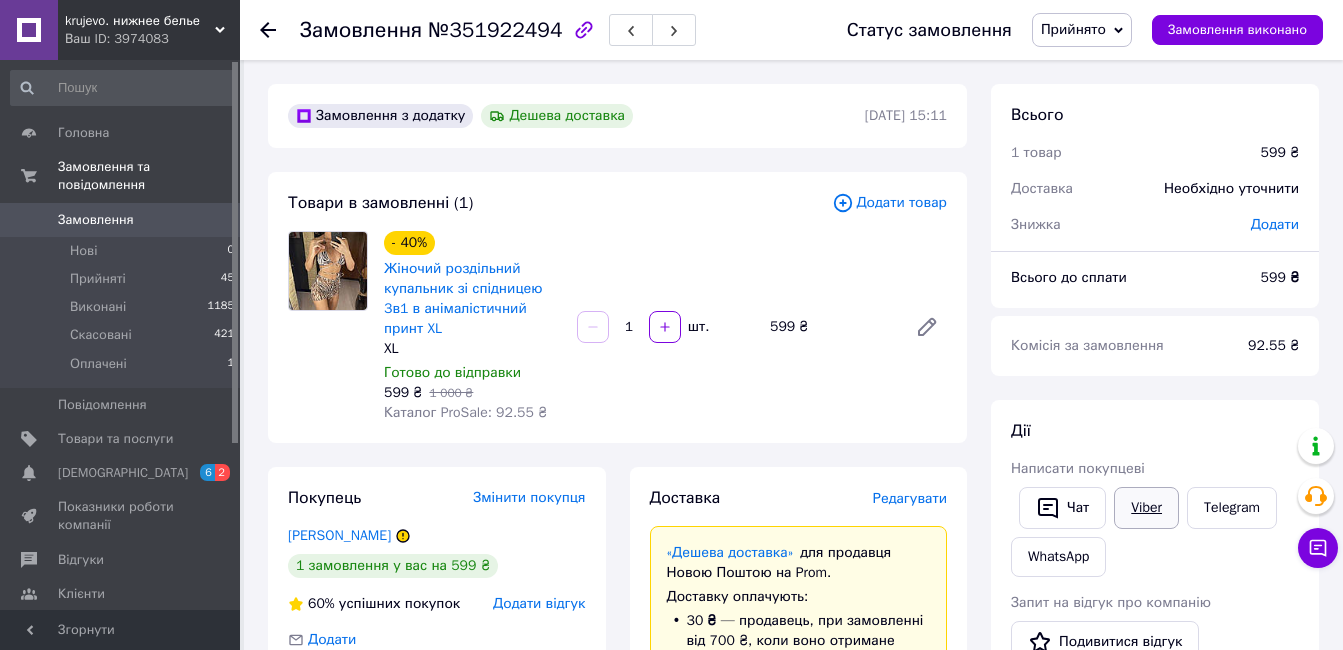 click on "Viber" at bounding box center [1146, 508] 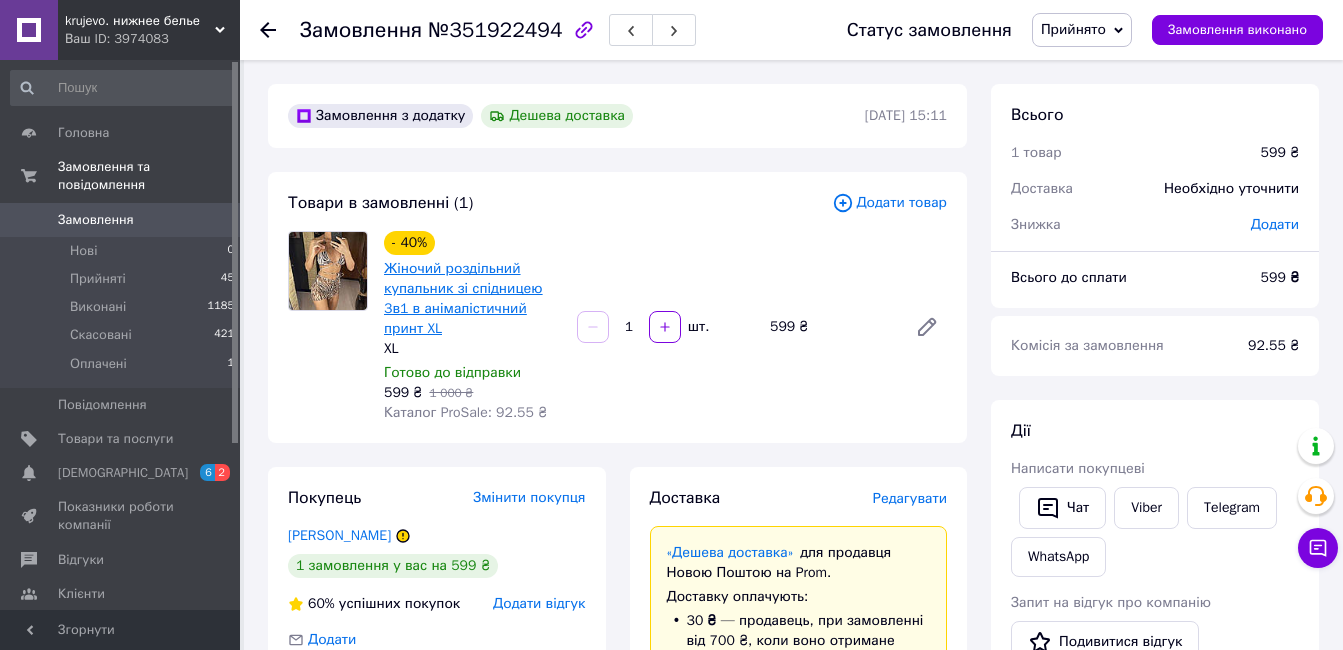 click on "Жіночий роздільний купальник зі спідницею 3в1 в анімалістичний принт XL" at bounding box center [463, 298] 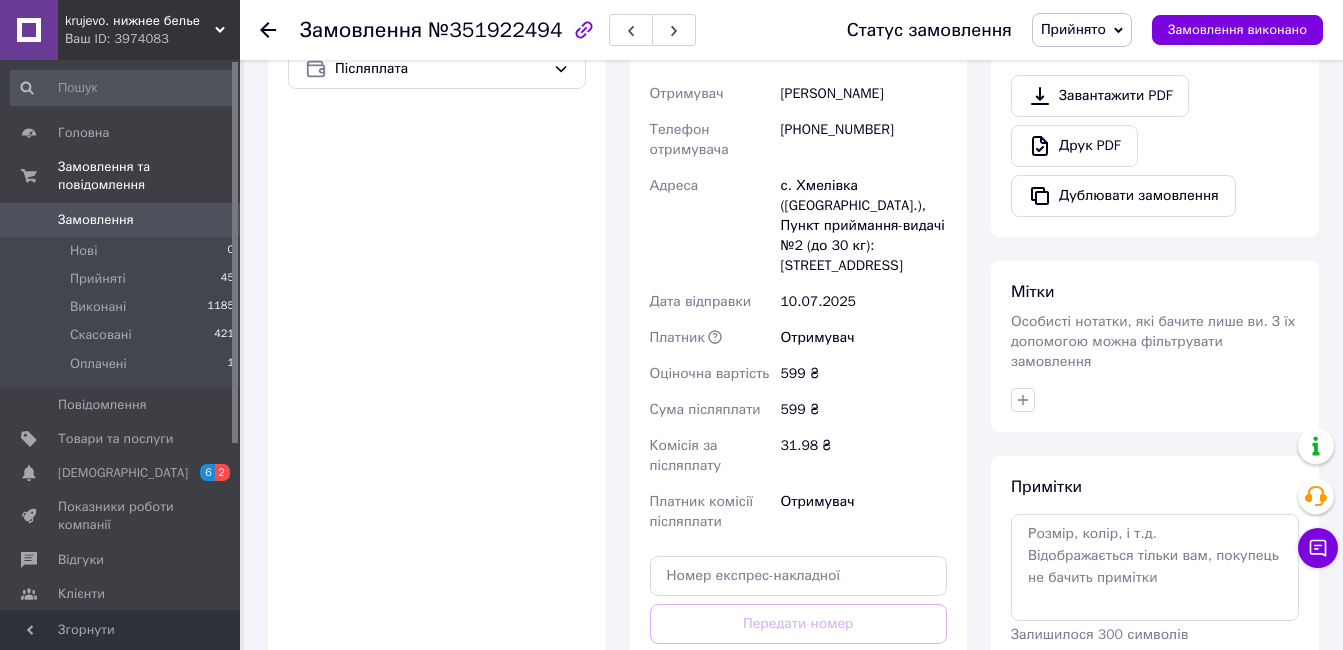 scroll, scrollTop: 1000, scrollLeft: 0, axis: vertical 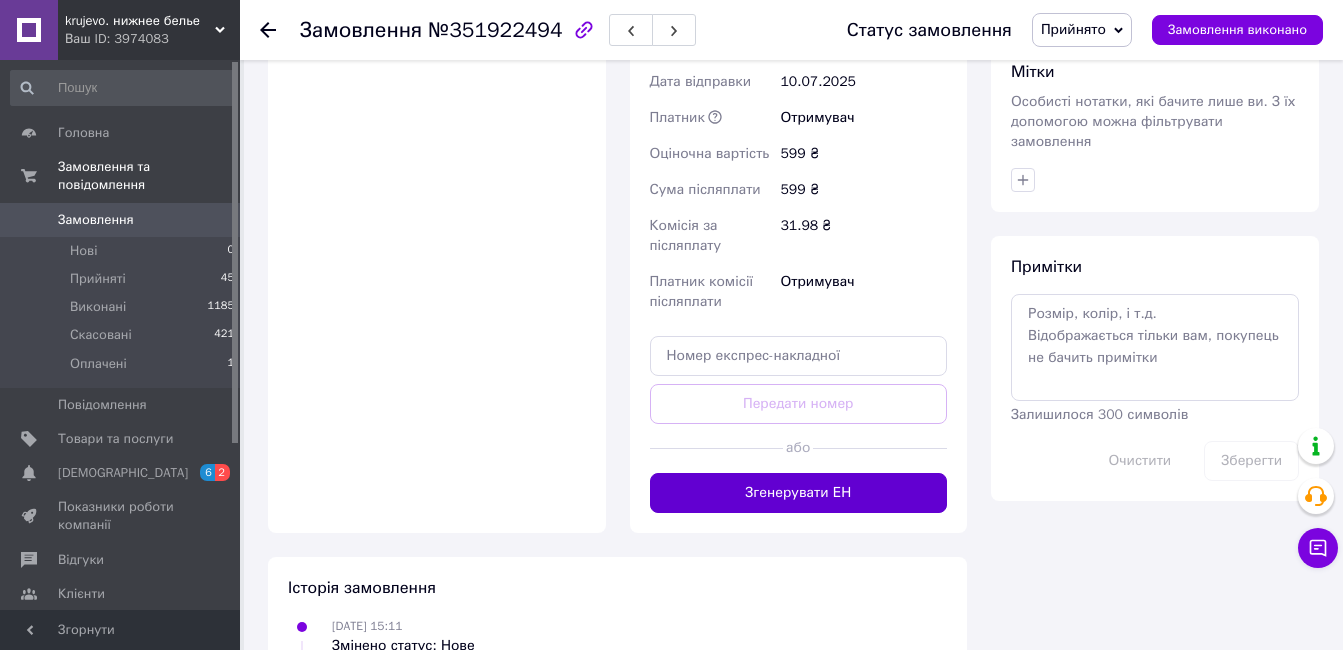 click on "Згенерувати ЕН" at bounding box center [799, 493] 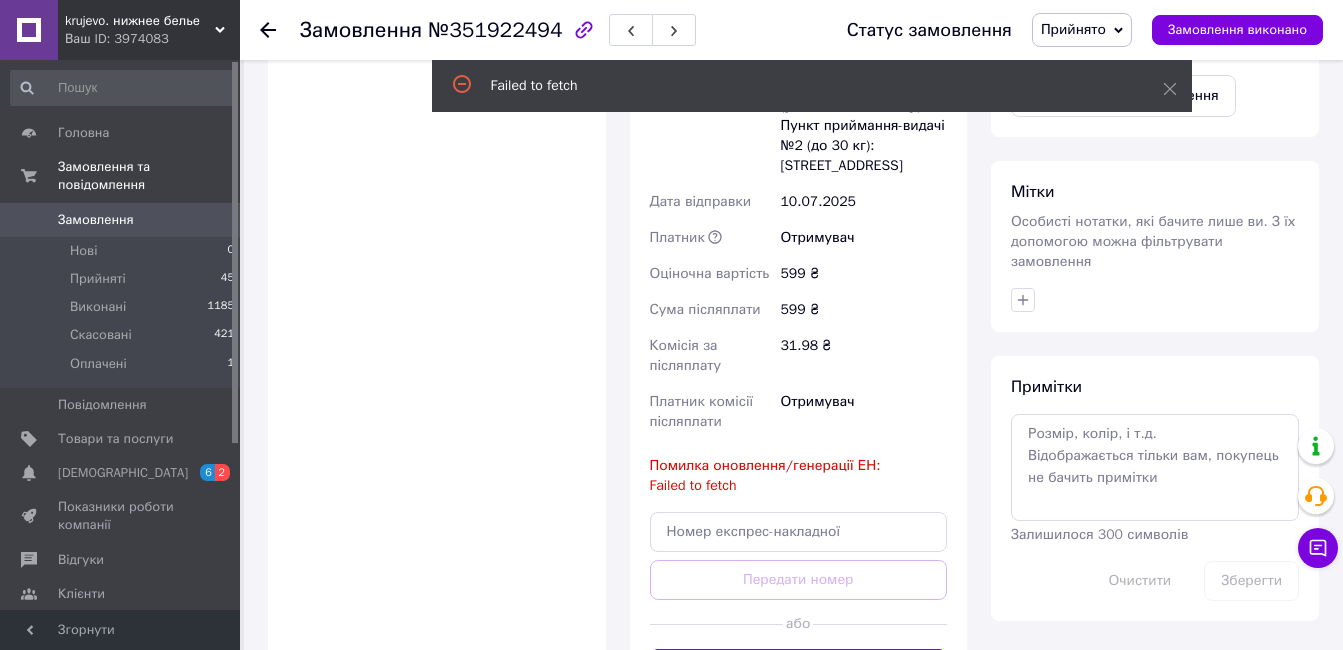 scroll, scrollTop: 900, scrollLeft: 0, axis: vertical 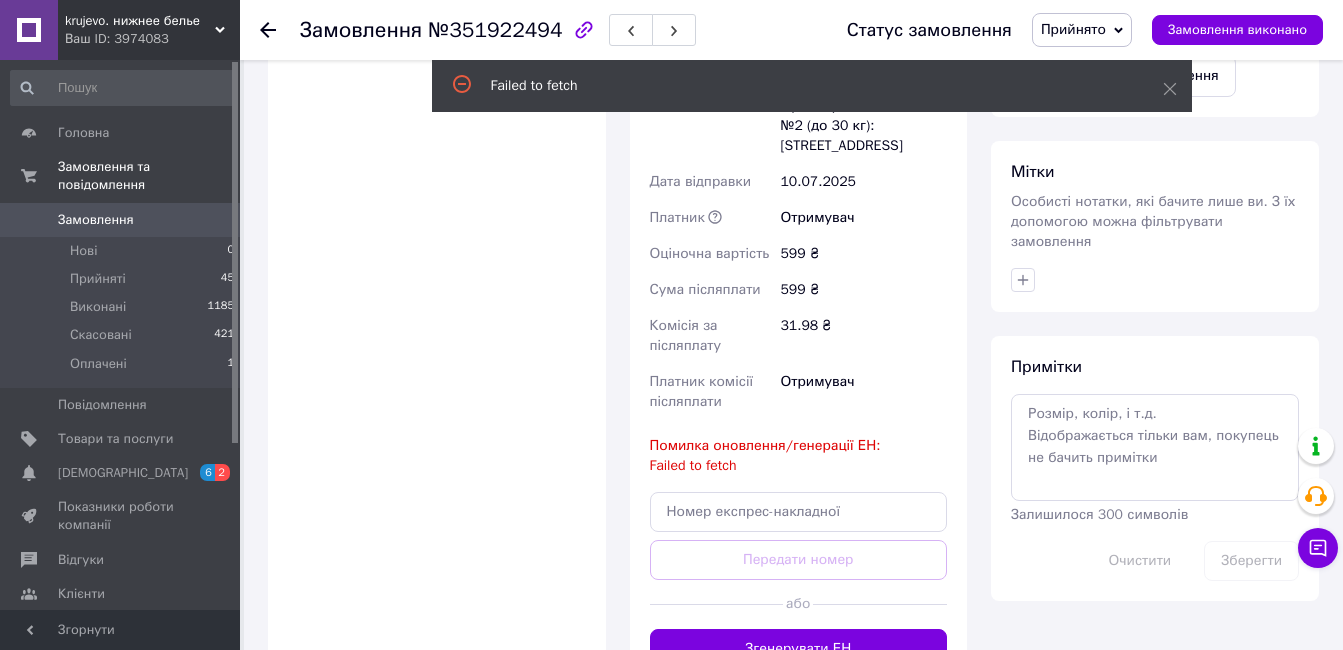 click on "Згенерувати ЕН" at bounding box center (799, 649) 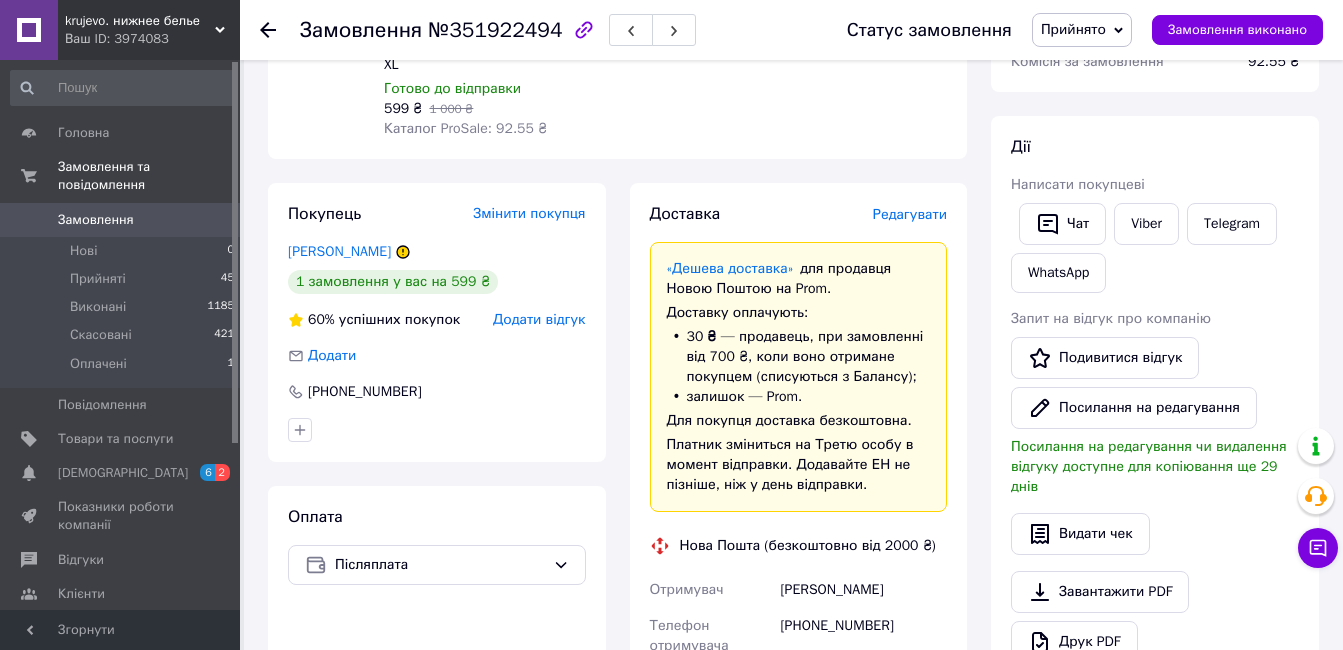 scroll, scrollTop: 0, scrollLeft: 0, axis: both 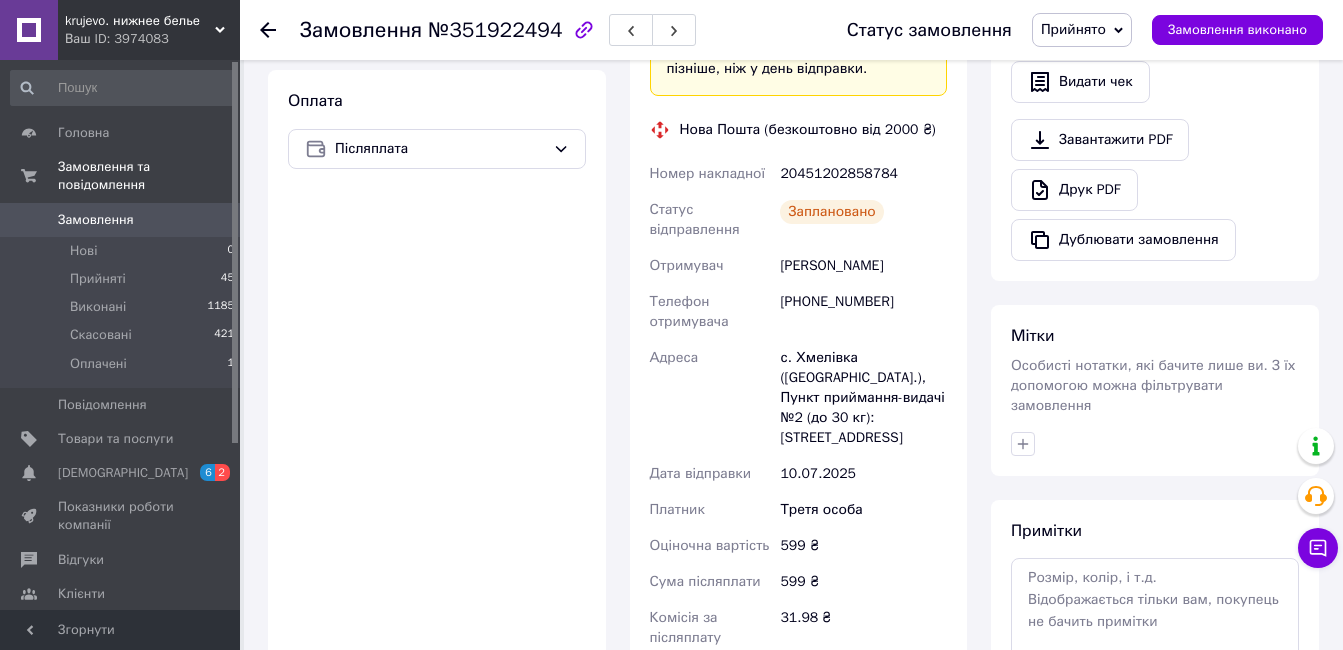 click on "20451202858784" at bounding box center [863, 174] 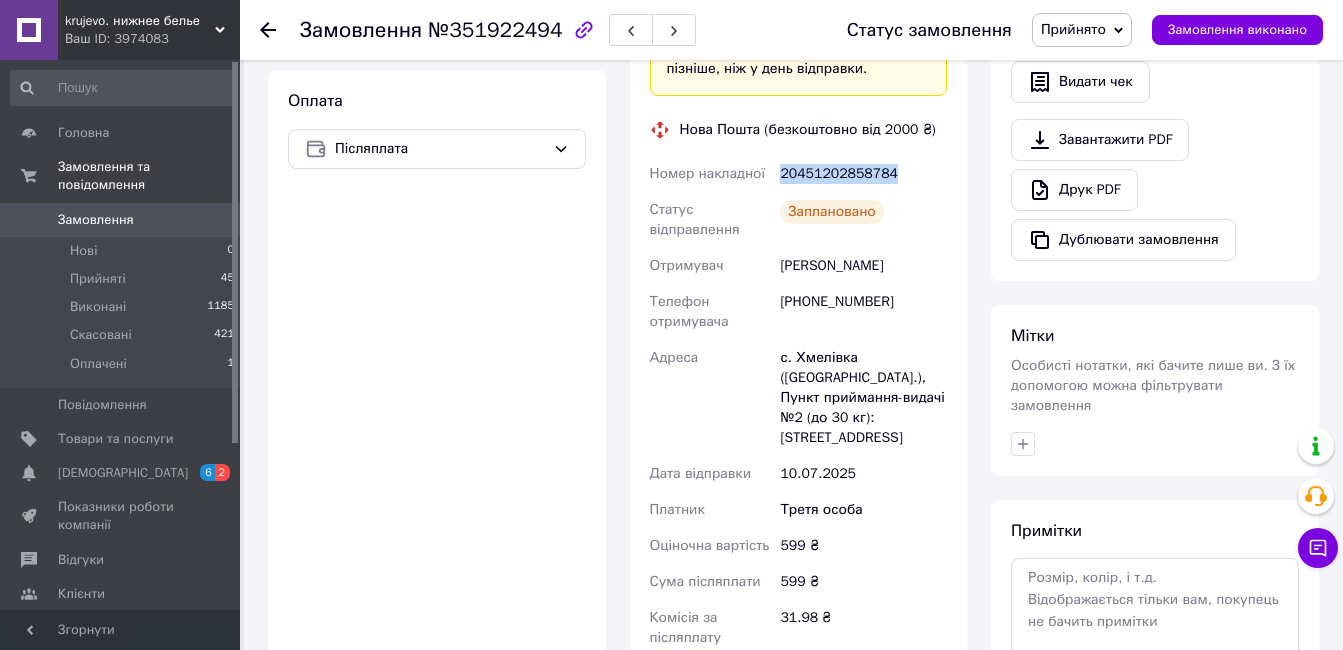 click on "20451202858784" at bounding box center (863, 174) 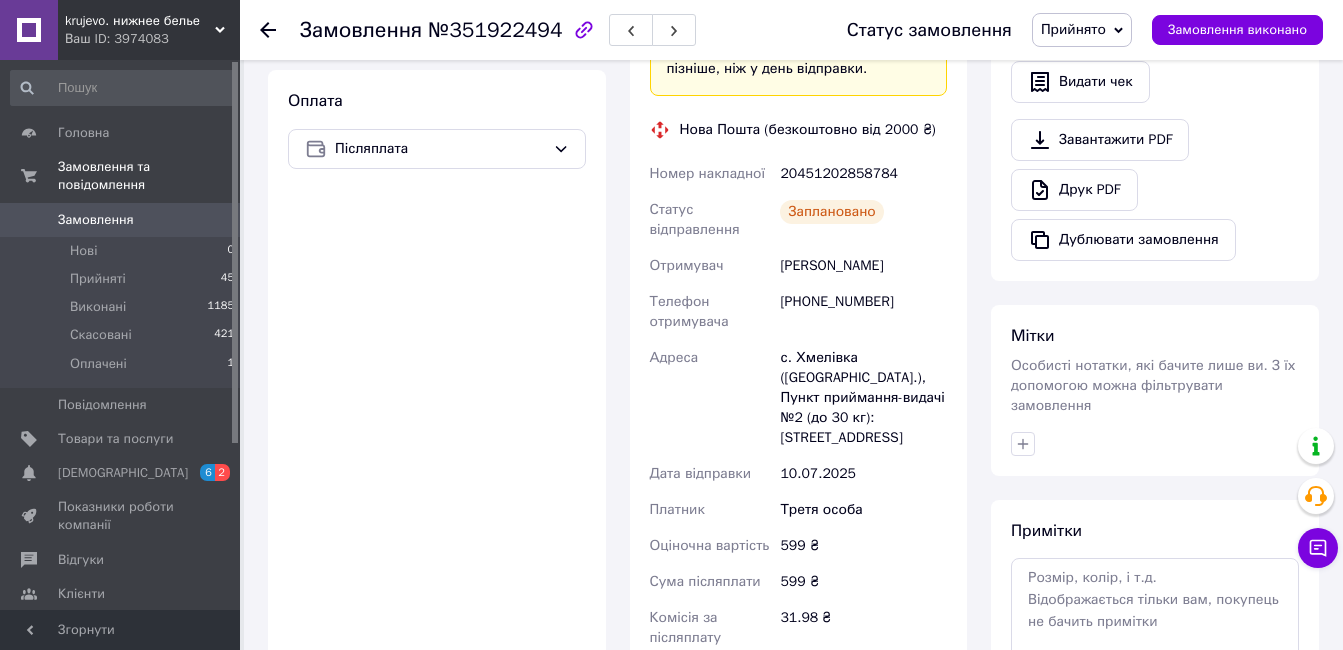 click 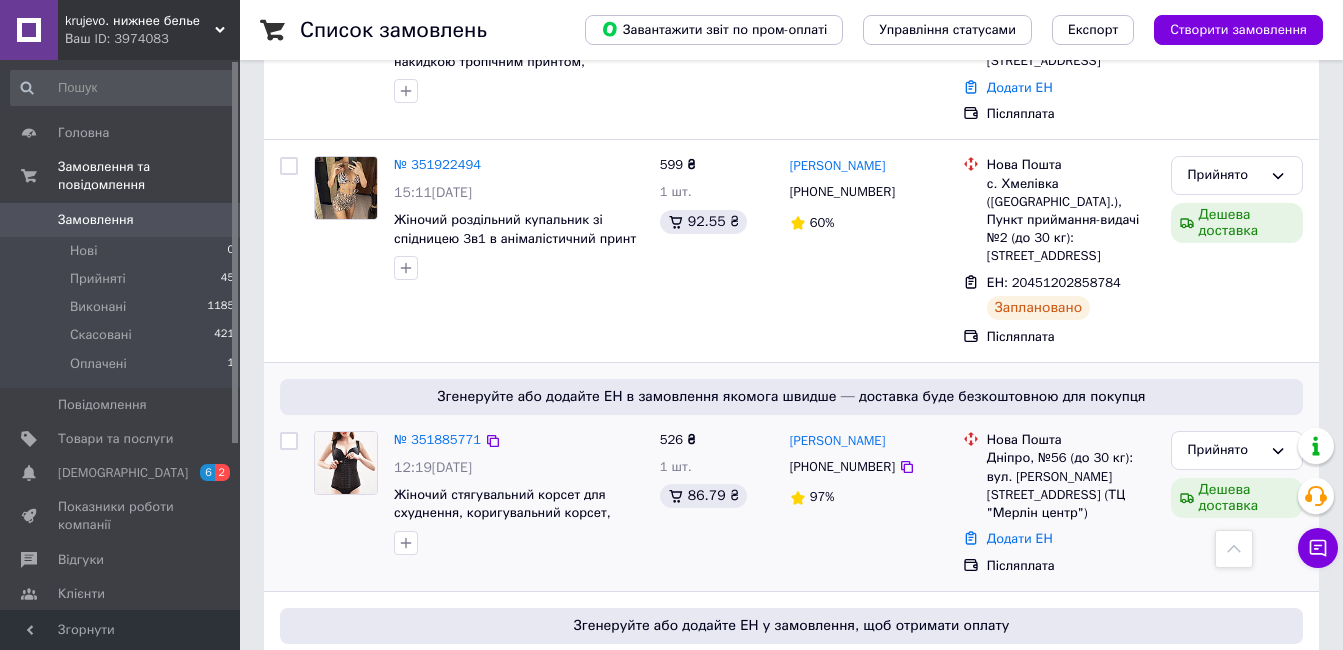 scroll, scrollTop: 1461, scrollLeft: 0, axis: vertical 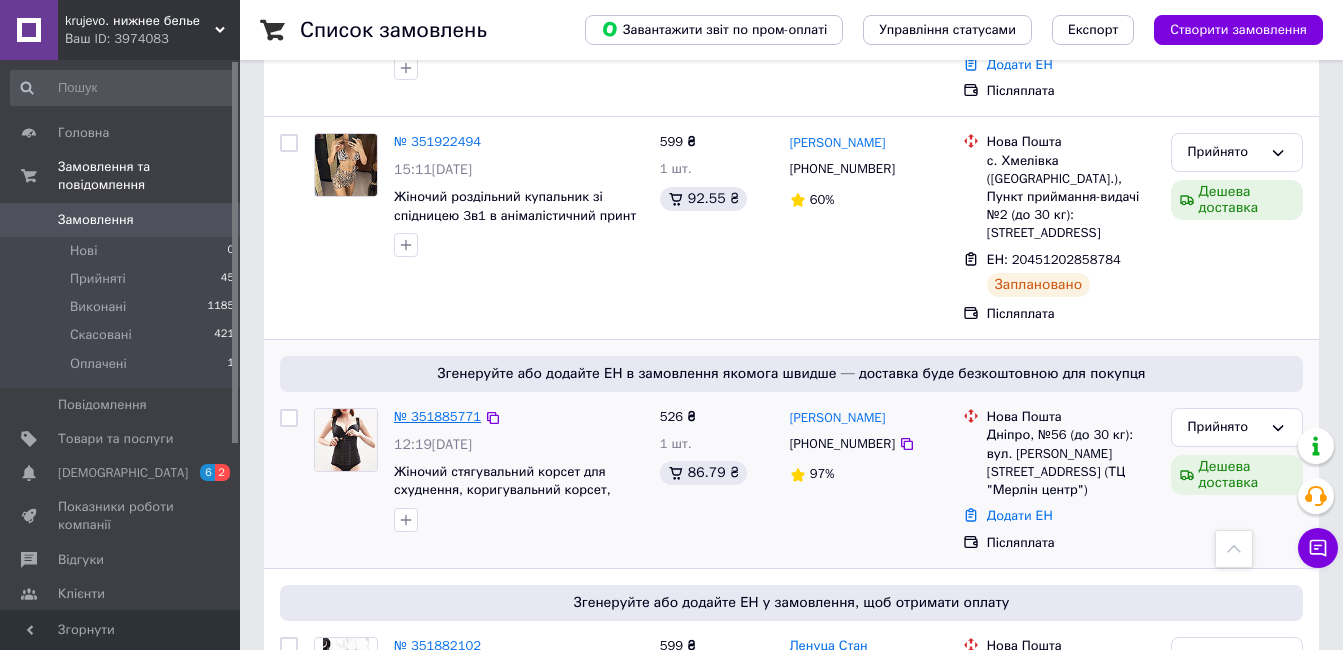 click on "№ 351885771" at bounding box center (437, 416) 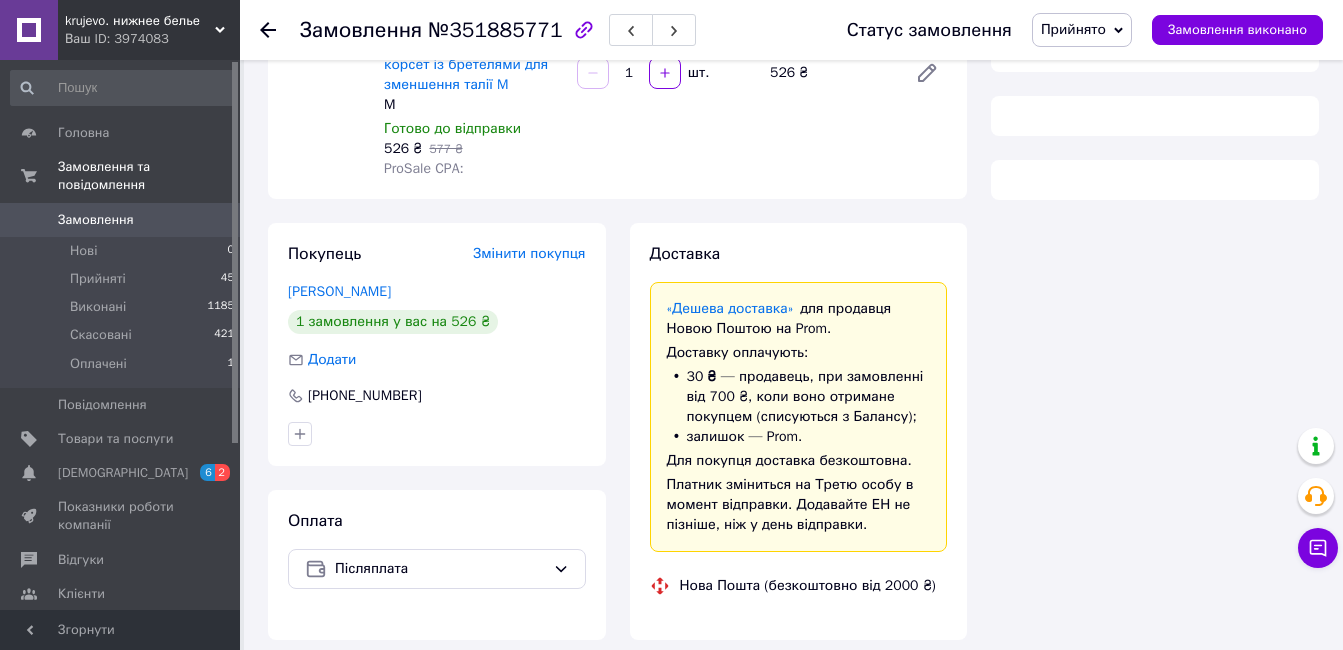 scroll, scrollTop: 342, scrollLeft: 0, axis: vertical 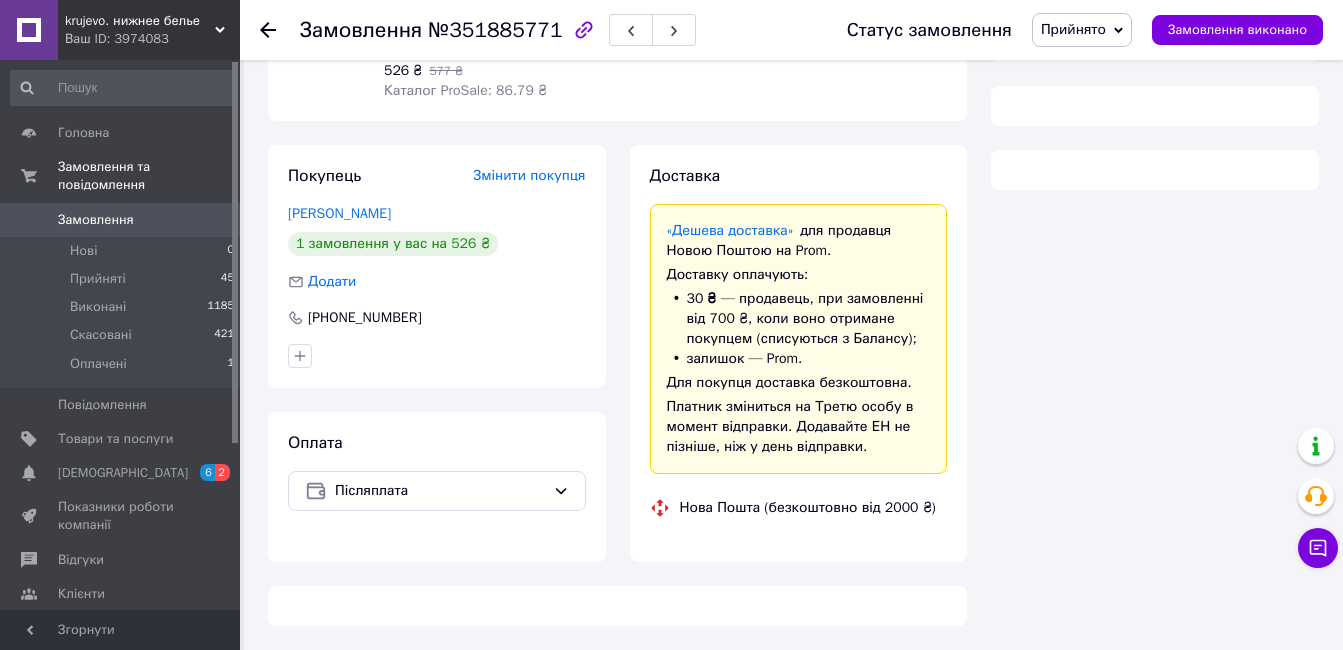 click on "Замовлення" at bounding box center [121, 220] 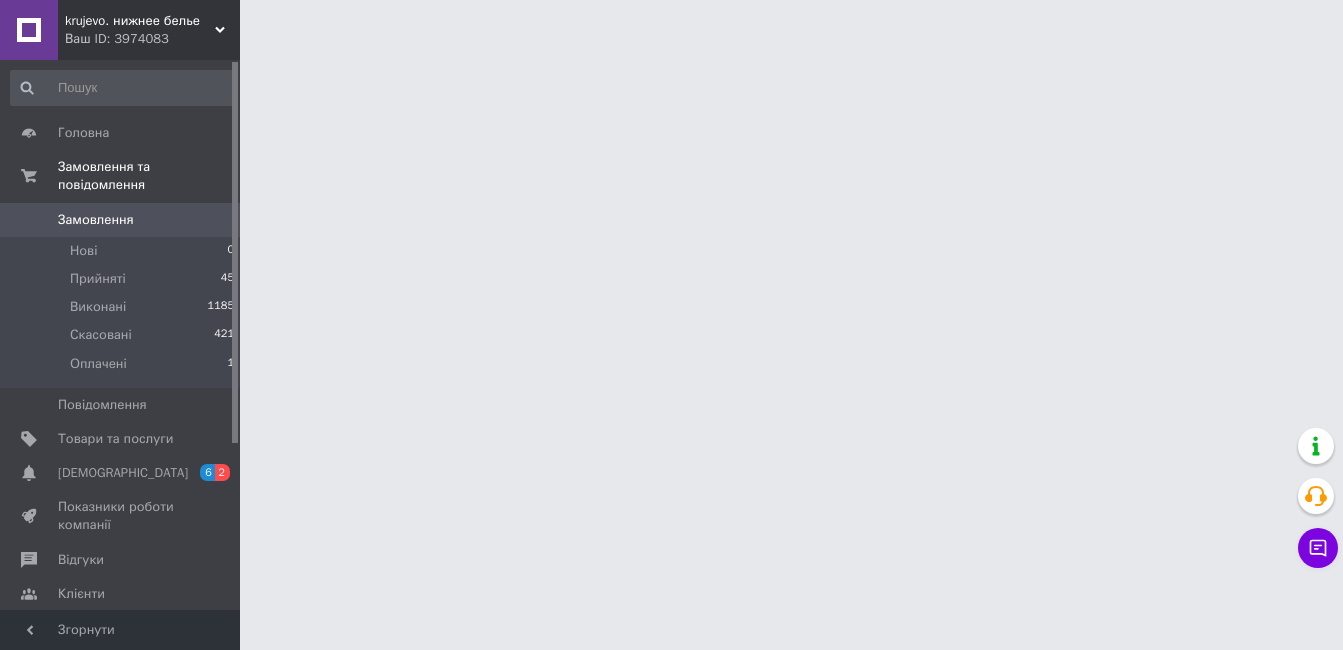 scroll, scrollTop: 0, scrollLeft: 0, axis: both 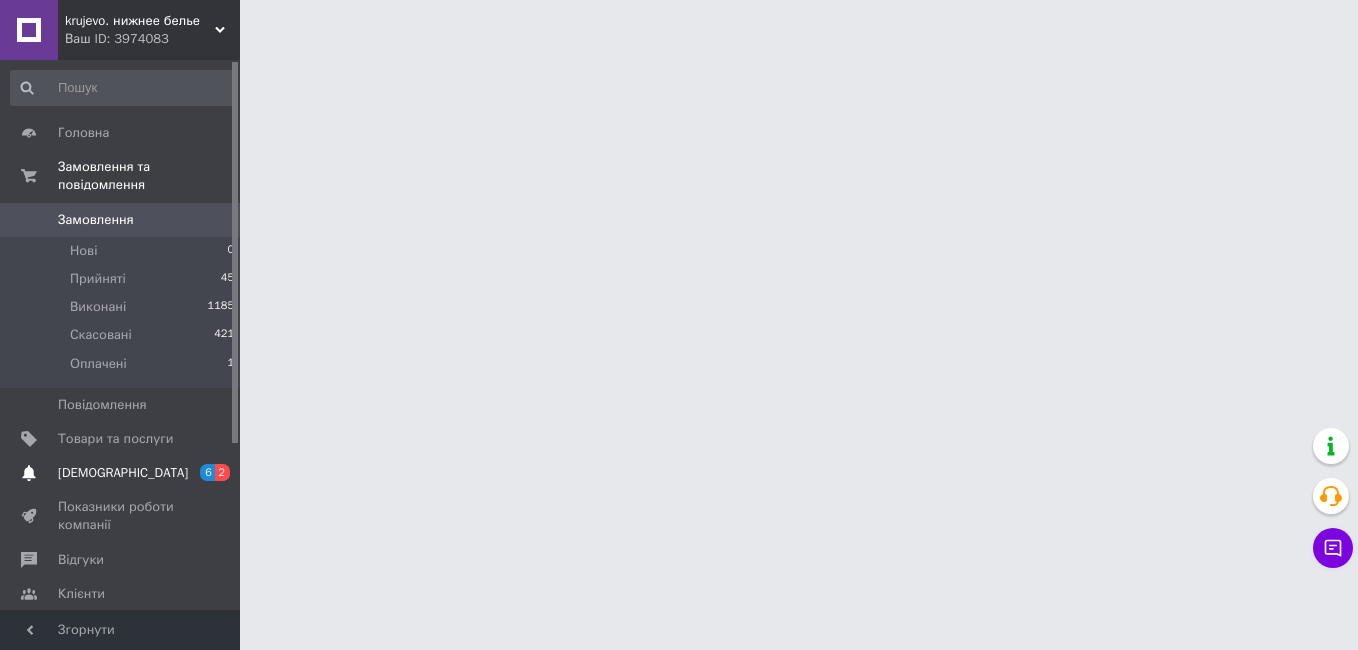 click on "6 2" at bounding box center [212, 473] 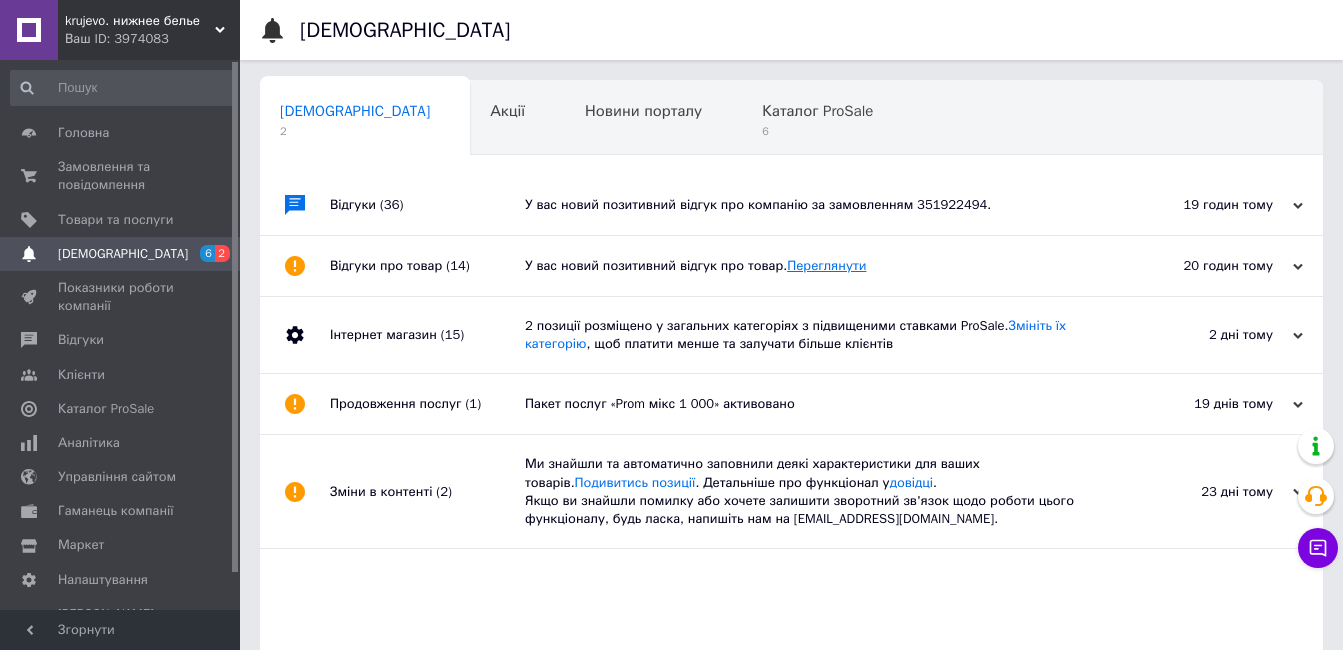 click on "Переглянути" at bounding box center (826, 265) 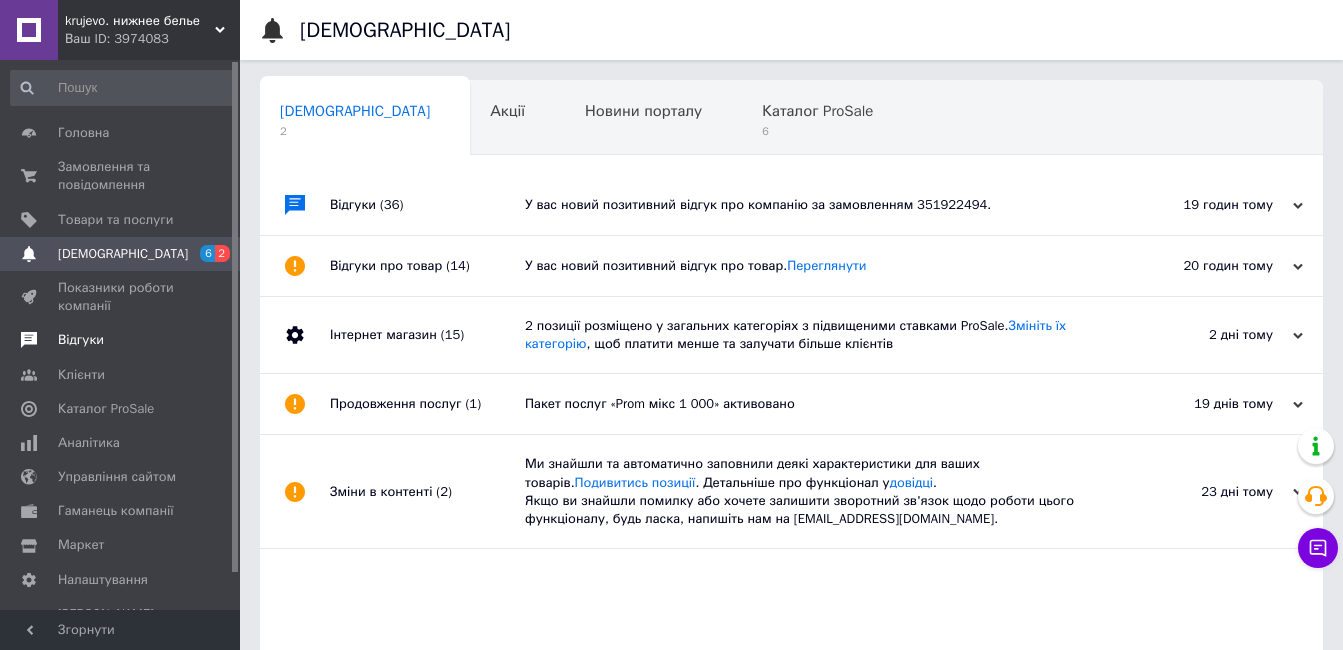 click on "Відгуки" at bounding box center (121, 340) 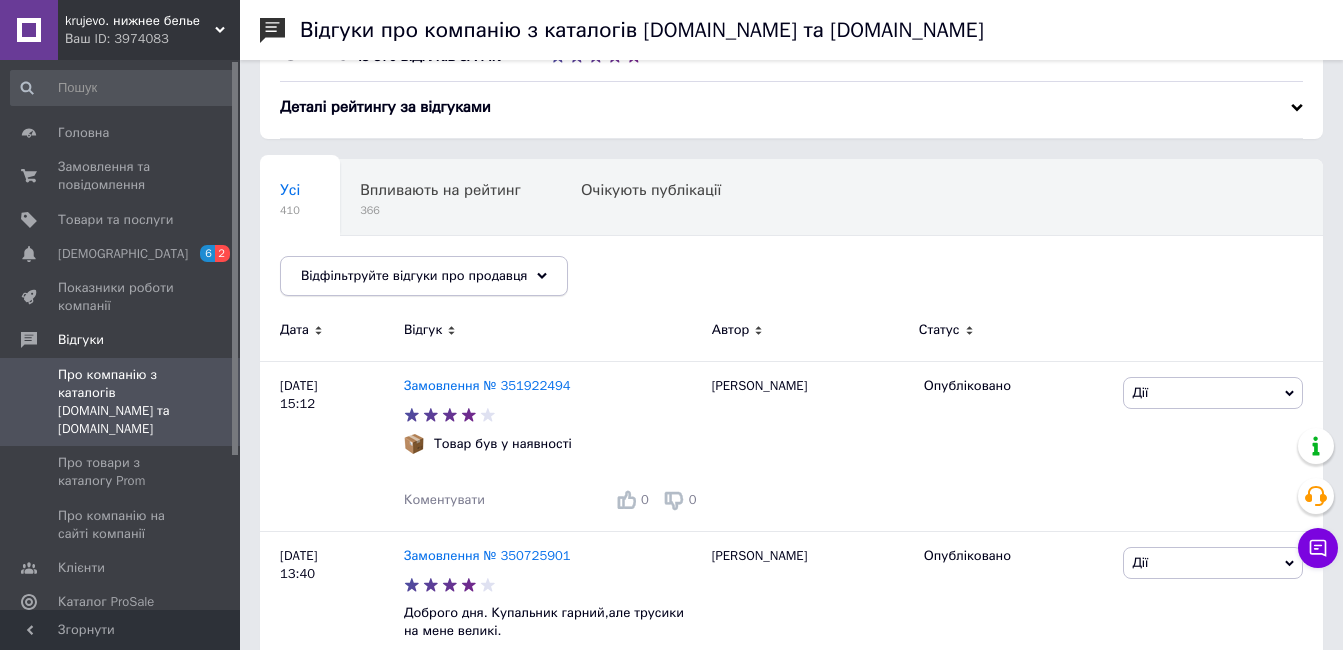 scroll, scrollTop: 100, scrollLeft: 0, axis: vertical 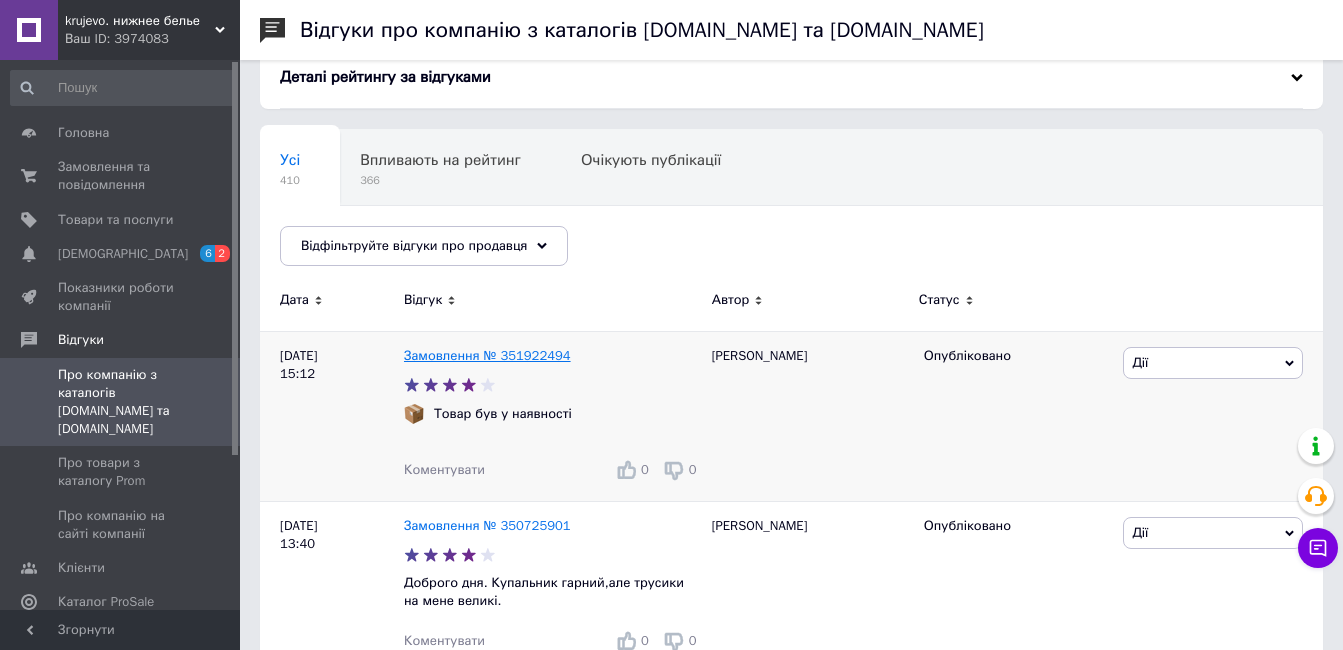 click on "Замовлення № 351922494" at bounding box center (487, 355) 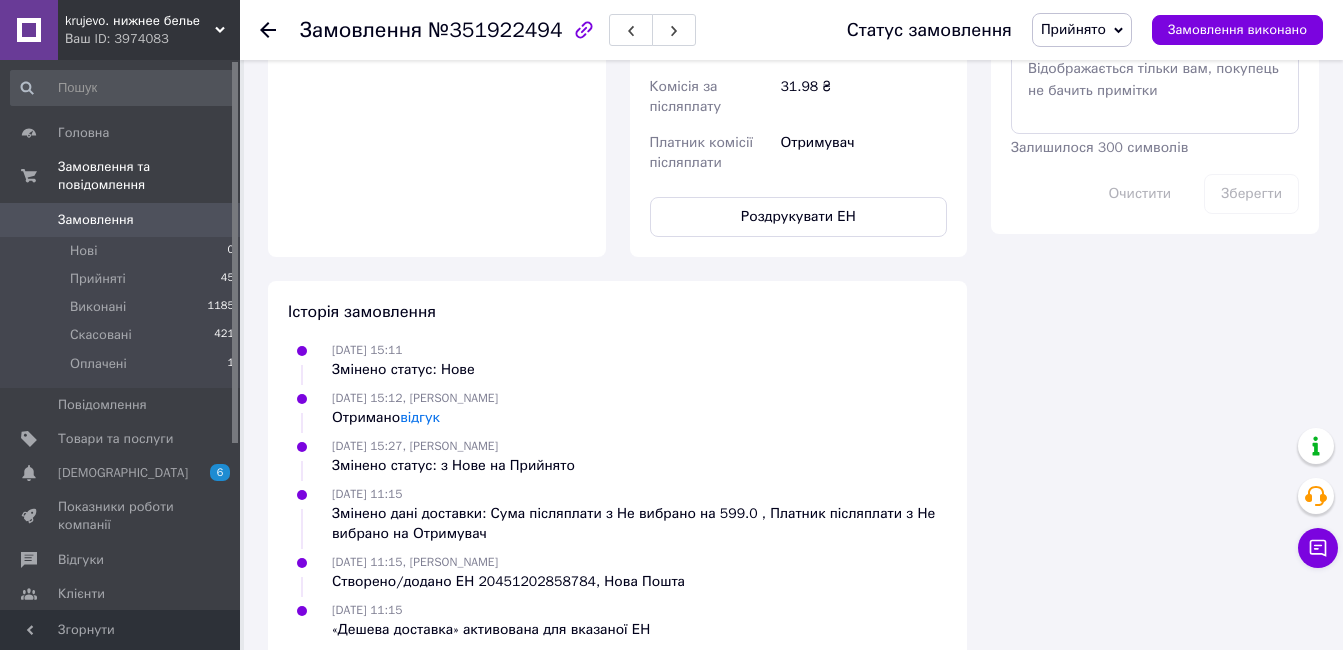 scroll, scrollTop: 1245, scrollLeft: 0, axis: vertical 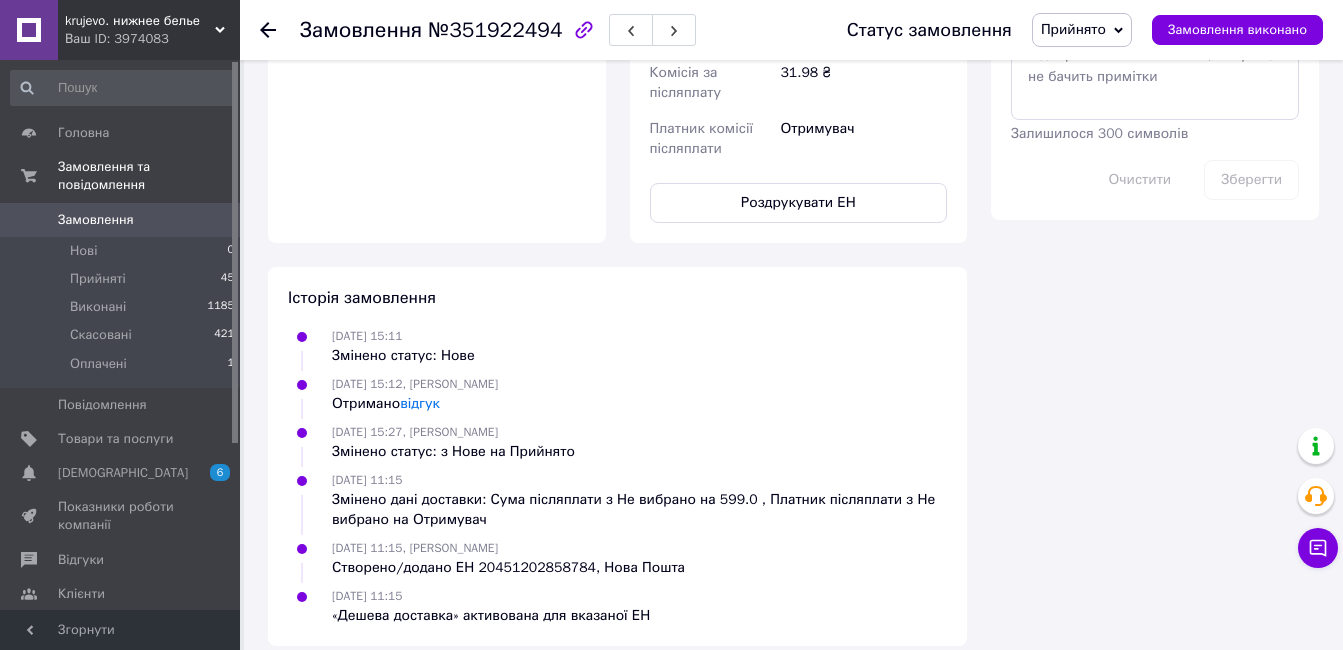click on "Замовлення" at bounding box center (121, 220) 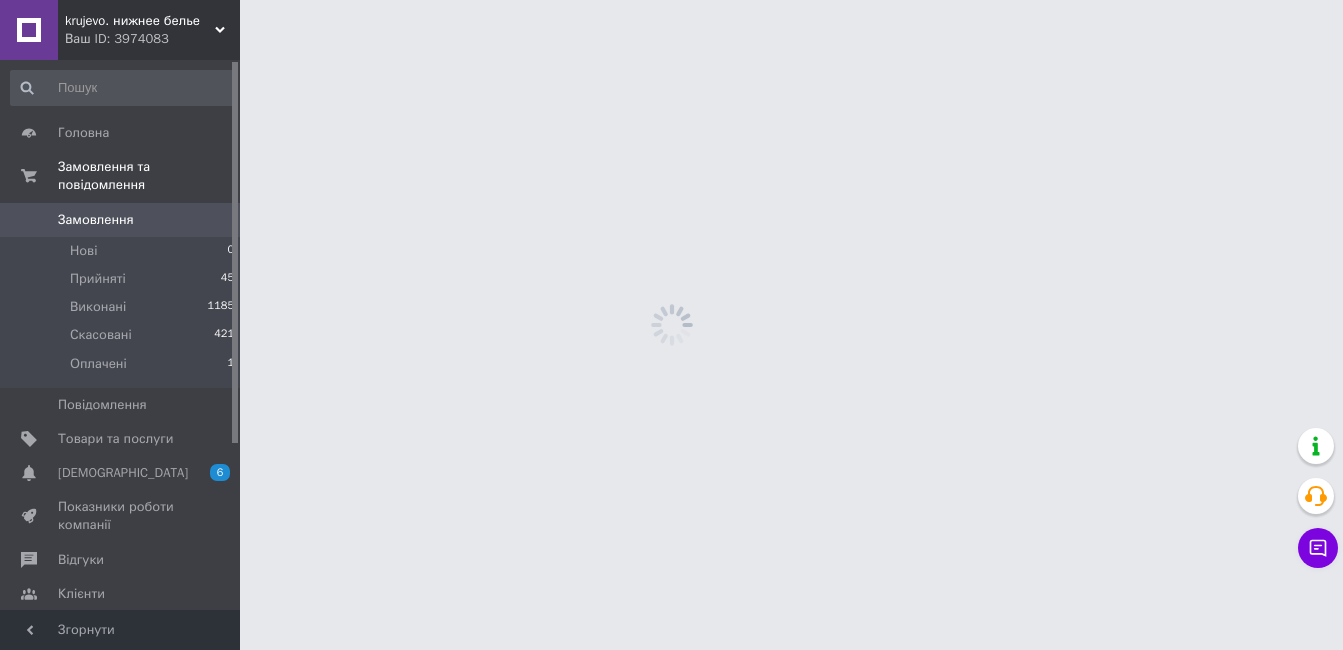scroll, scrollTop: 0, scrollLeft: 0, axis: both 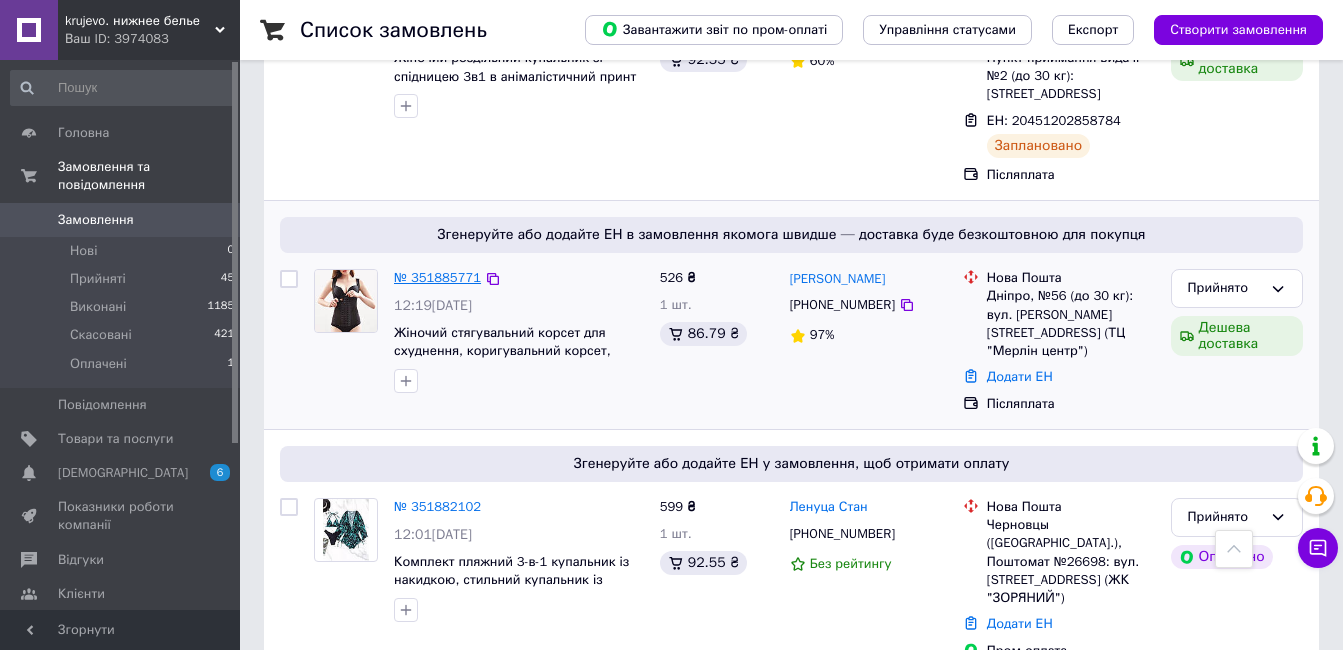 click on "№ 351885771" at bounding box center (437, 277) 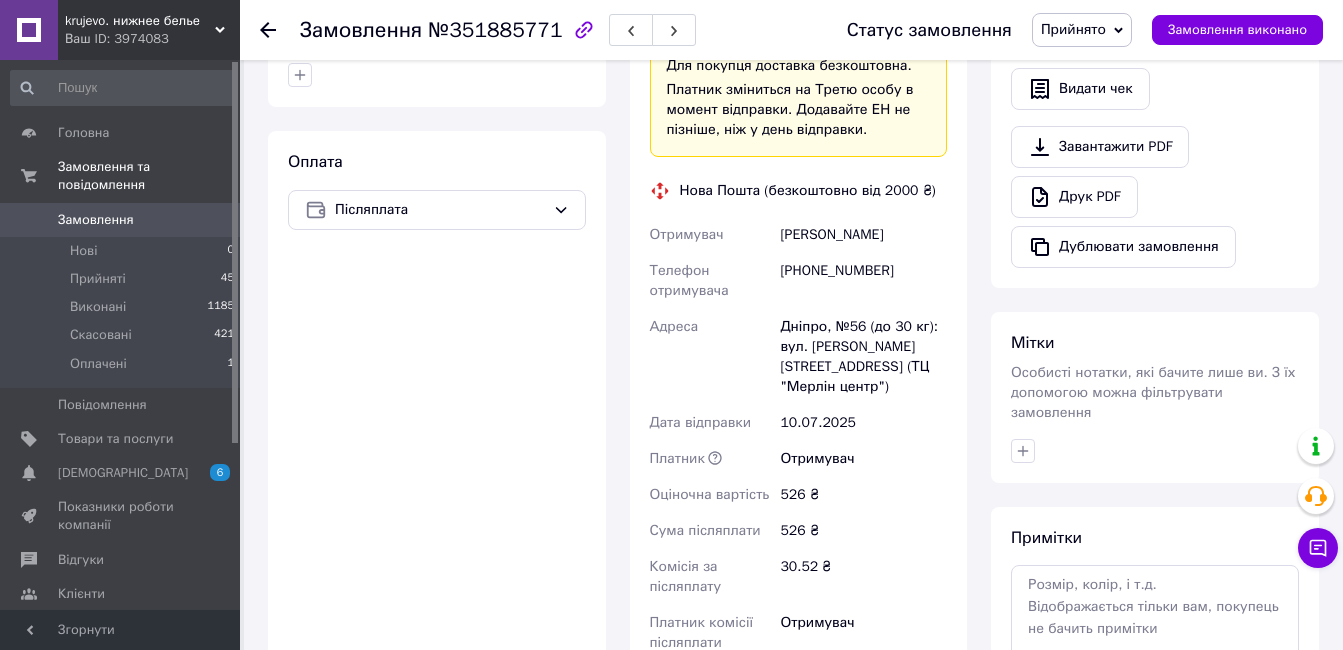 scroll, scrollTop: 942, scrollLeft: 0, axis: vertical 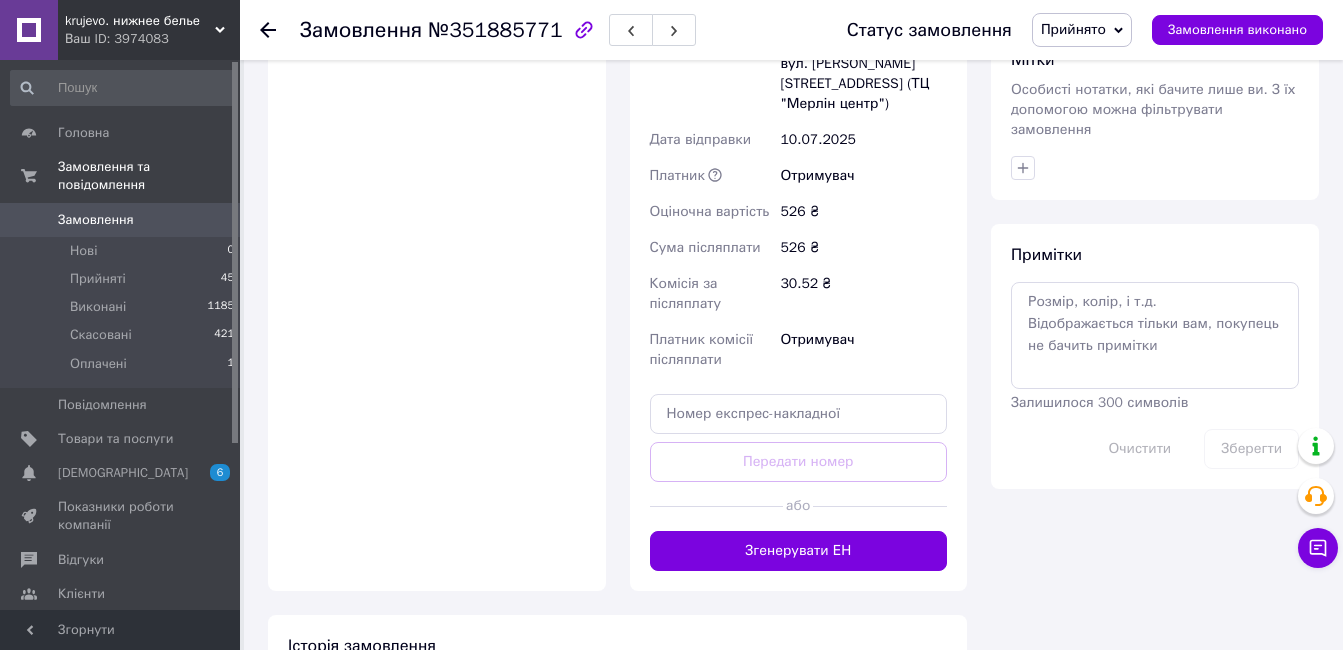 click on "Згенерувати ЕН" at bounding box center [799, 551] 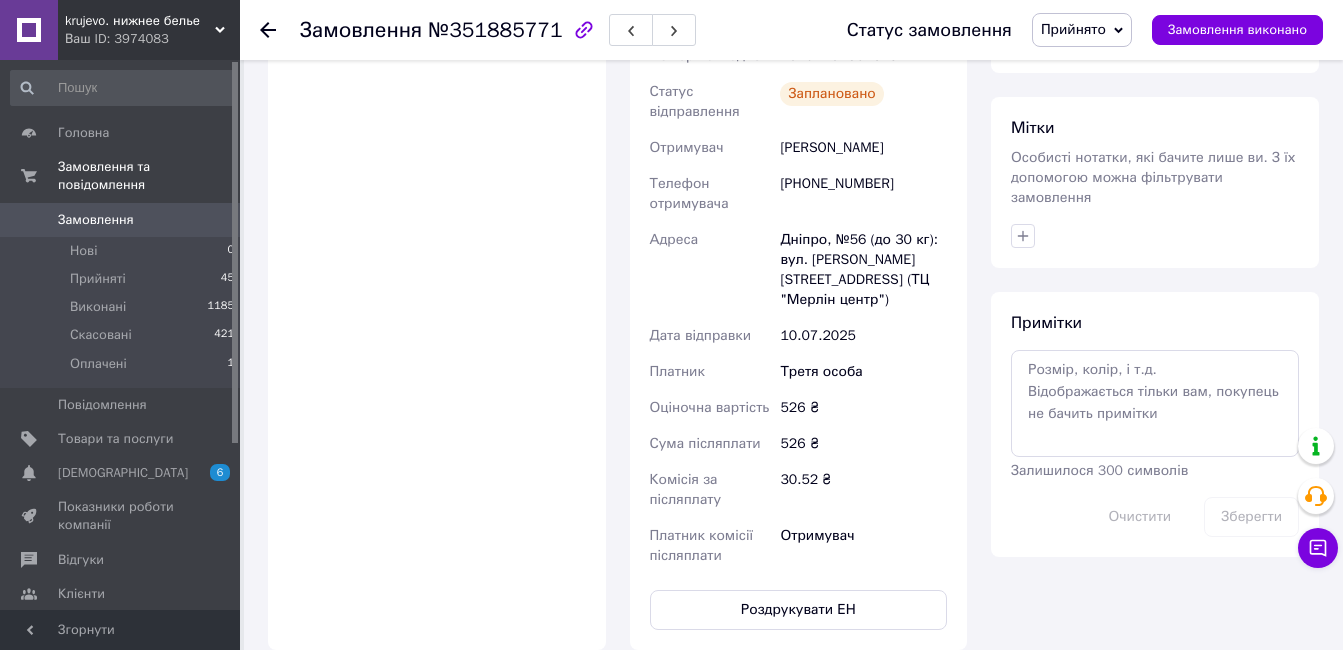 scroll, scrollTop: 742, scrollLeft: 0, axis: vertical 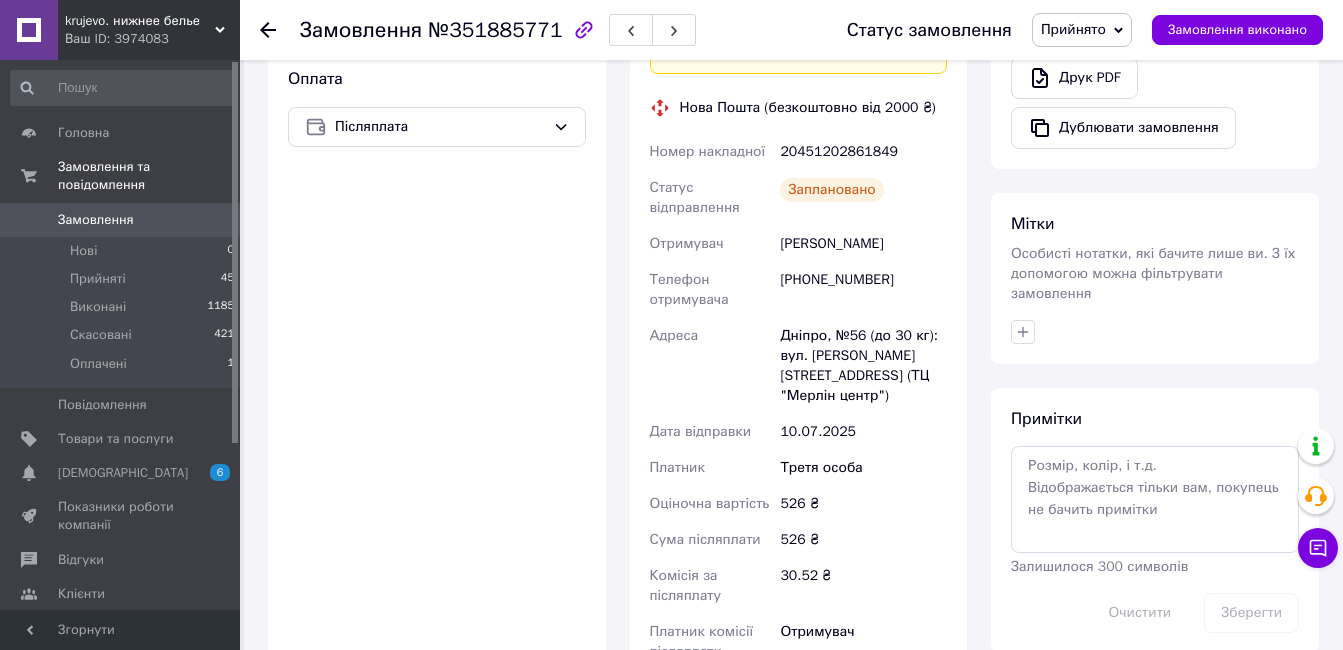 click on "20451202861849" at bounding box center (863, 152) 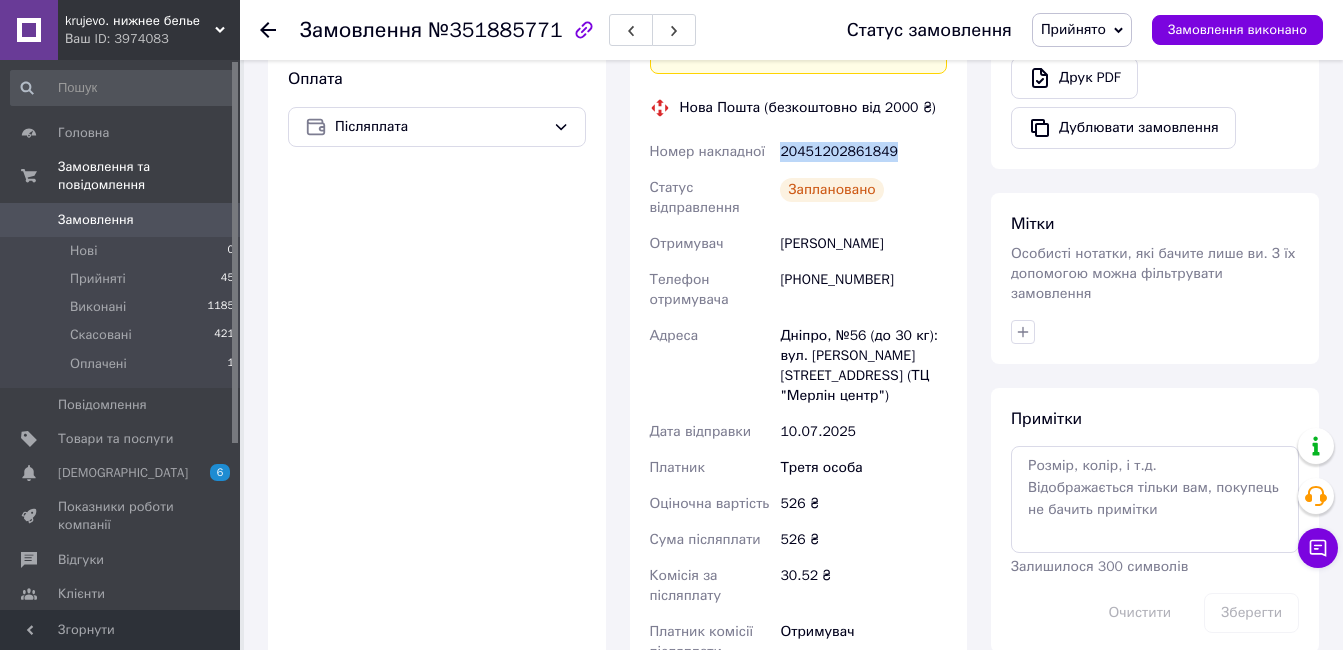 click on "20451202861849" at bounding box center (863, 152) 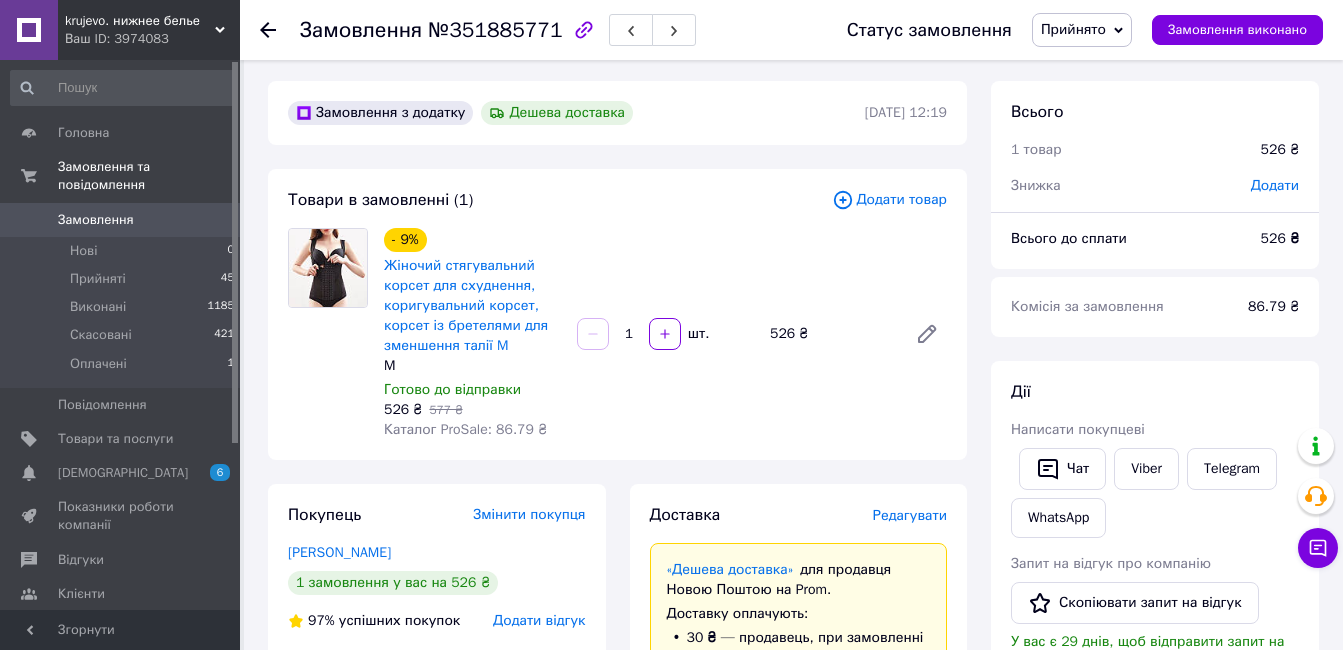 scroll, scrollTop: 0, scrollLeft: 0, axis: both 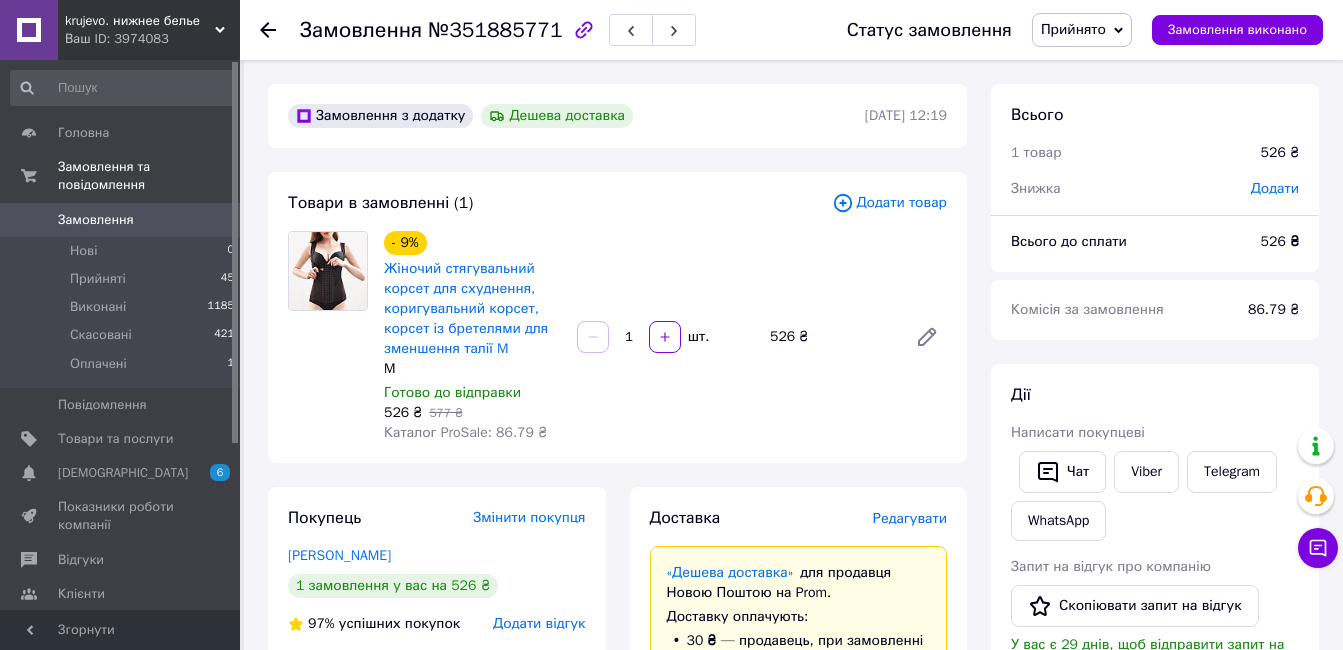 click on "Замовлення" at bounding box center (121, 220) 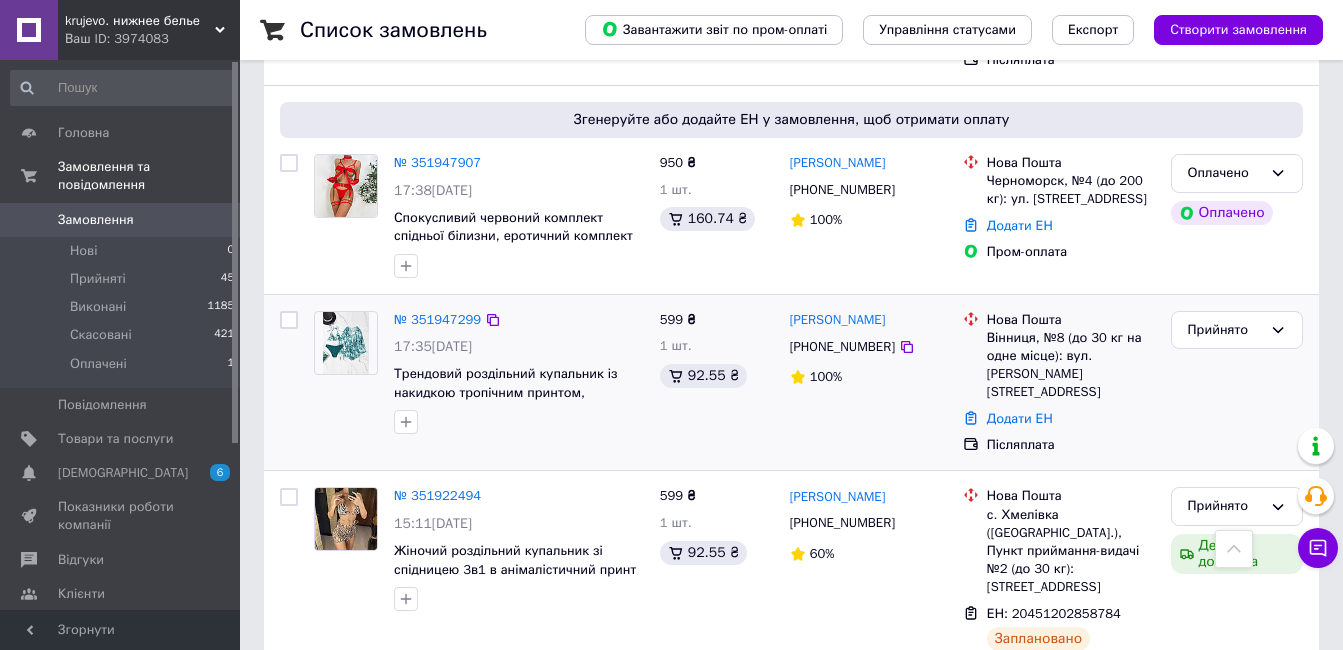 scroll, scrollTop: 1300, scrollLeft: 0, axis: vertical 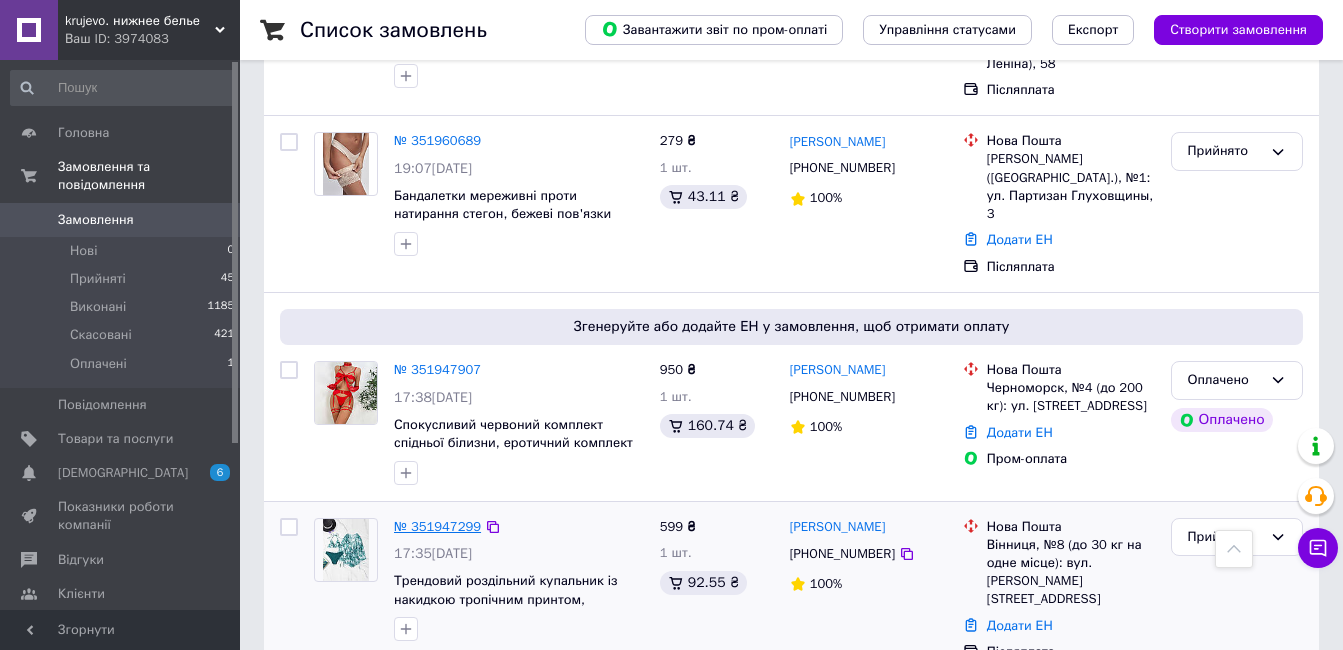 click on "№ 351947299" at bounding box center [437, 526] 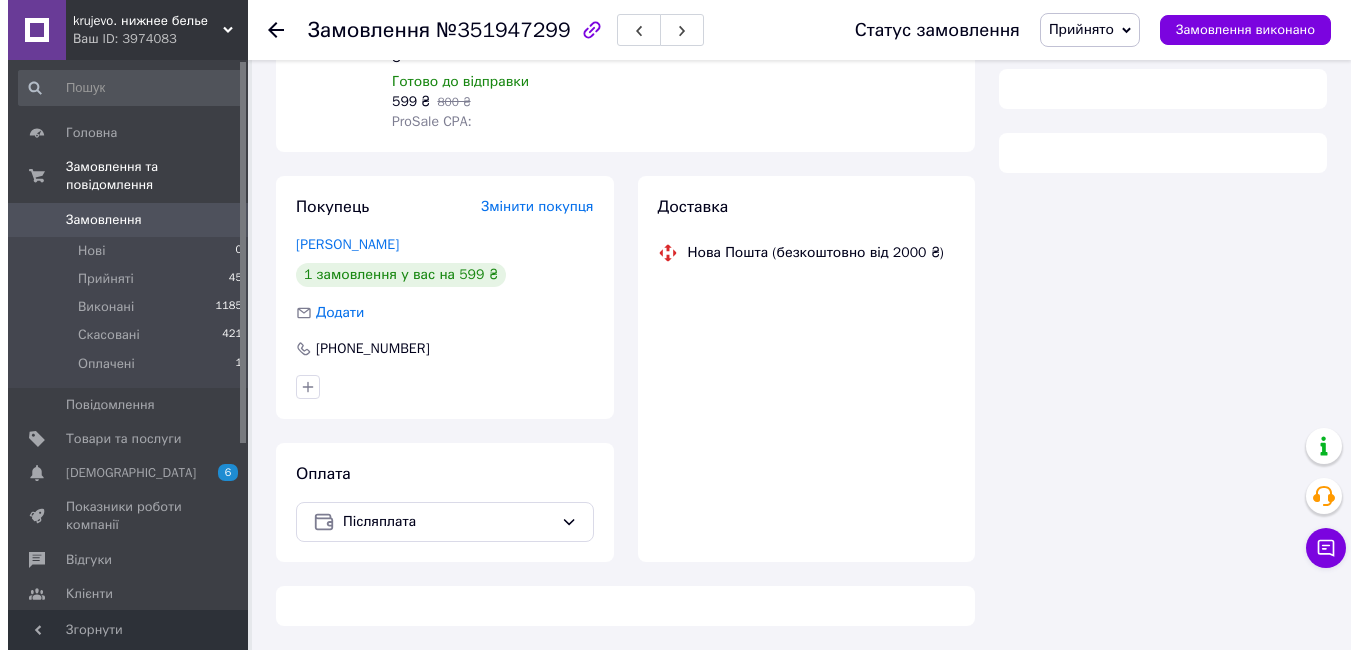 scroll, scrollTop: 0, scrollLeft: 0, axis: both 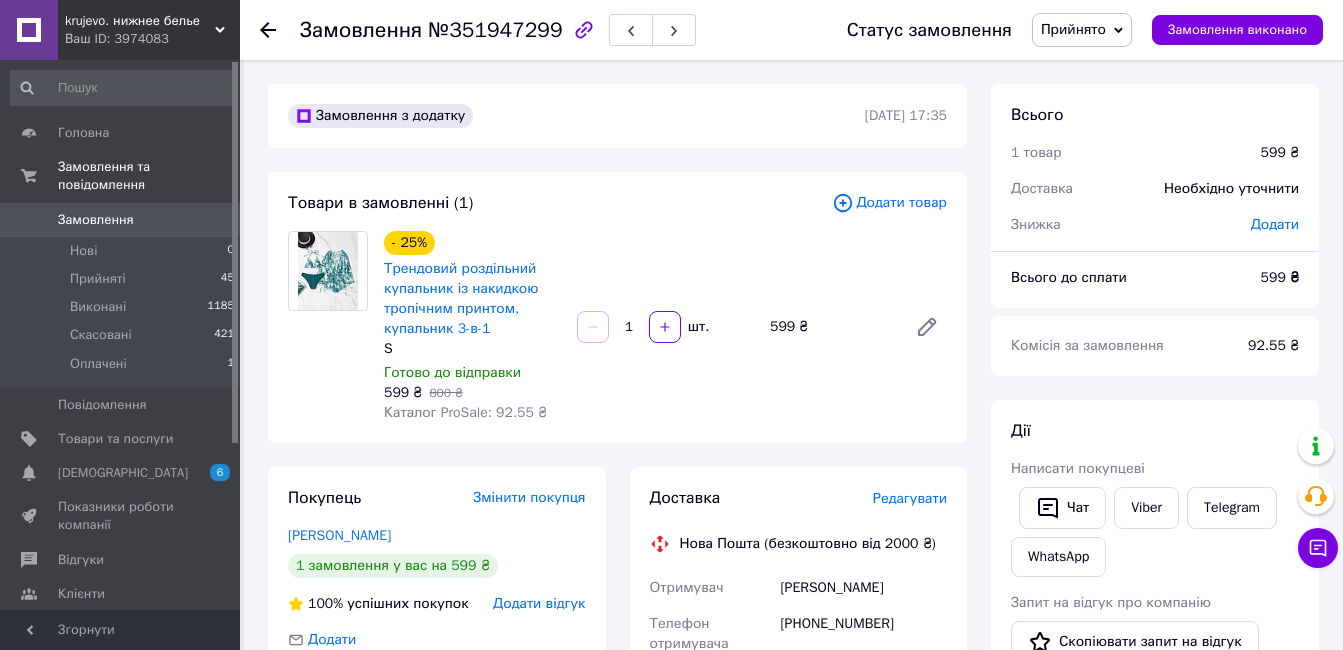 click 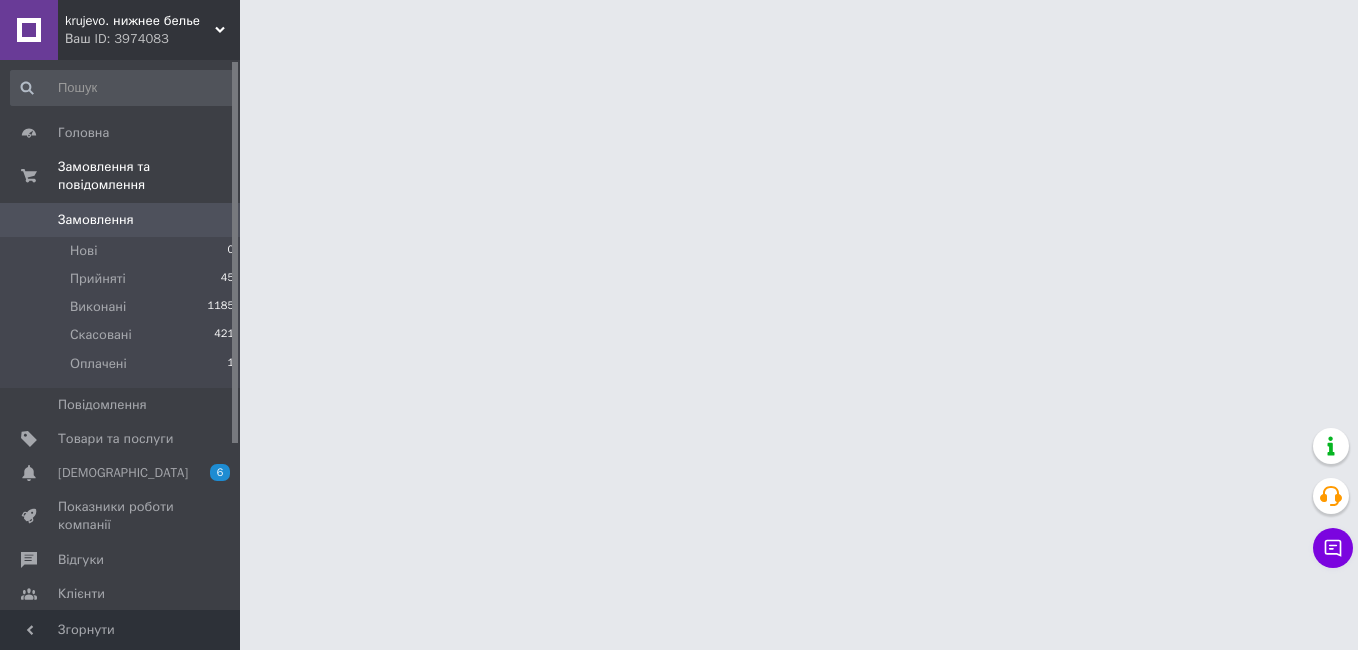 click on "Замовлення" at bounding box center (96, 220) 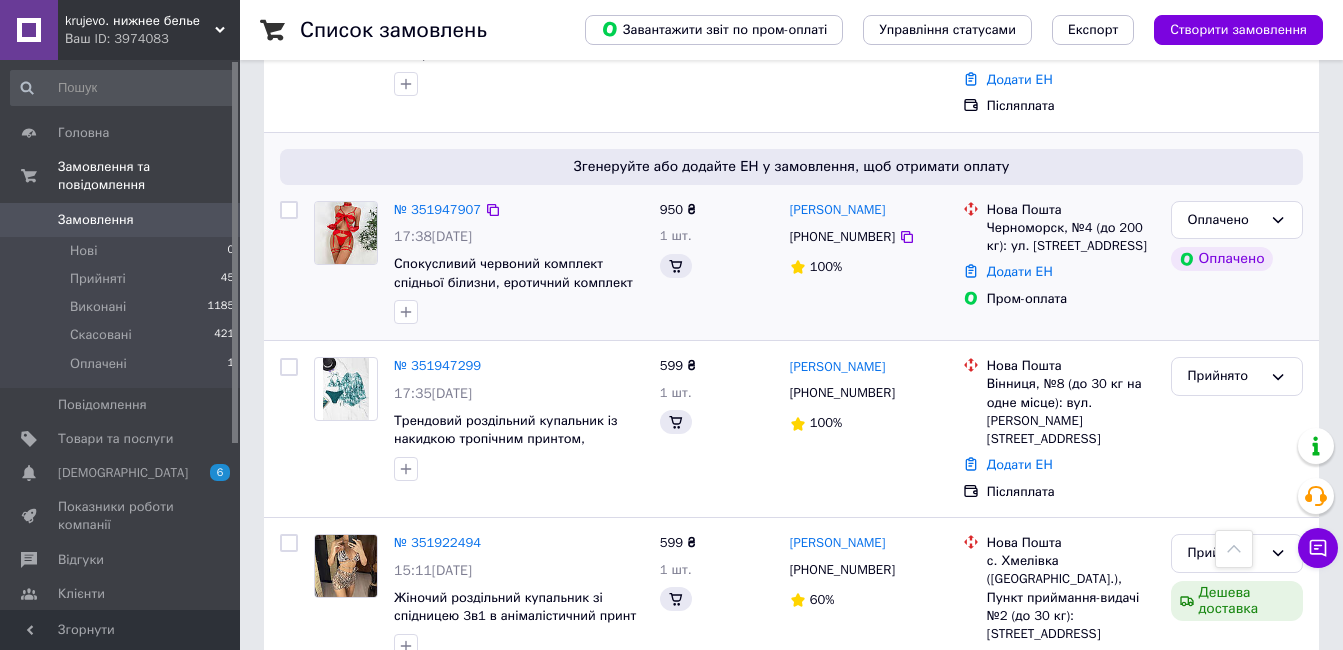 scroll, scrollTop: 700, scrollLeft: 0, axis: vertical 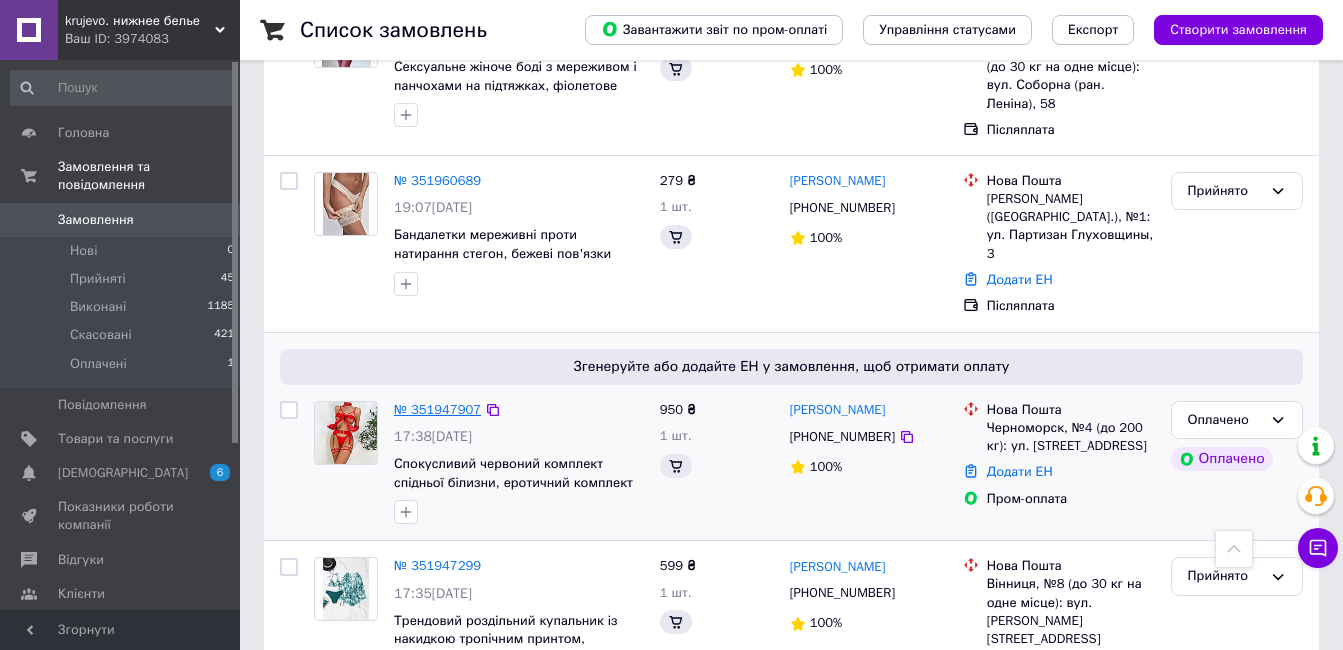 click on "№ 351947907" at bounding box center [437, 409] 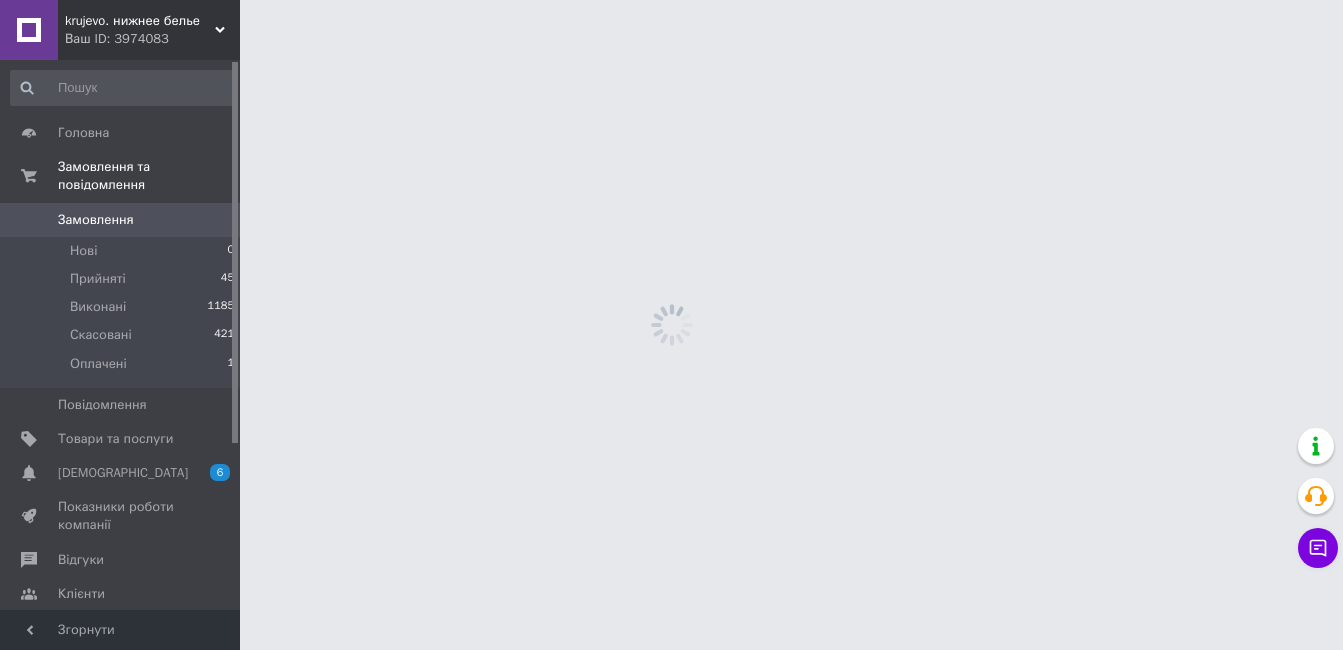 scroll, scrollTop: 0, scrollLeft: 0, axis: both 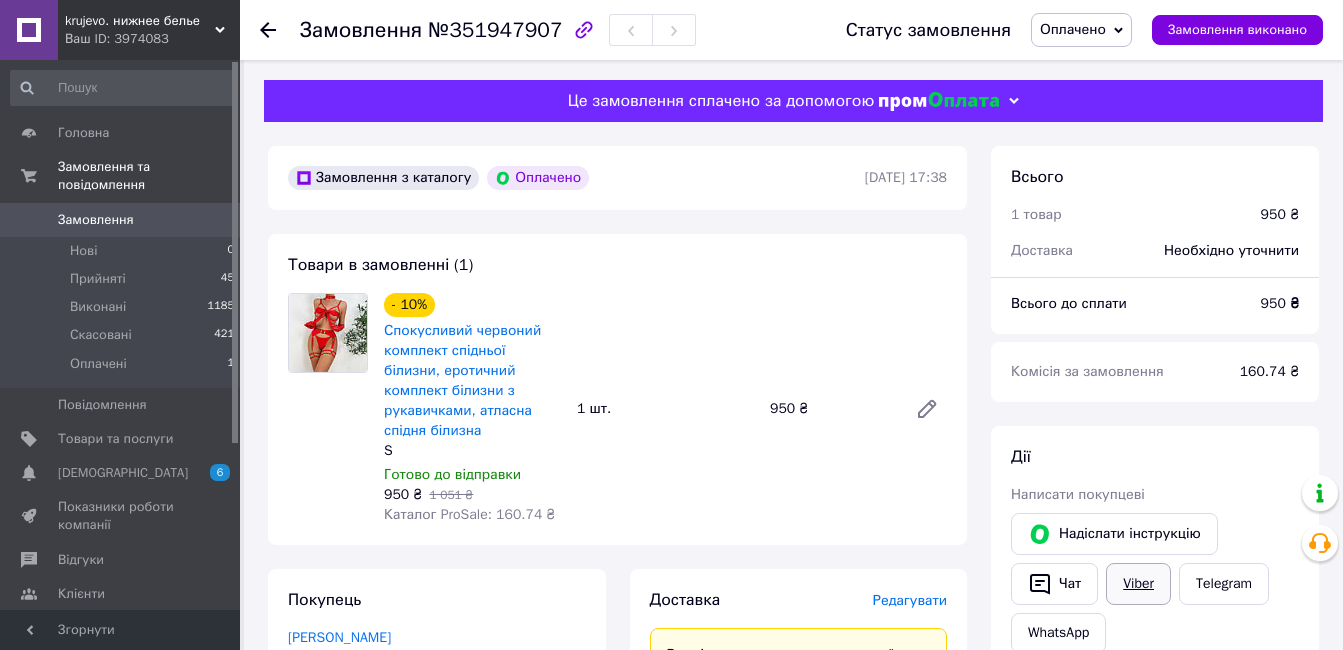 click on "Viber" at bounding box center (1138, 584) 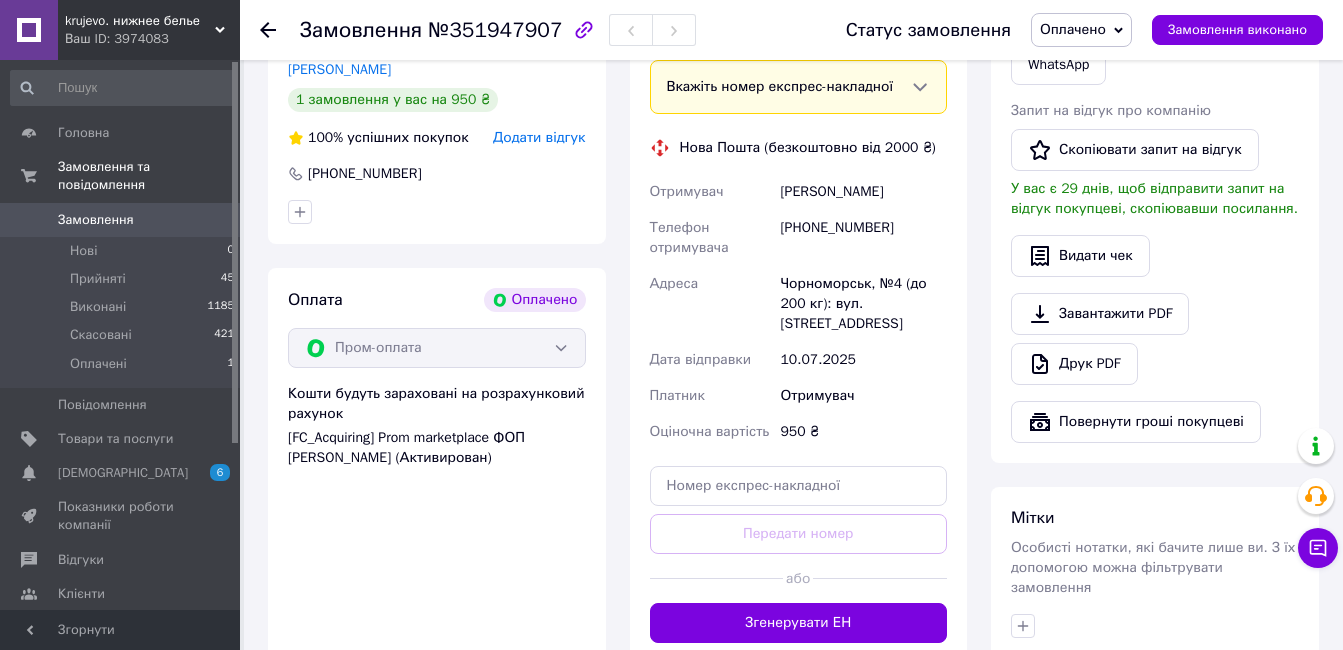 scroll, scrollTop: 800, scrollLeft: 0, axis: vertical 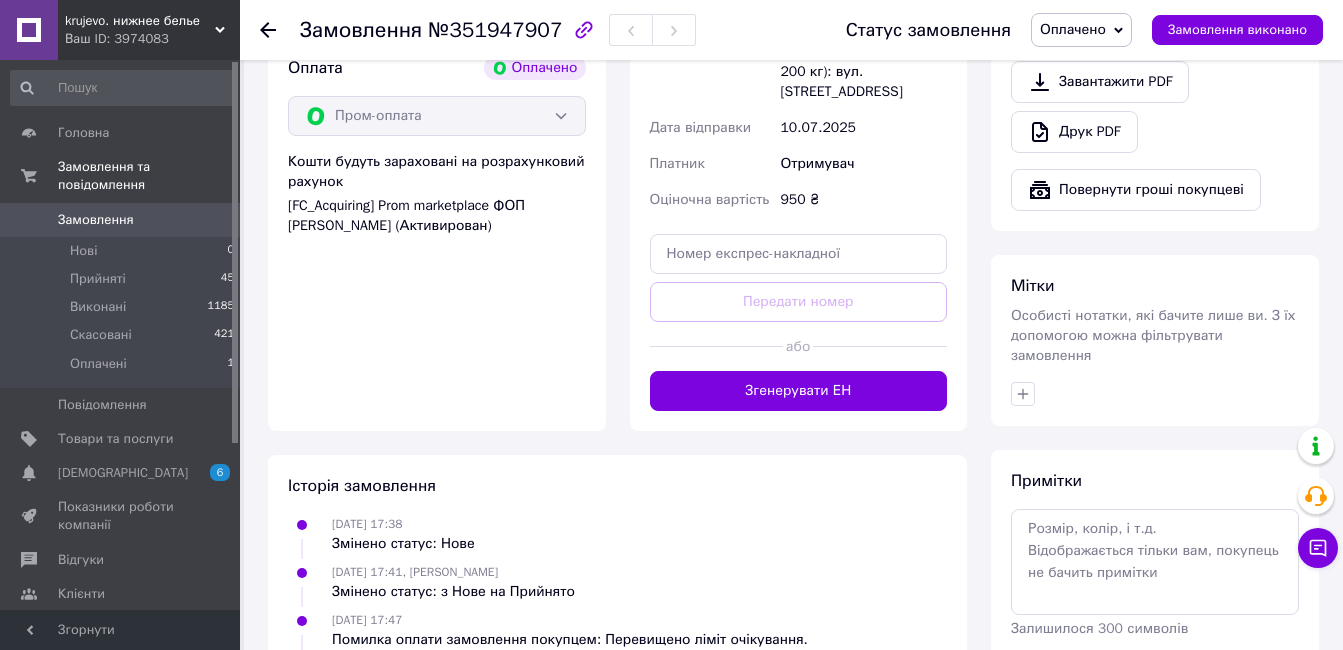 click on "Згенерувати ЕН" at bounding box center (799, 391) 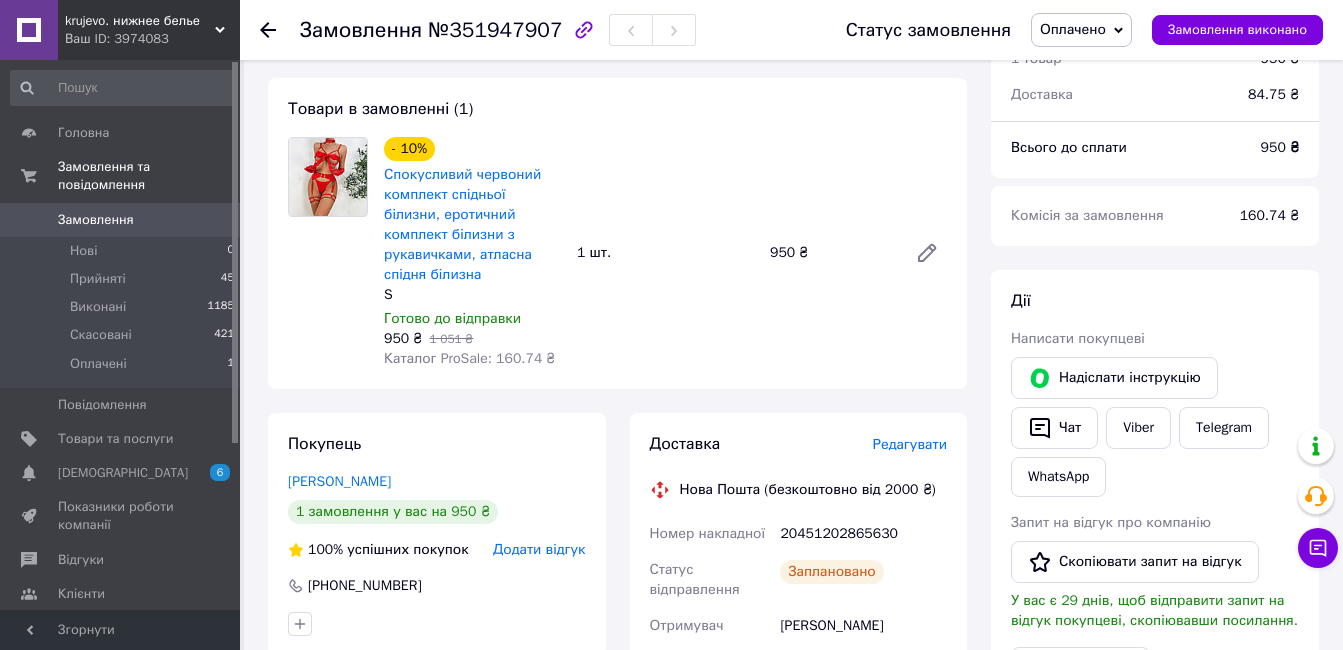 scroll, scrollTop: 400, scrollLeft: 0, axis: vertical 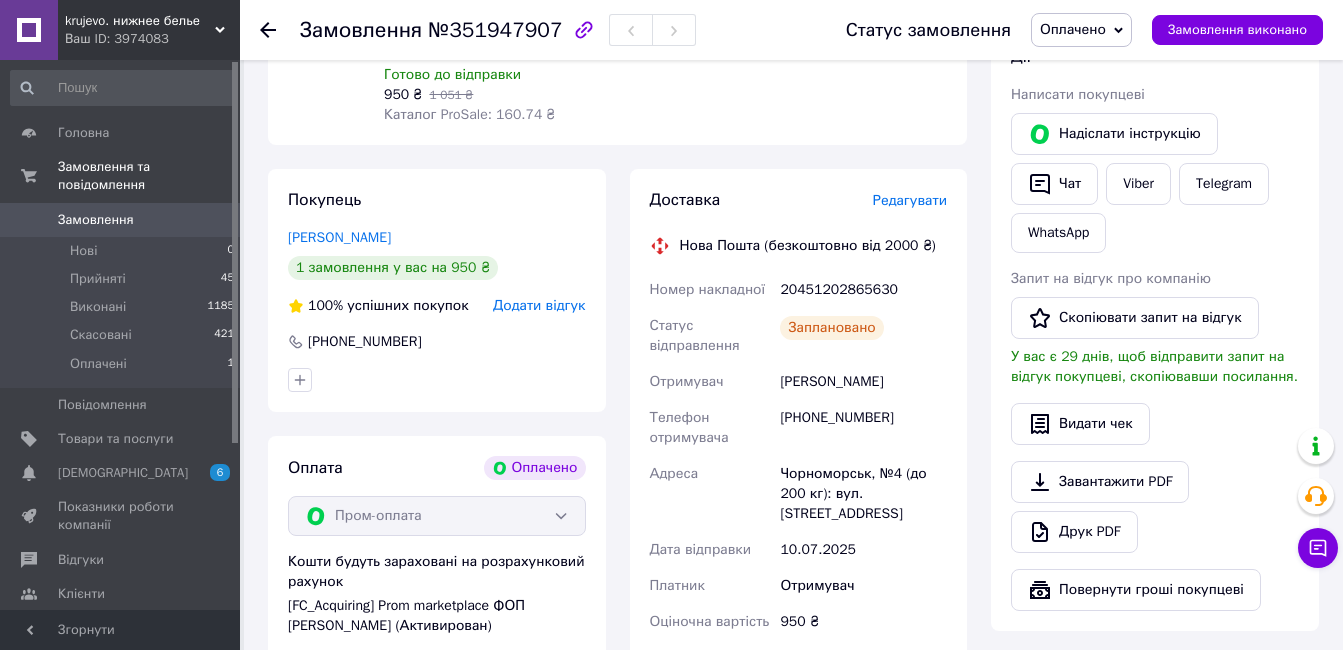 click on "20451202865630" at bounding box center (863, 290) 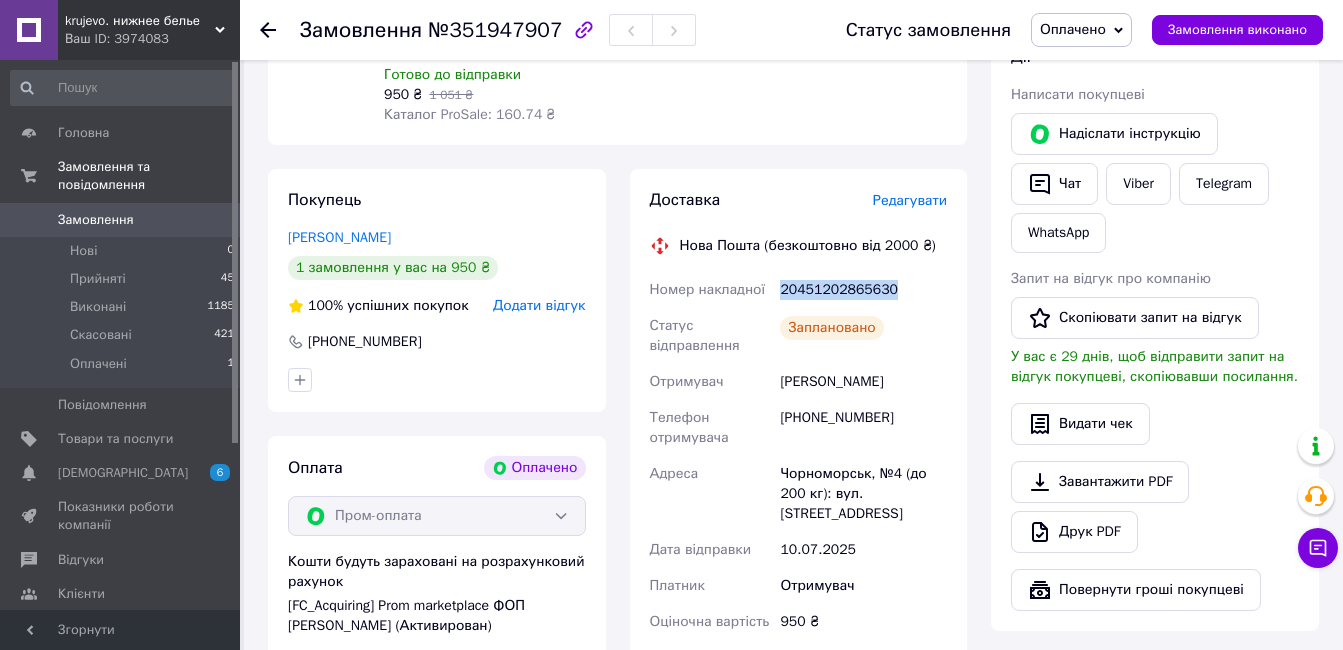 copy on "20451202865630" 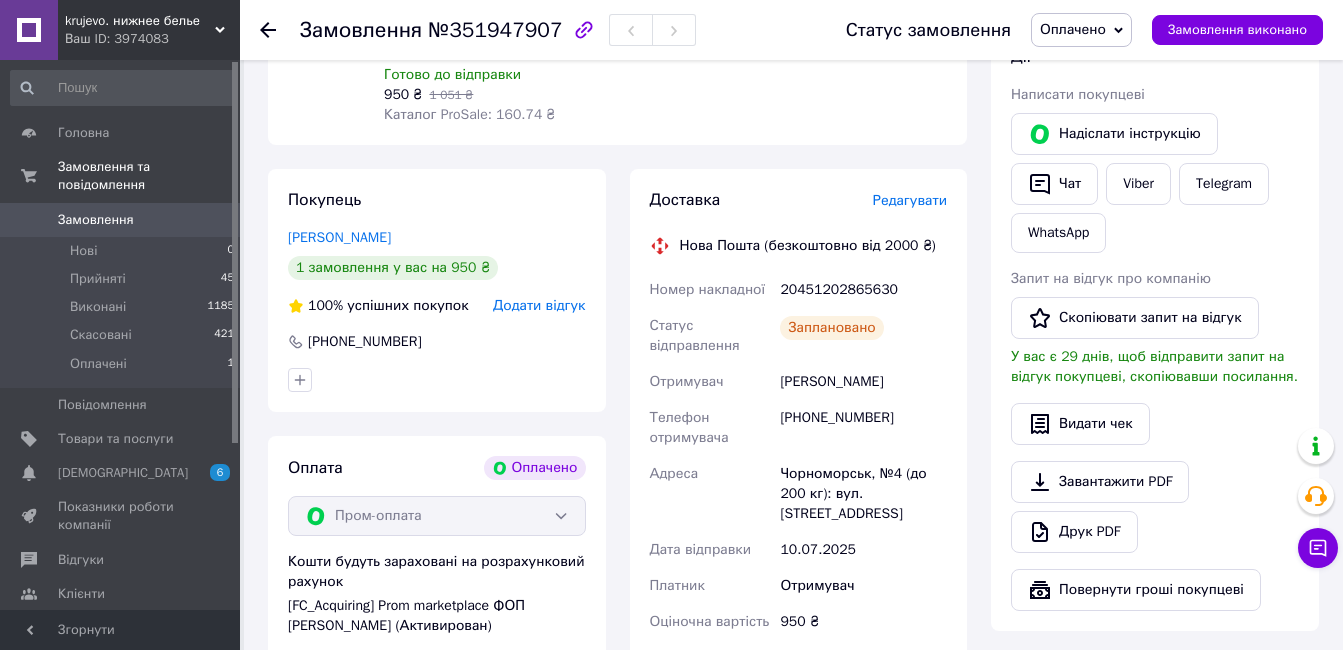 click 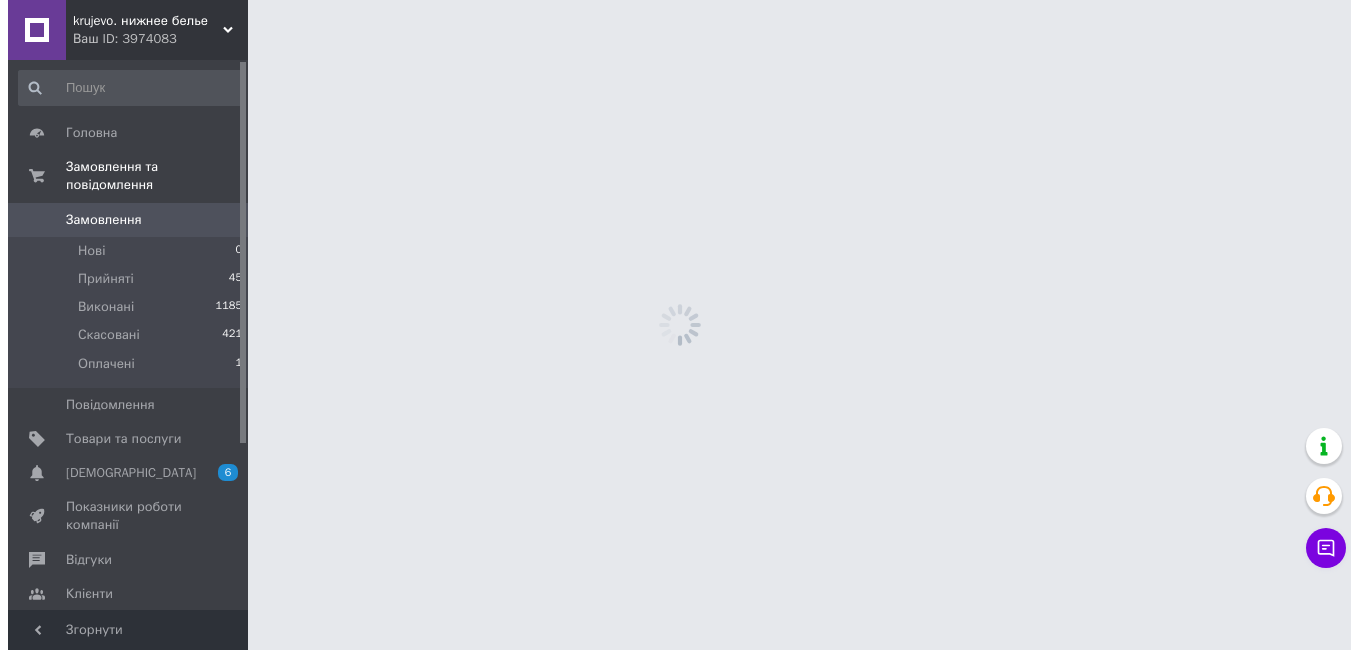 scroll, scrollTop: 0, scrollLeft: 0, axis: both 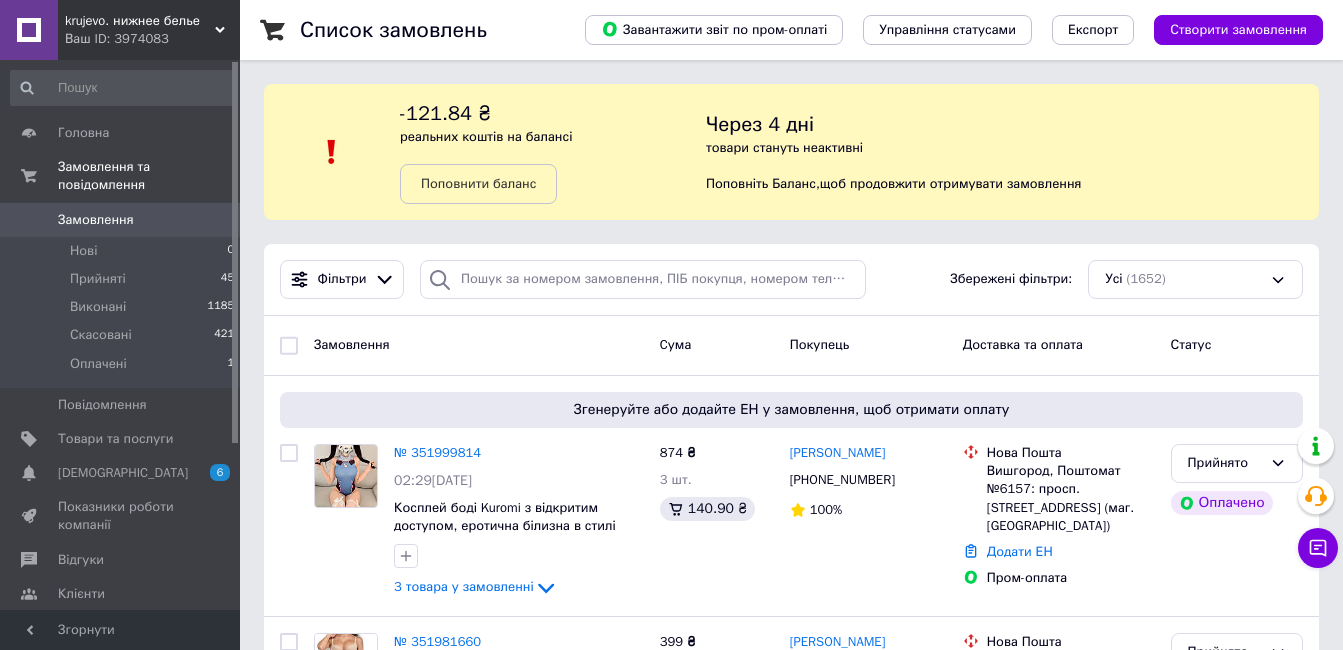 click on "товари стануть неактивні" at bounding box center (784, 147) 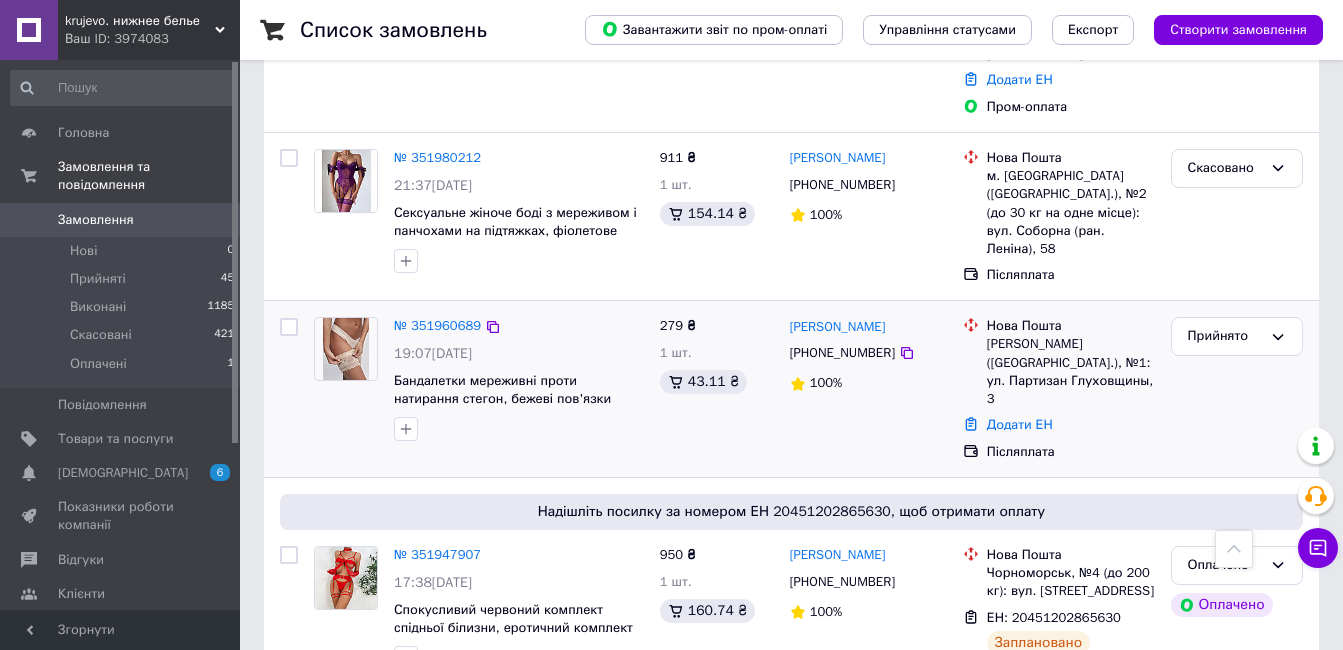 scroll, scrollTop: 700, scrollLeft: 0, axis: vertical 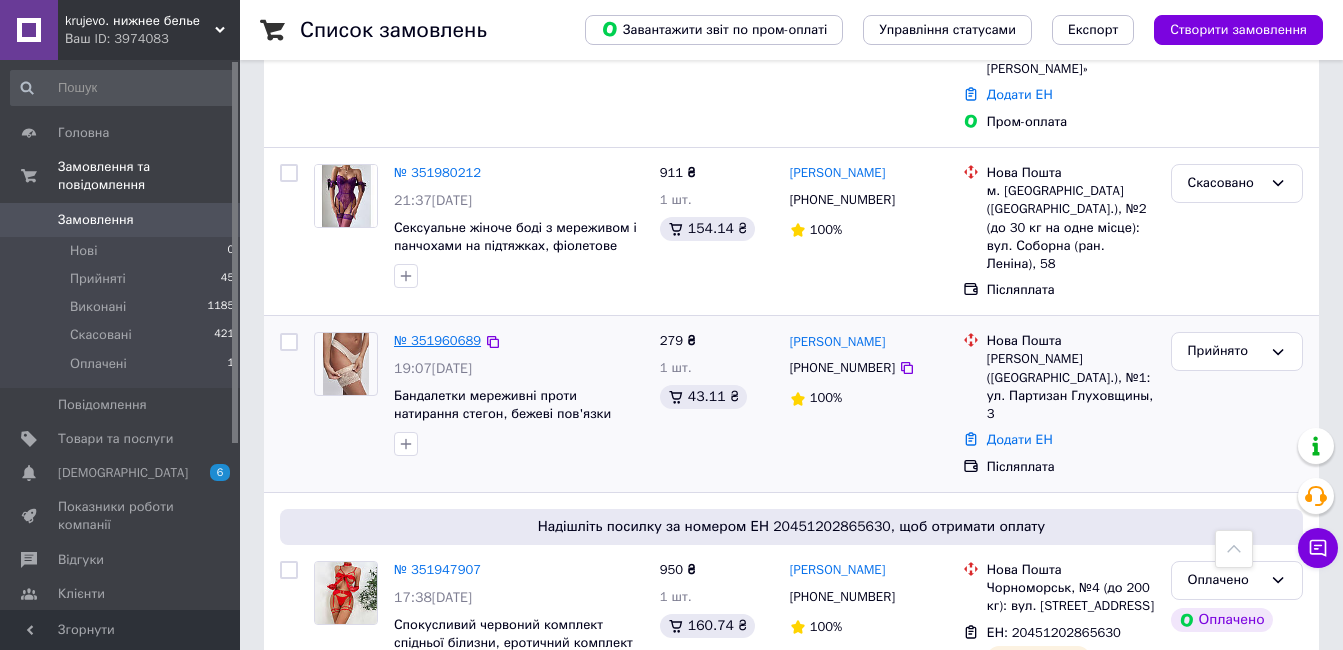 click on "№ 351960689" at bounding box center [437, 340] 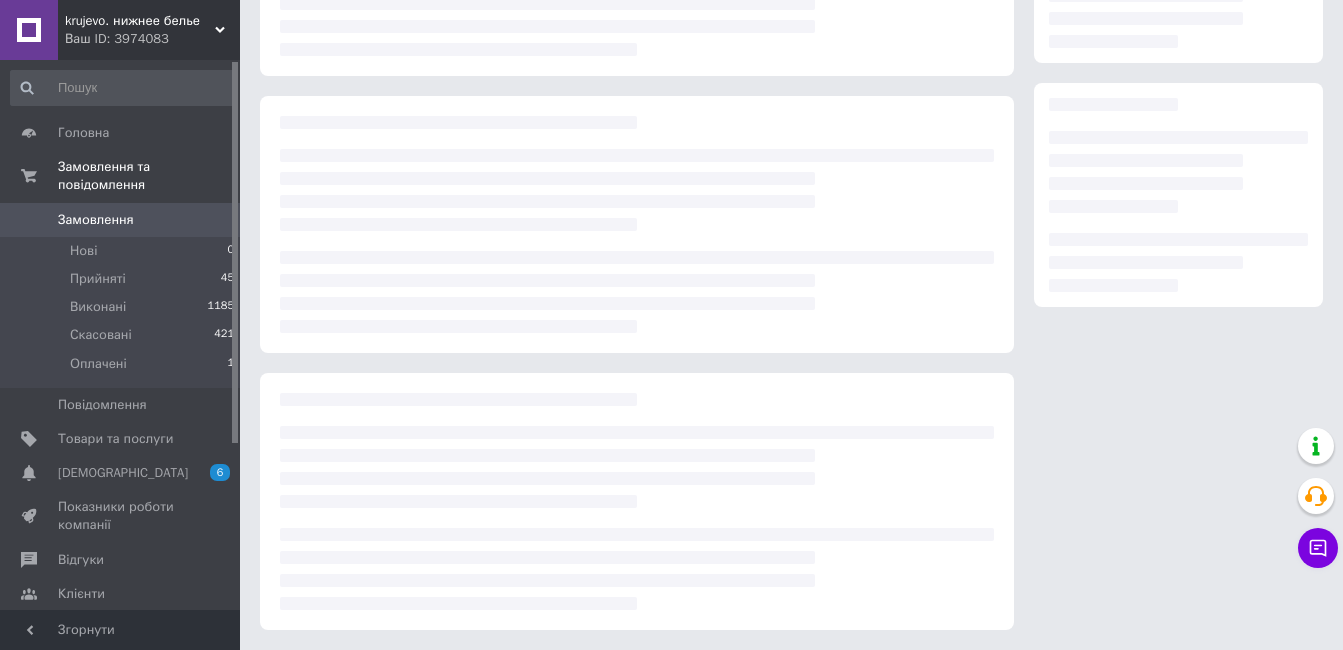 scroll, scrollTop: 0, scrollLeft: 0, axis: both 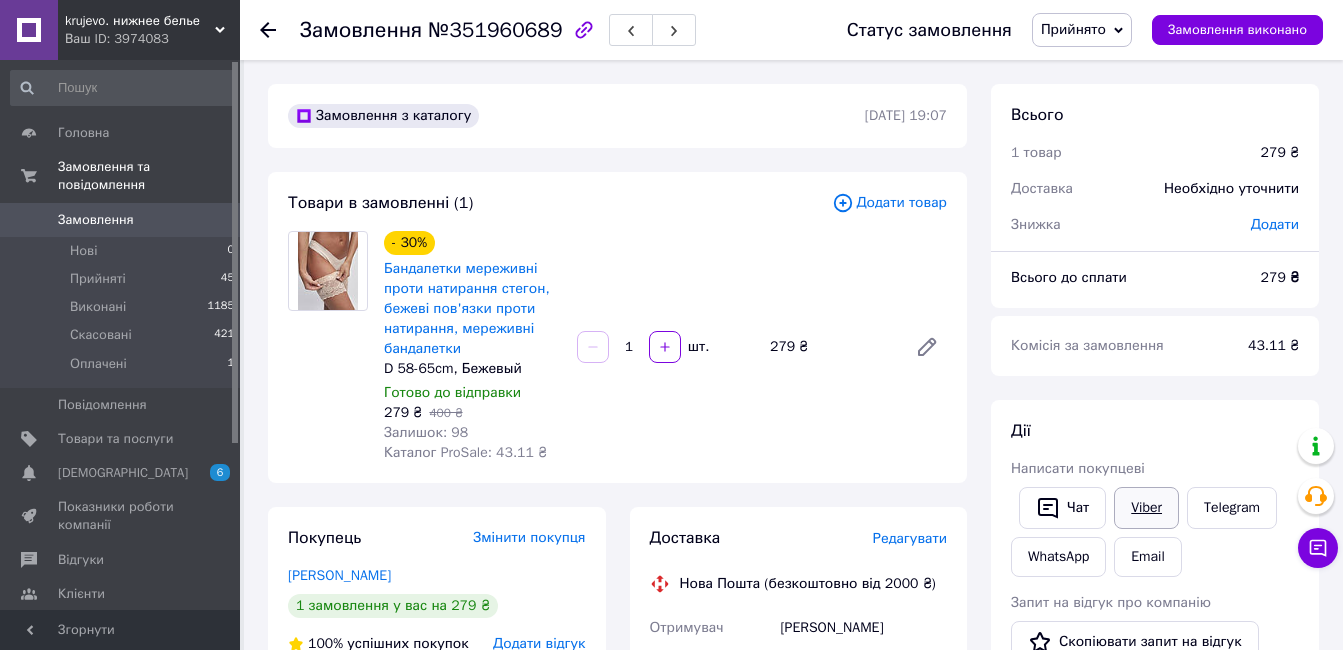 click on "Viber" at bounding box center [1146, 508] 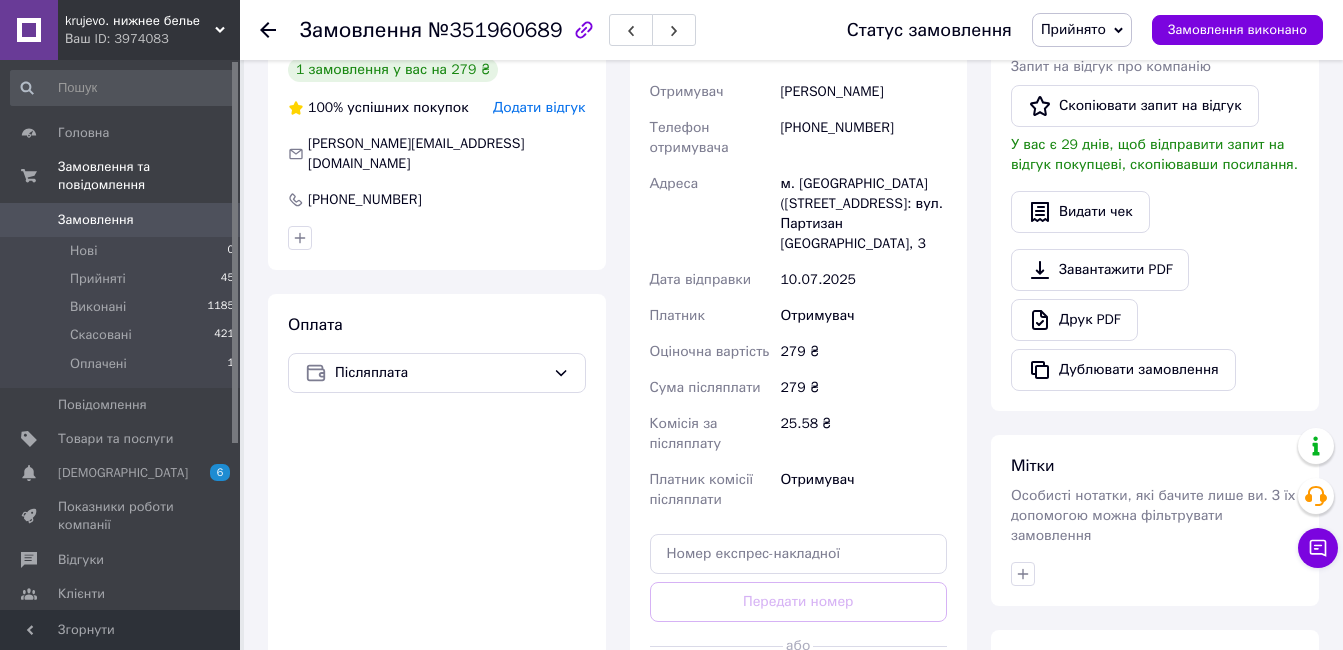 scroll, scrollTop: 600, scrollLeft: 0, axis: vertical 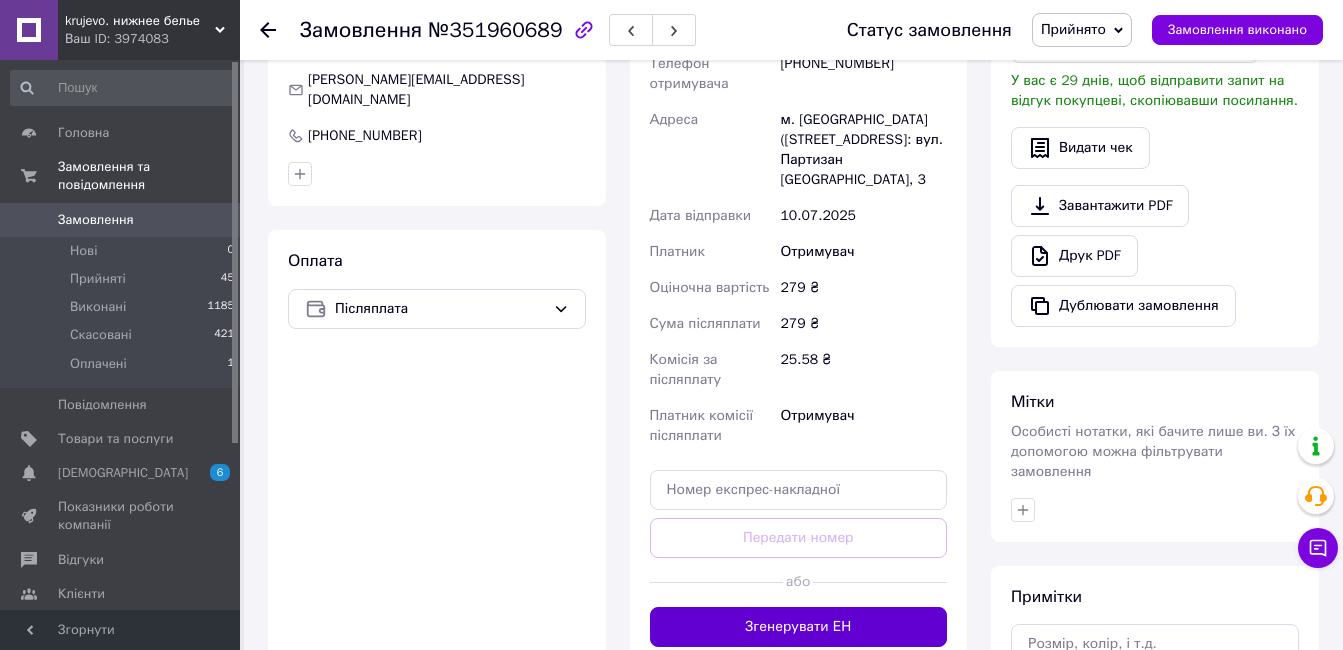 click on "Згенерувати ЕН" at bounding box center [799, 627] 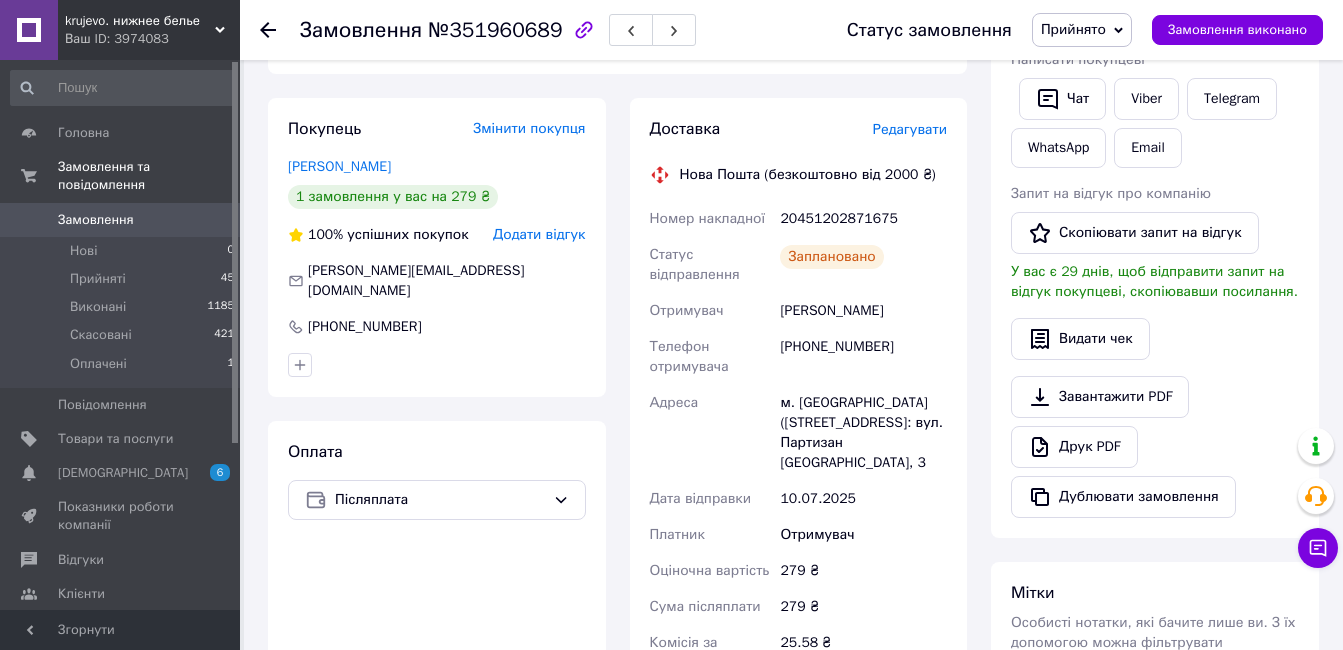 scroll, scrollTop: 200, scrollLeft: 0, axis: vertical 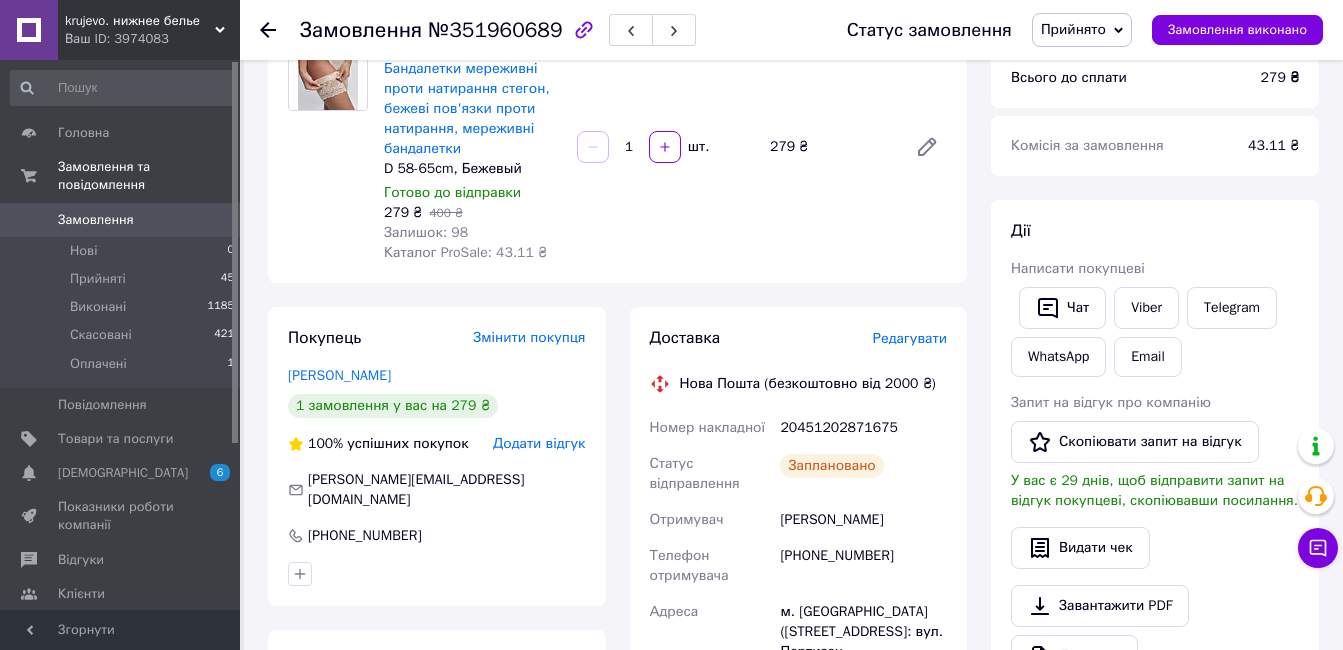 click on "20451202871675" at bounding box center (863, 428) 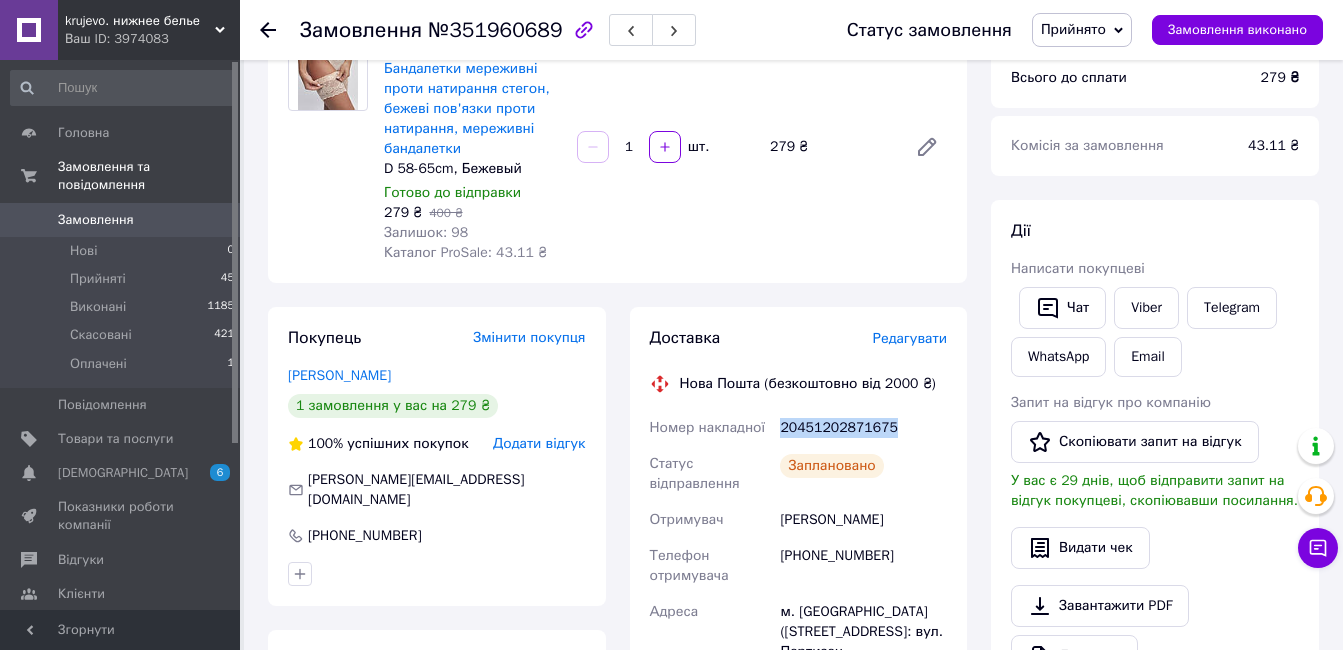 click on "20451202871675" at bounding box center [863, 428] 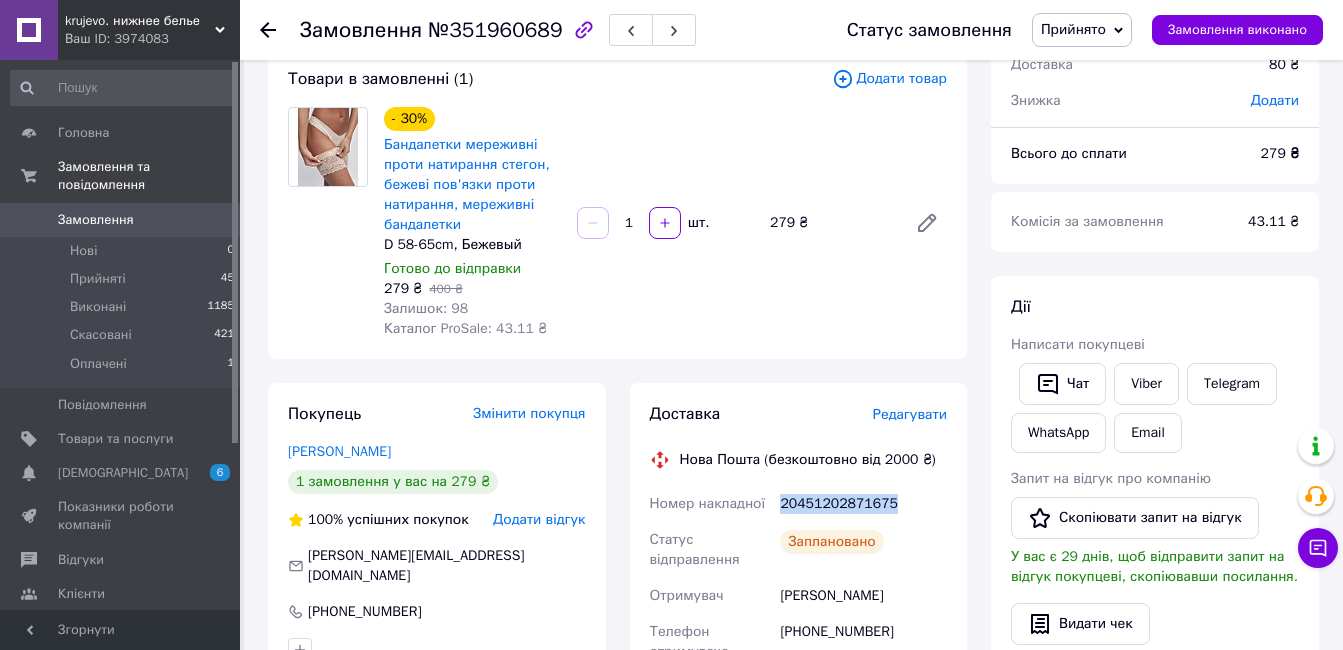 scroll, scrollTop: 0, scrollLeft: 0, axis: both 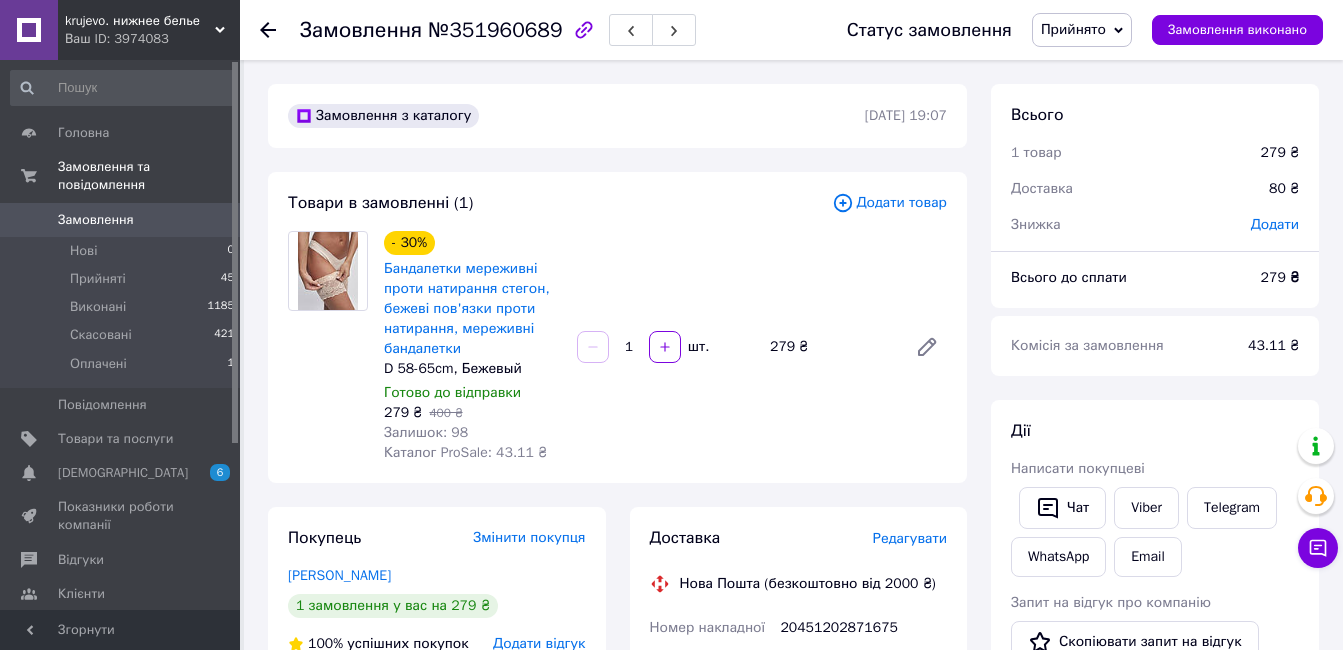 click on "Замовлення №351960689 Статус замовлення Прийнято Виконано Скасовано Оплачено Замовлення виконано" at bounding box center (791, 30) 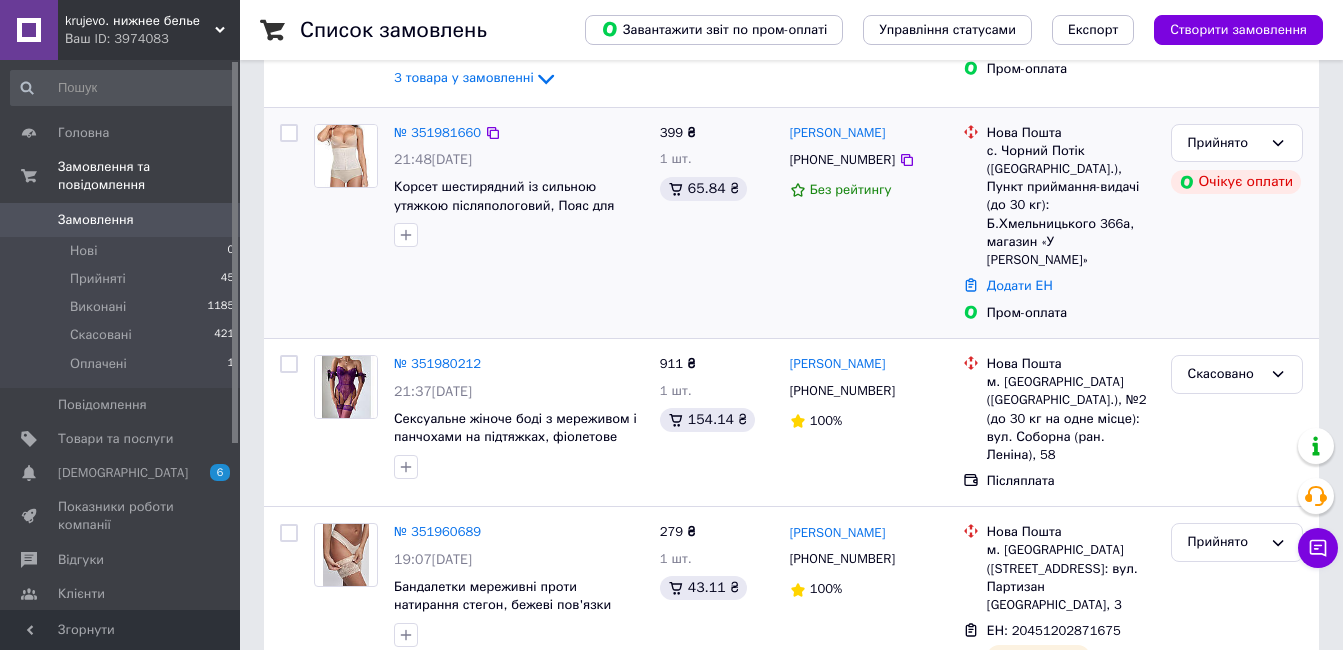 scroll, scrollTop: 600, scrollLeft: 0, axis: vertical 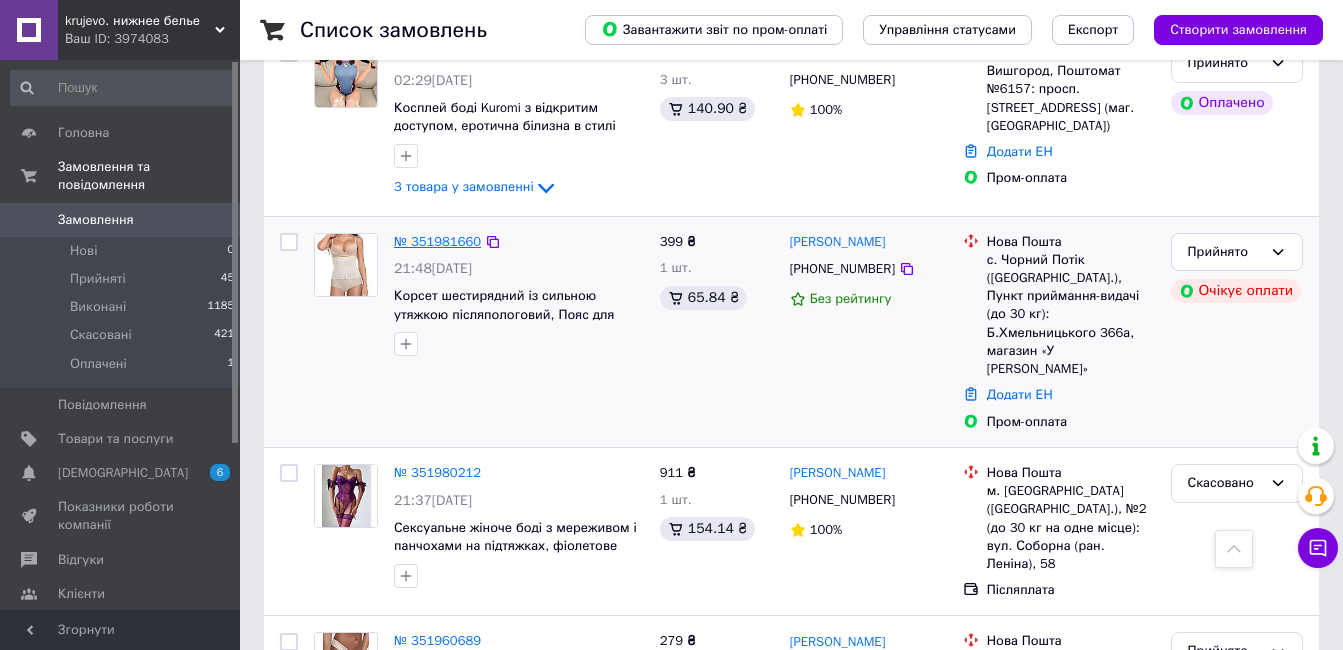 click on "№ 351981660" at bounding box center [437, 241] 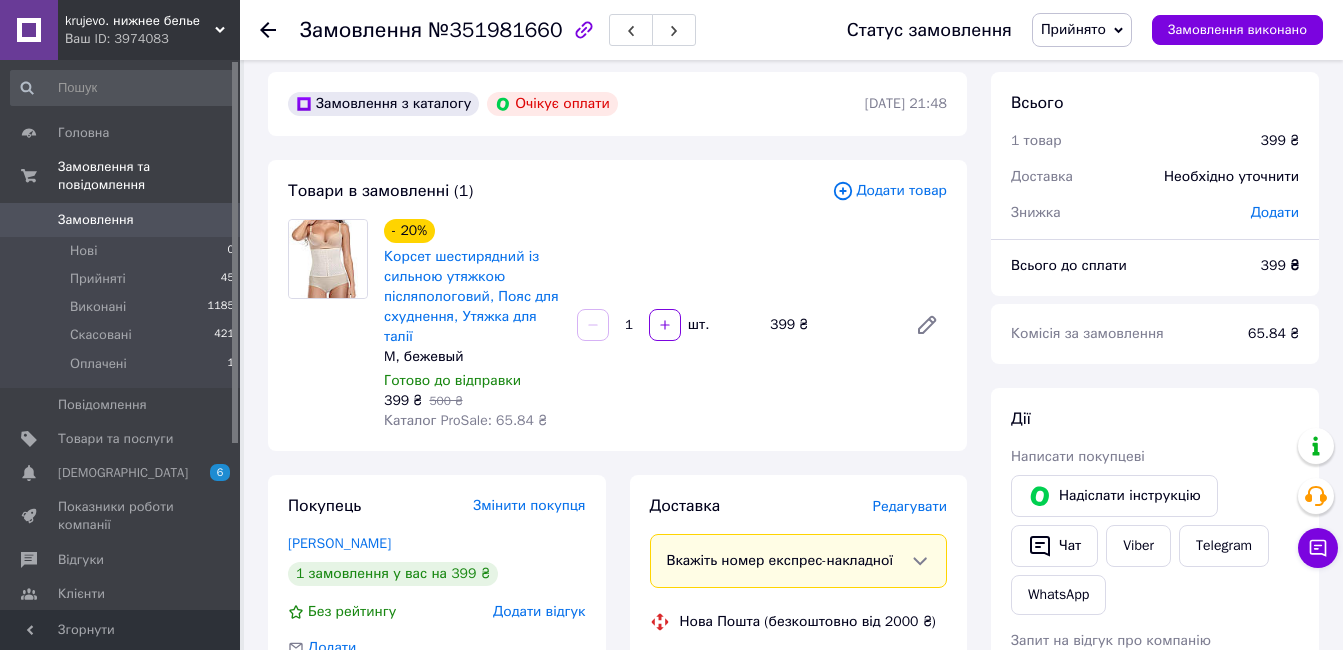 scroll, scrollTop: 0, scrollLeft: 0, axis: both 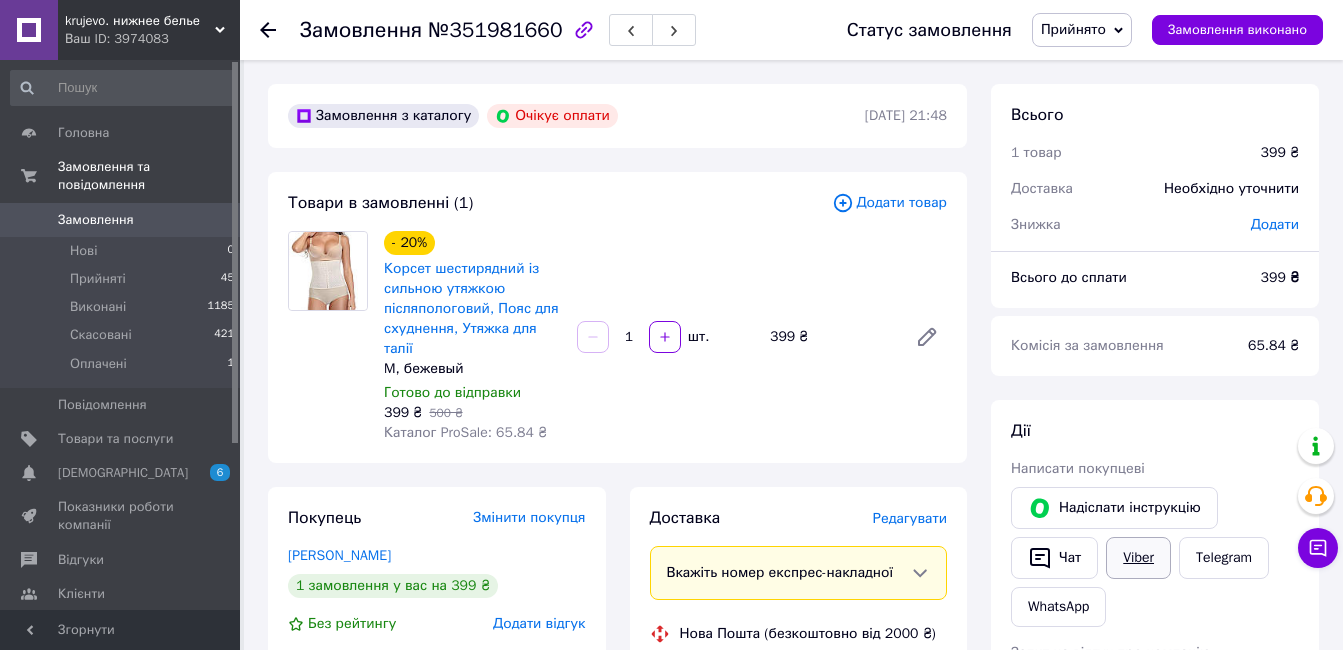 click on "Viber" at bounding box center (1138, 558) 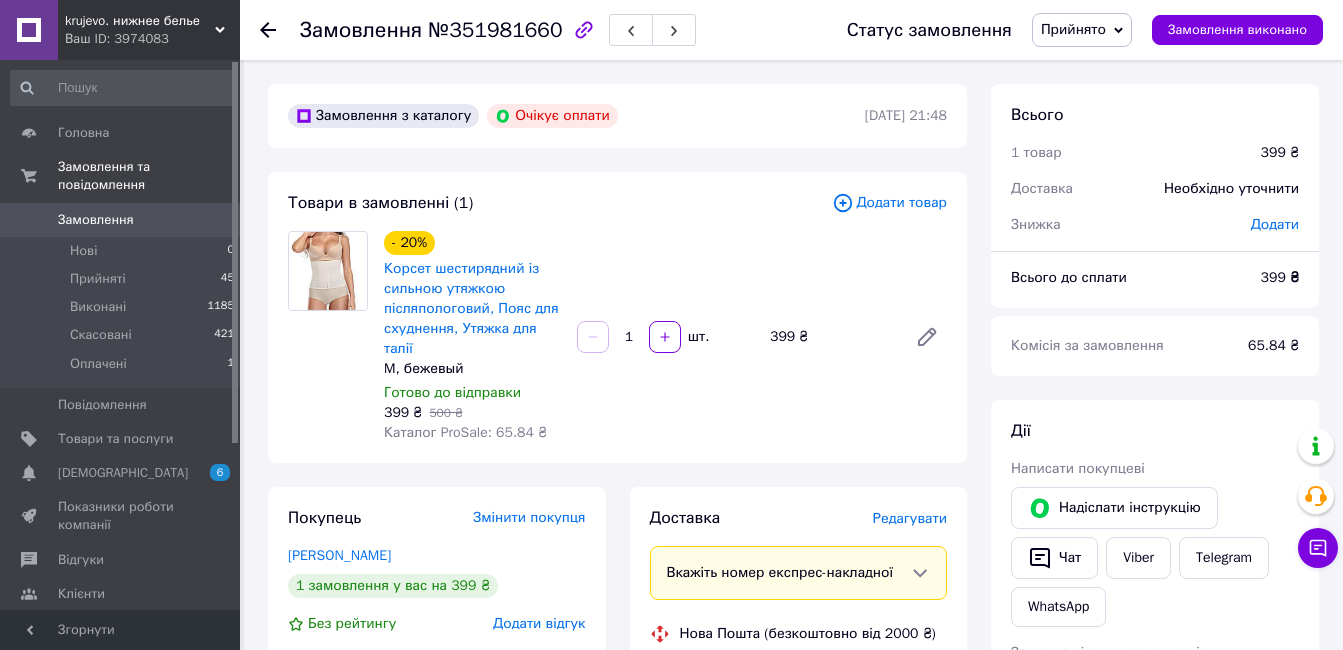 click on "Замовлення" at bounding box center [121, 220] 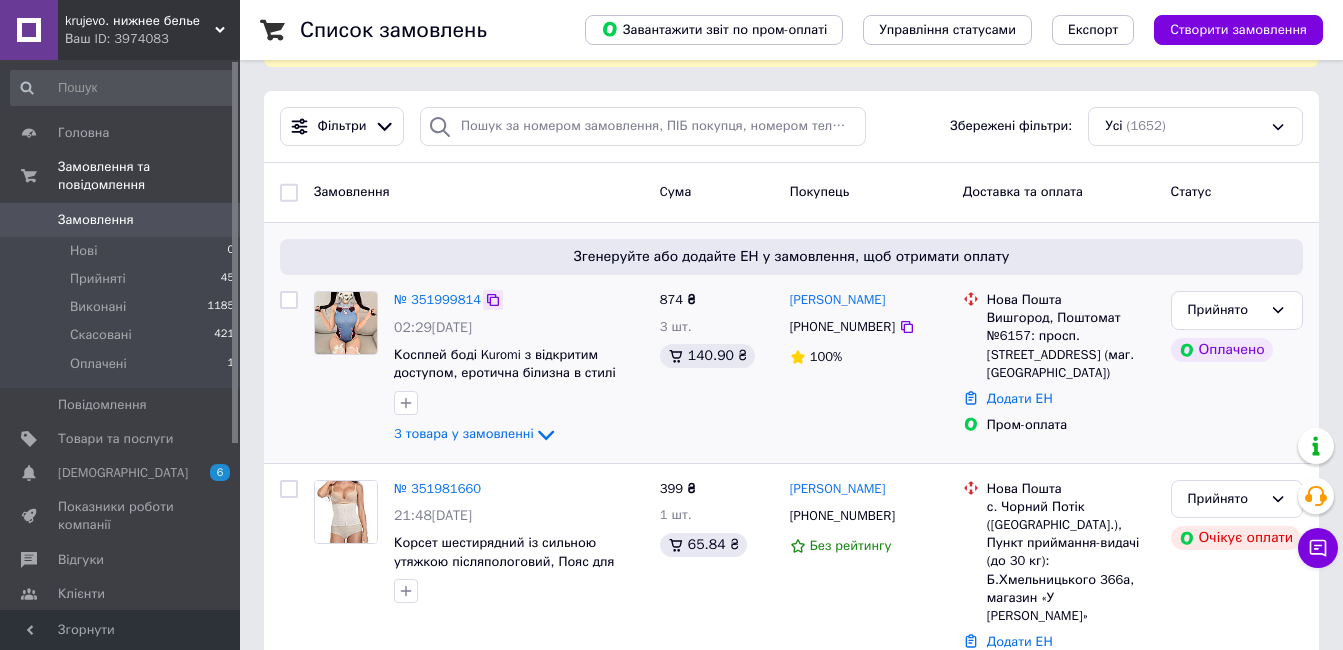 scroll, scrollTop: 200, scrollLeft: 0, axis: vertical 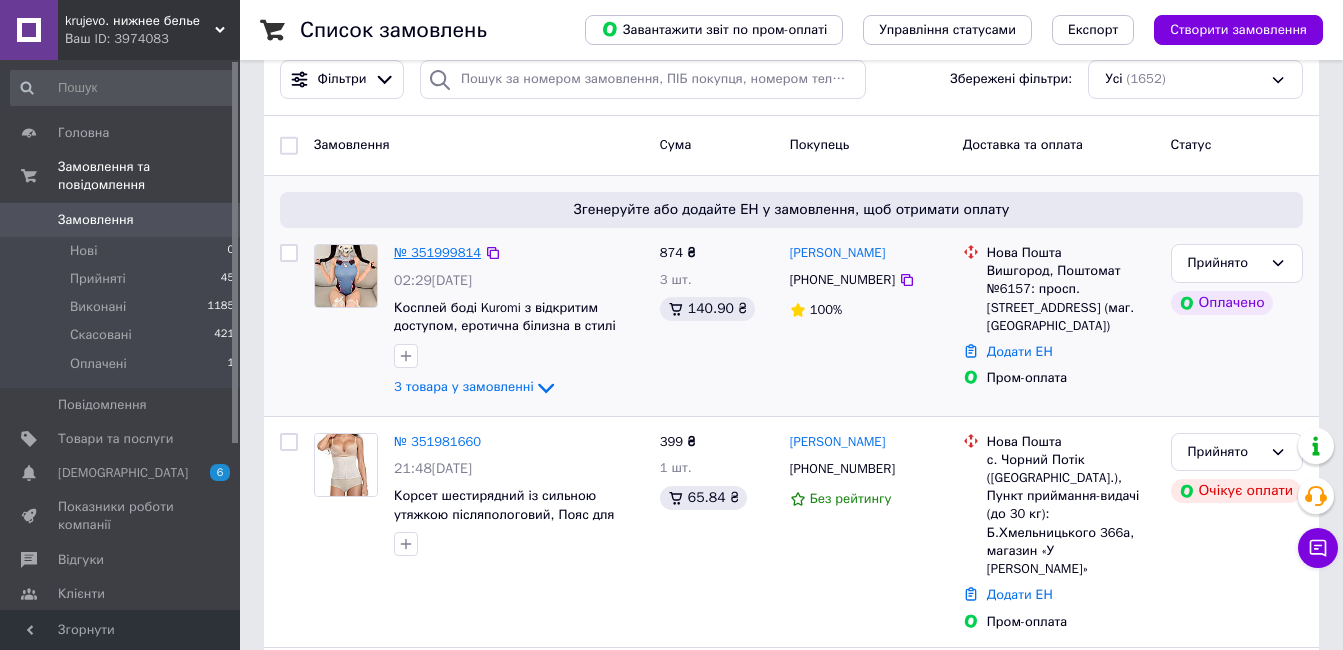 click on "№ 351999814" at bounding box center [437, 252] 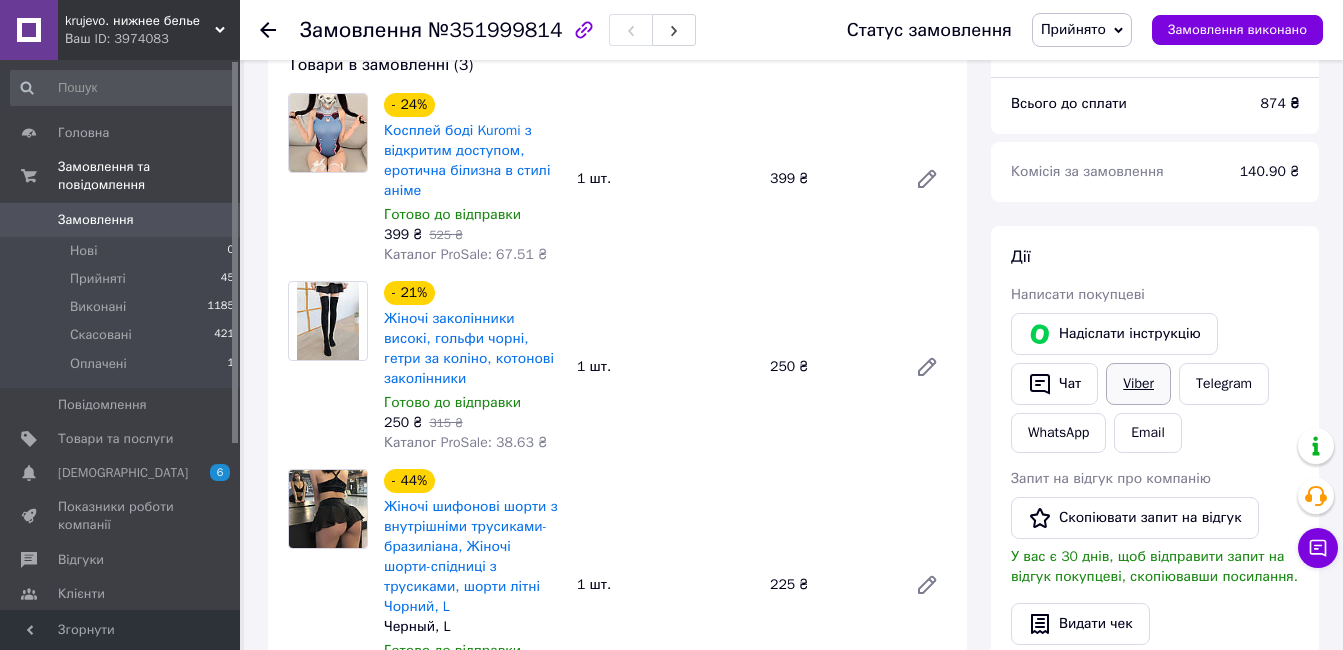 click on "Viber" at bounding box center (1138, 384) 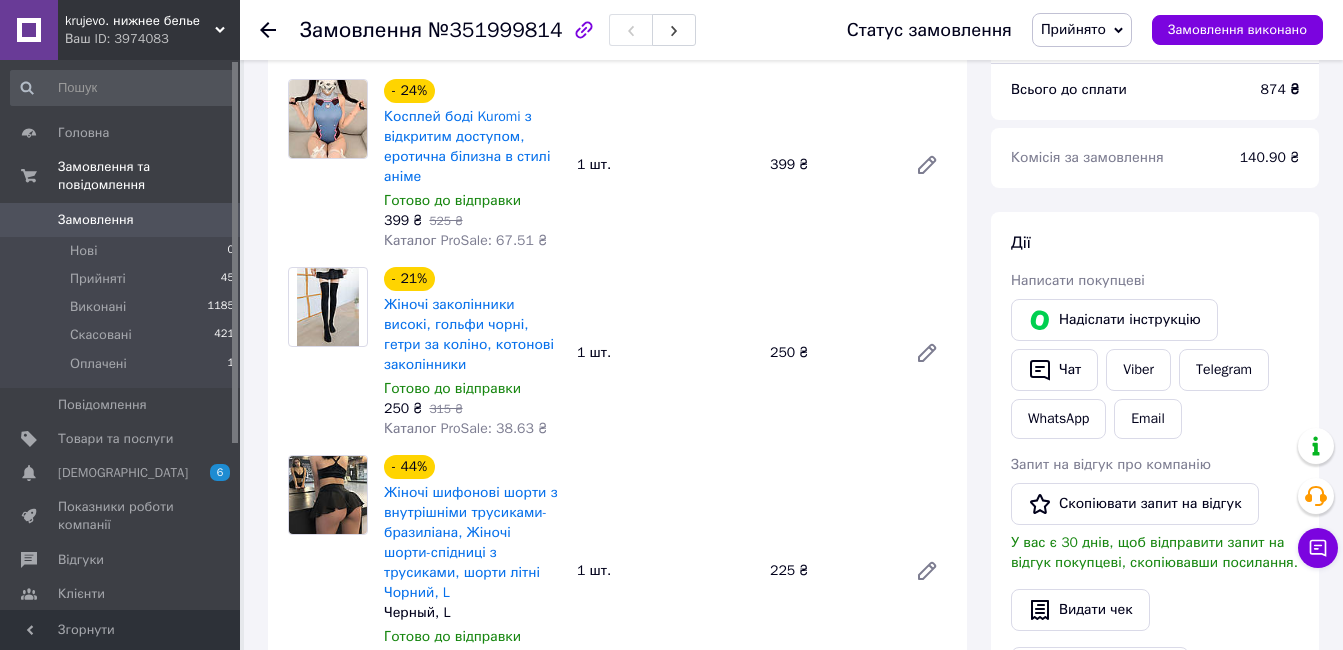 scroll, scrollTop: 100, scrollLeft: 0, axis: vertical 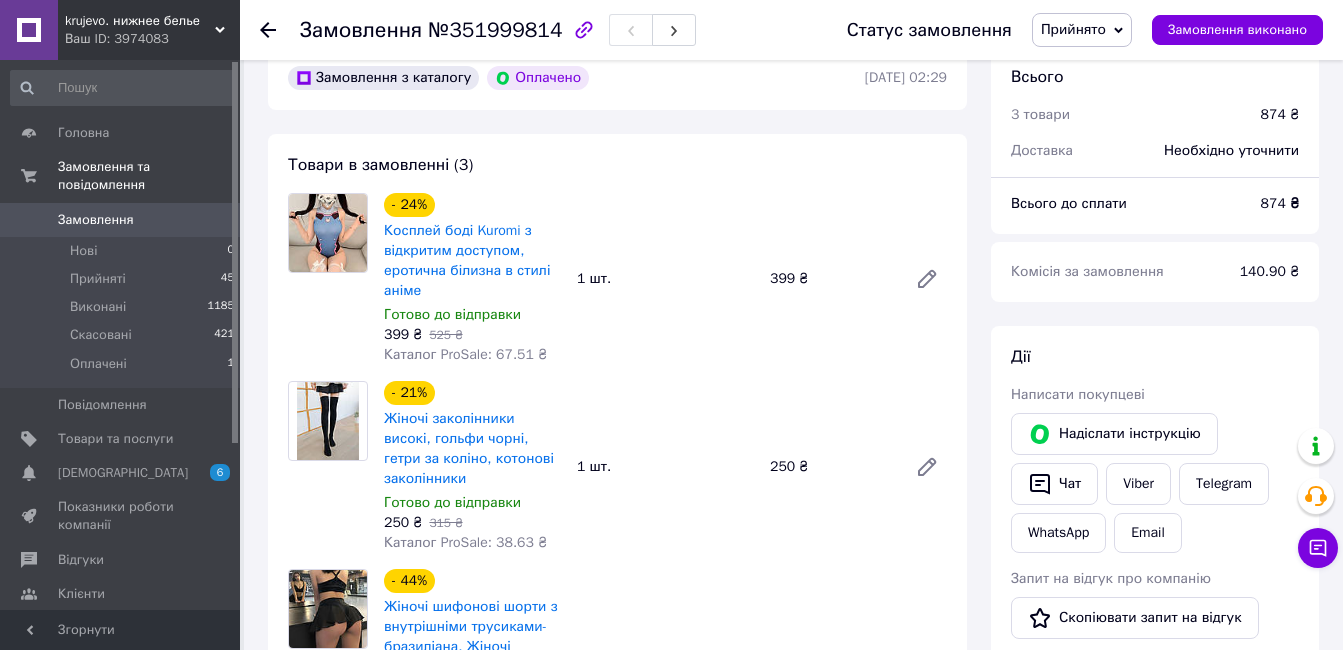 click on "Замовлення 0" at bounding box center (123, 220) 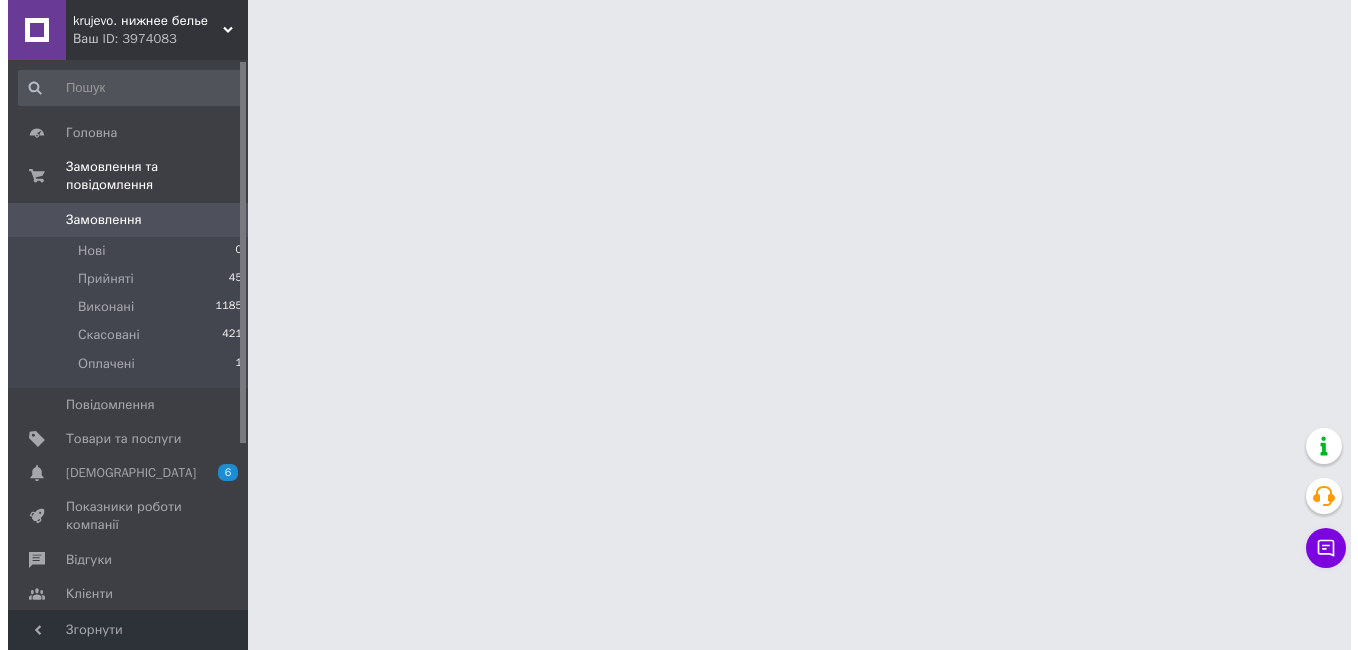 scroll, scrollTop: 0, scrollLeft: 0, axis: both 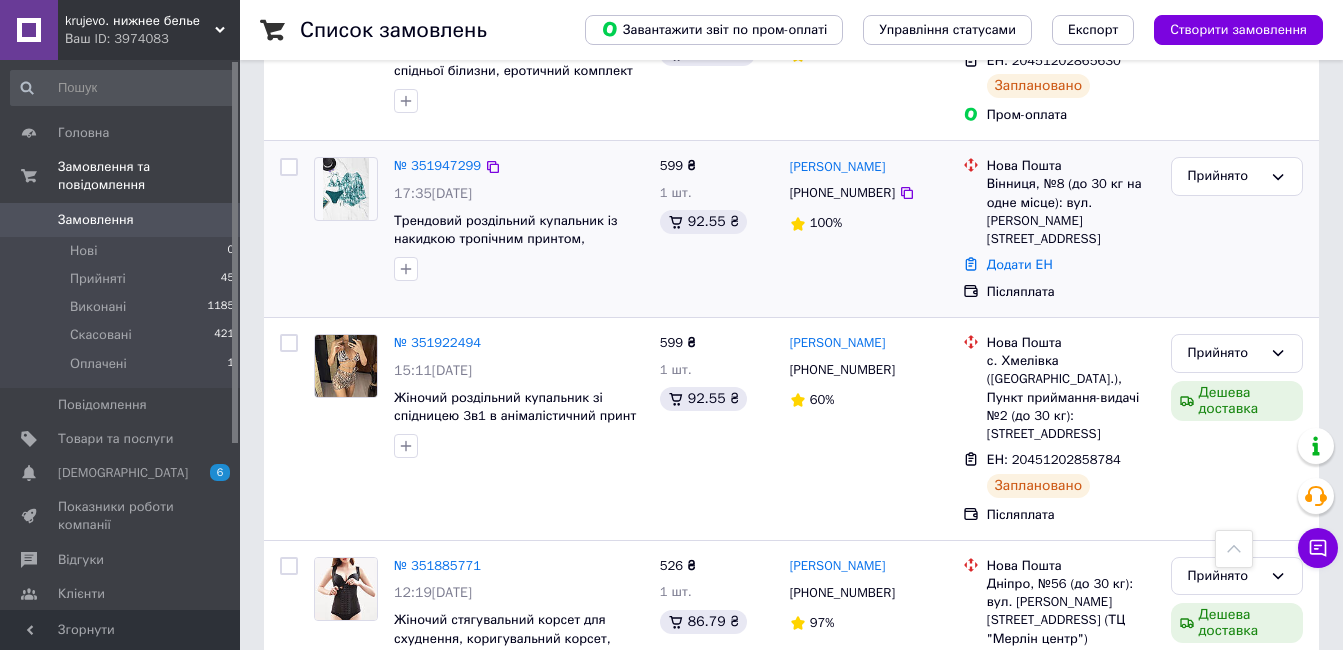 click on "№ 351947299 17:35, 09.07.2025 Трендовий роздільний купальник із накидкою тропічним принтом, купальник 3-в-1" at bounding box center (519, 219) 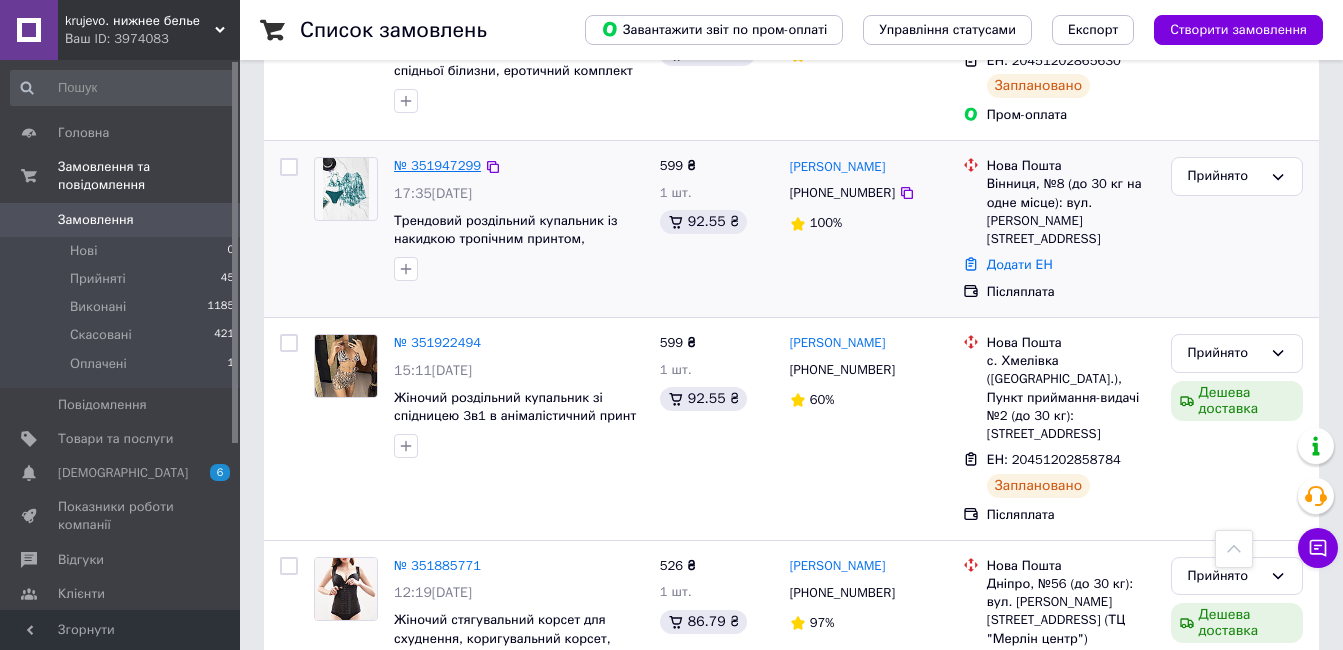 click on "№ 351947299" at bounding box center [437, 165] 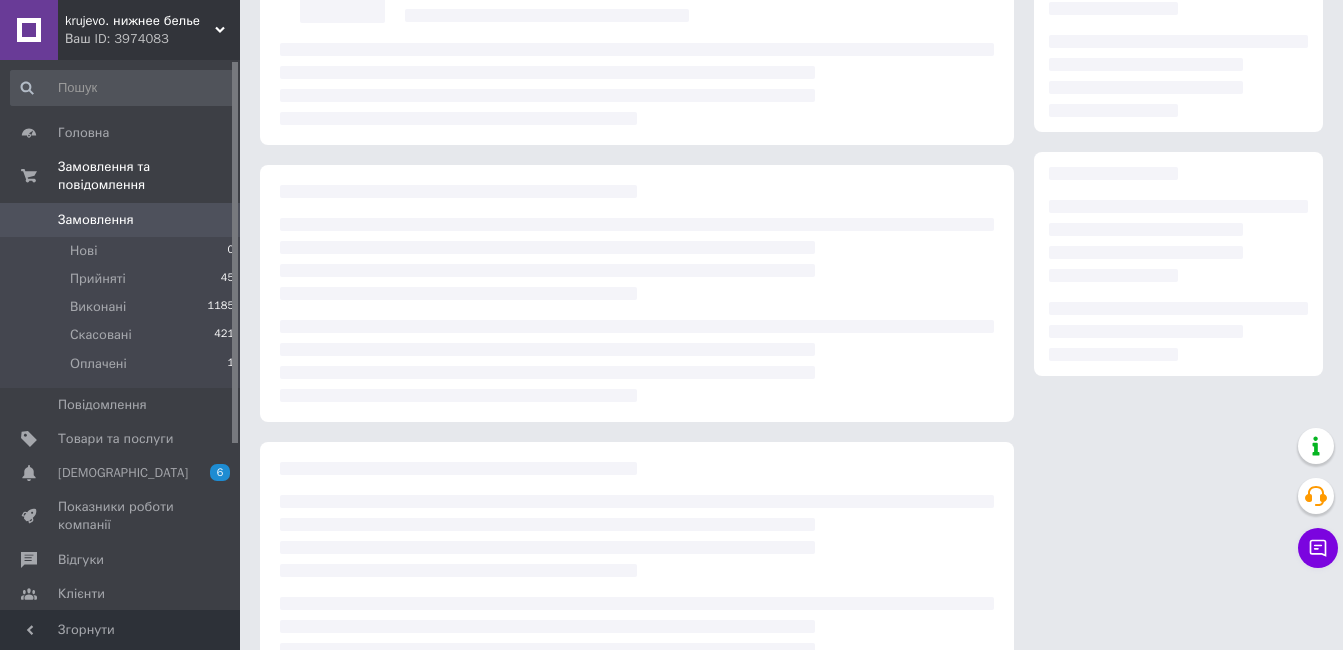 scroll, scrollTop: 64, scrollLeft: 0, axis: vertical 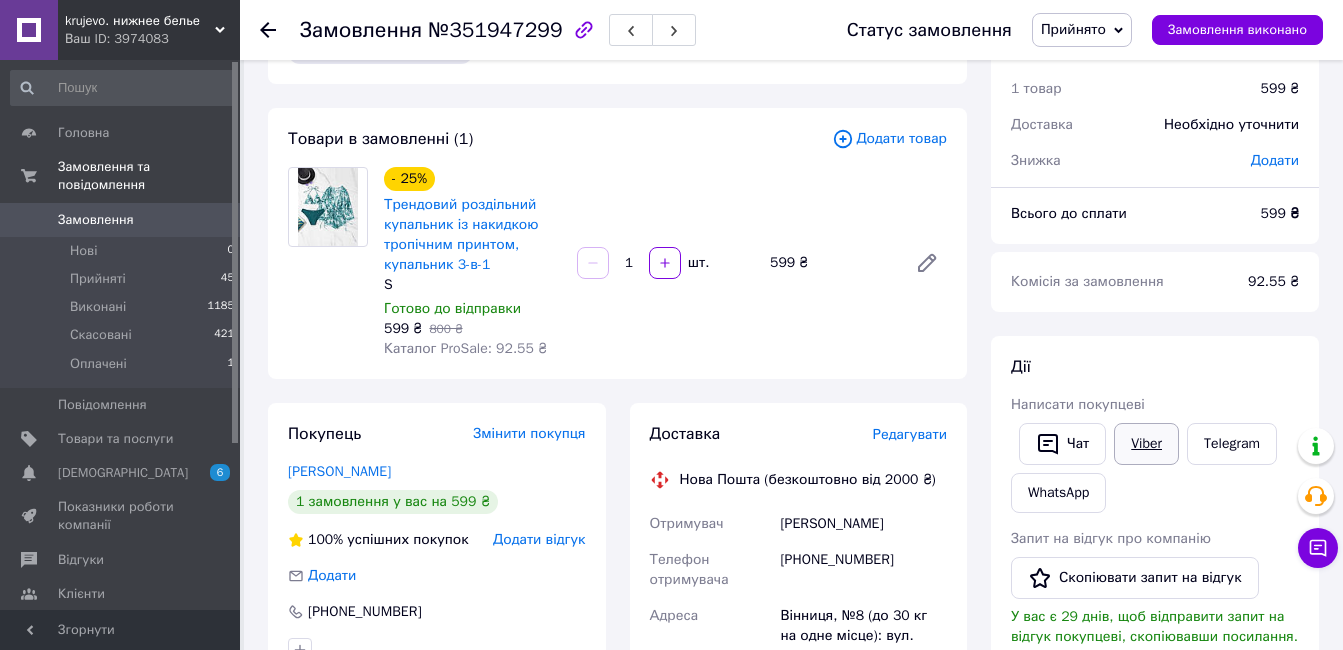click on "Viber" at bounding box center [1146, 444] 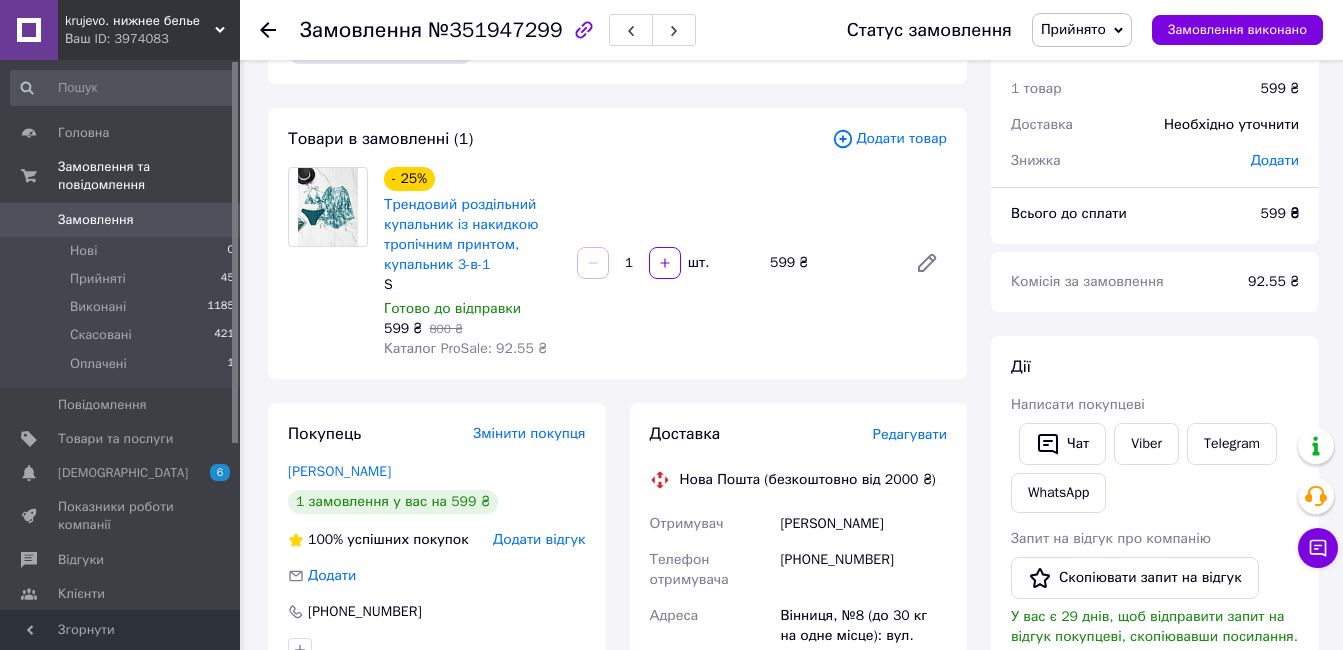 click on "Замовлення 0" at bounding box center (123, 220) 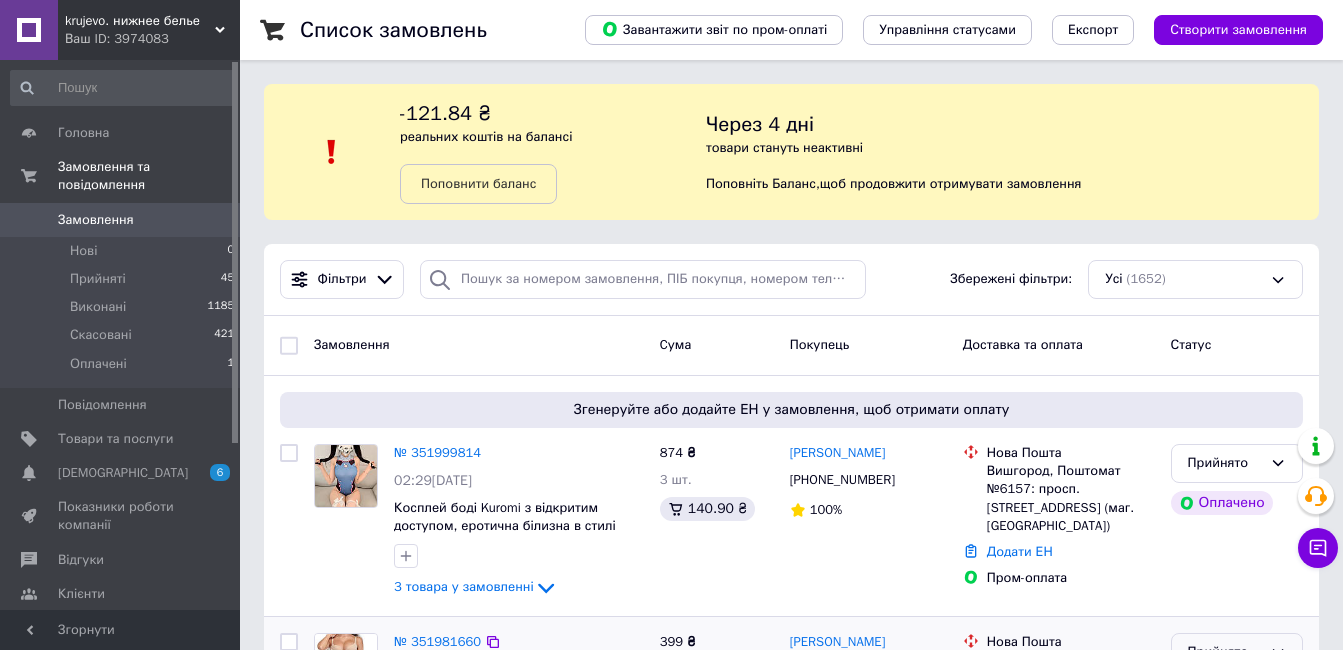 scroll, scrollTop: 360, scrollLeft: 0, axis: vertical 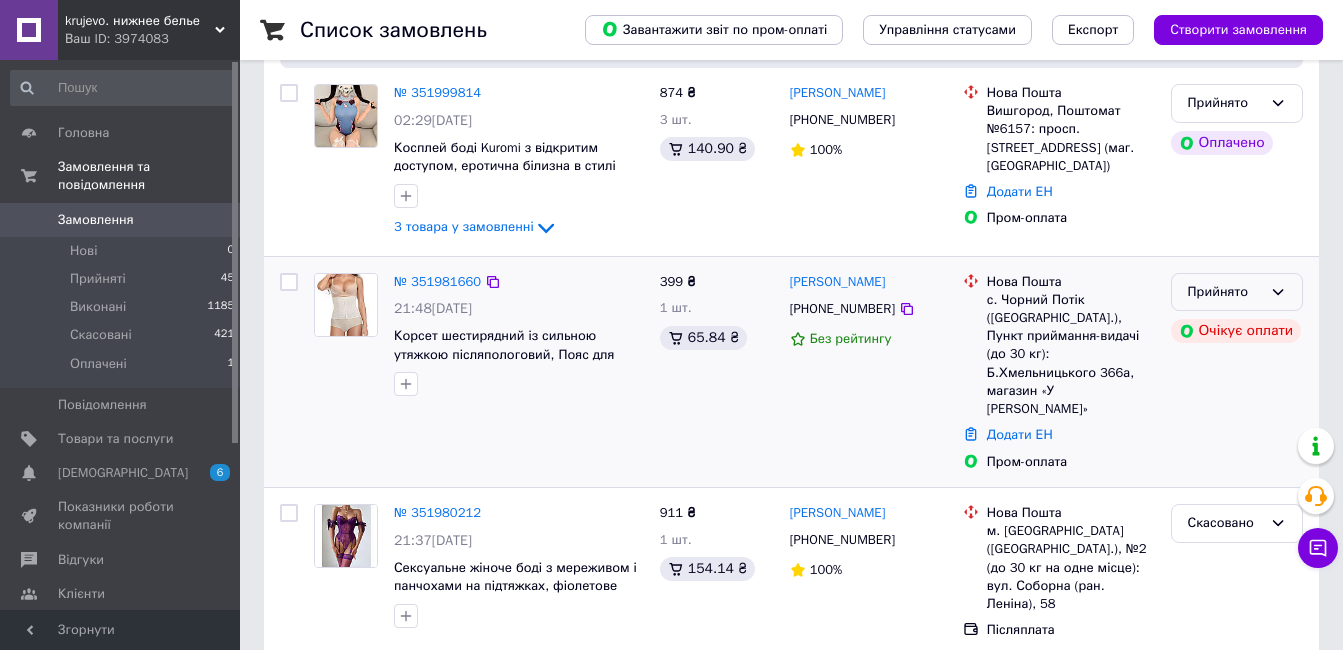 click on "Прийнято" at bounding box center (1225, 292) 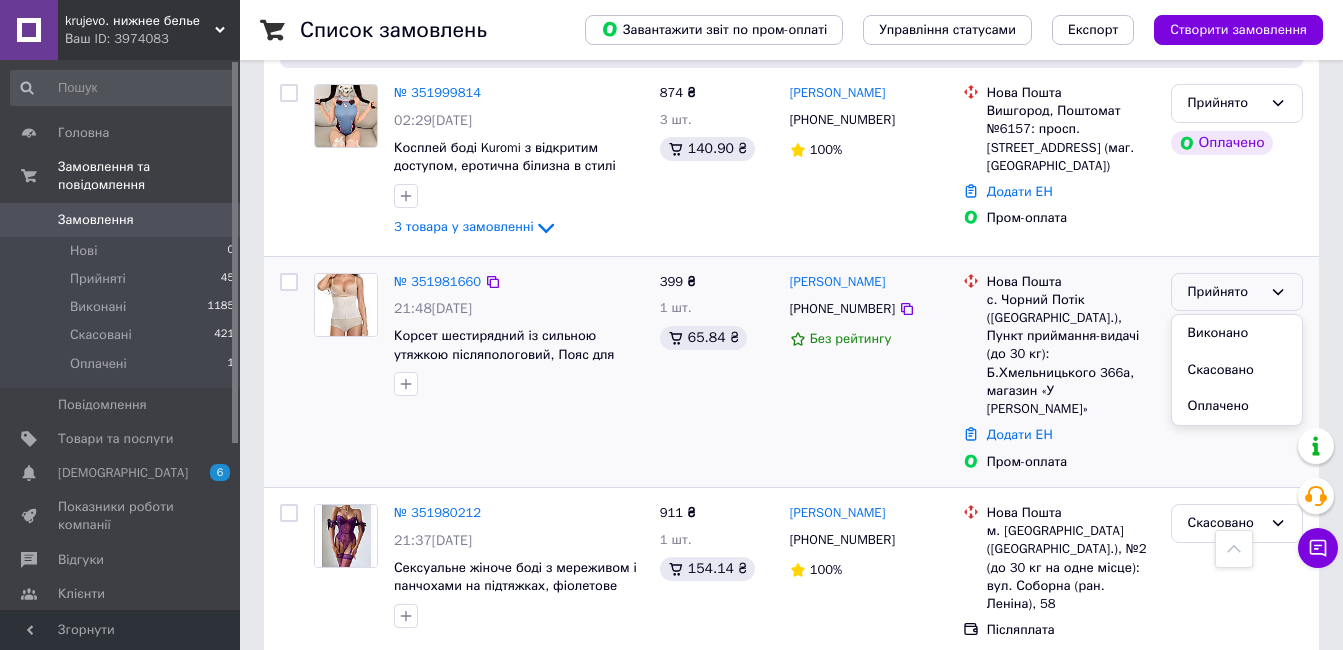 click on "Скасовано" at bounding box center [1237, 370] 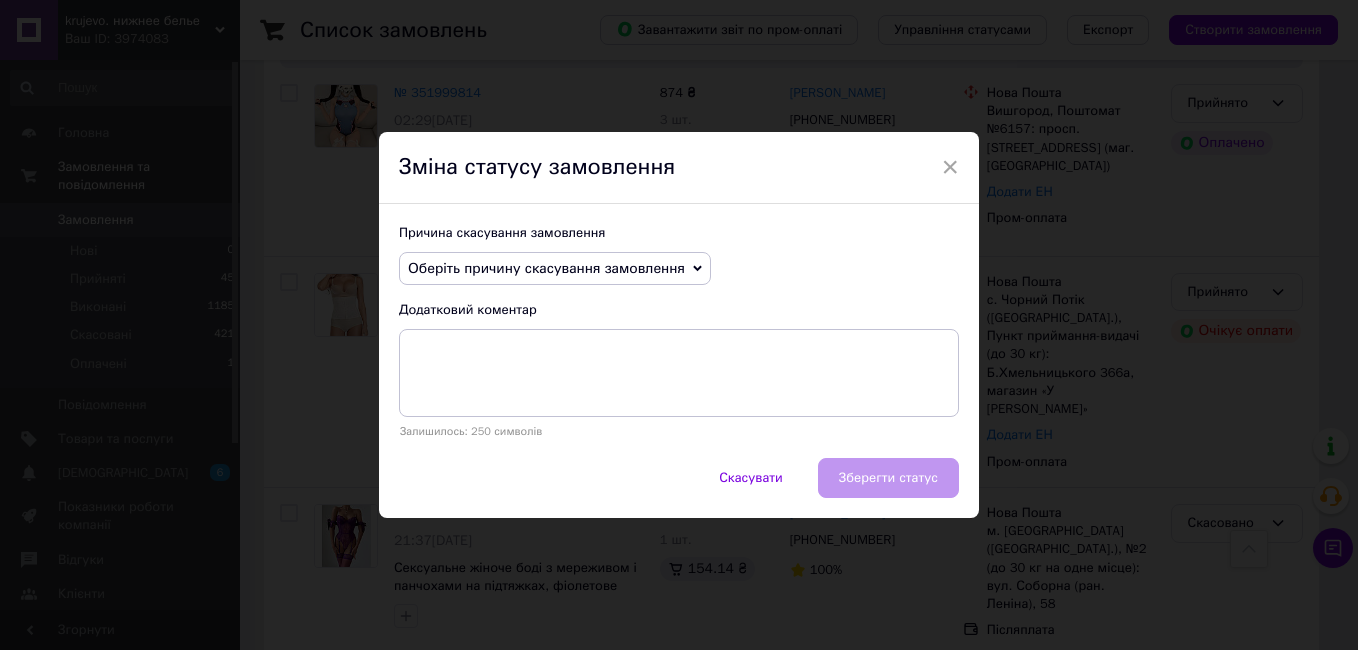 click on "Оберіть причину скасування замовлення" at bounding box center (546, 268) 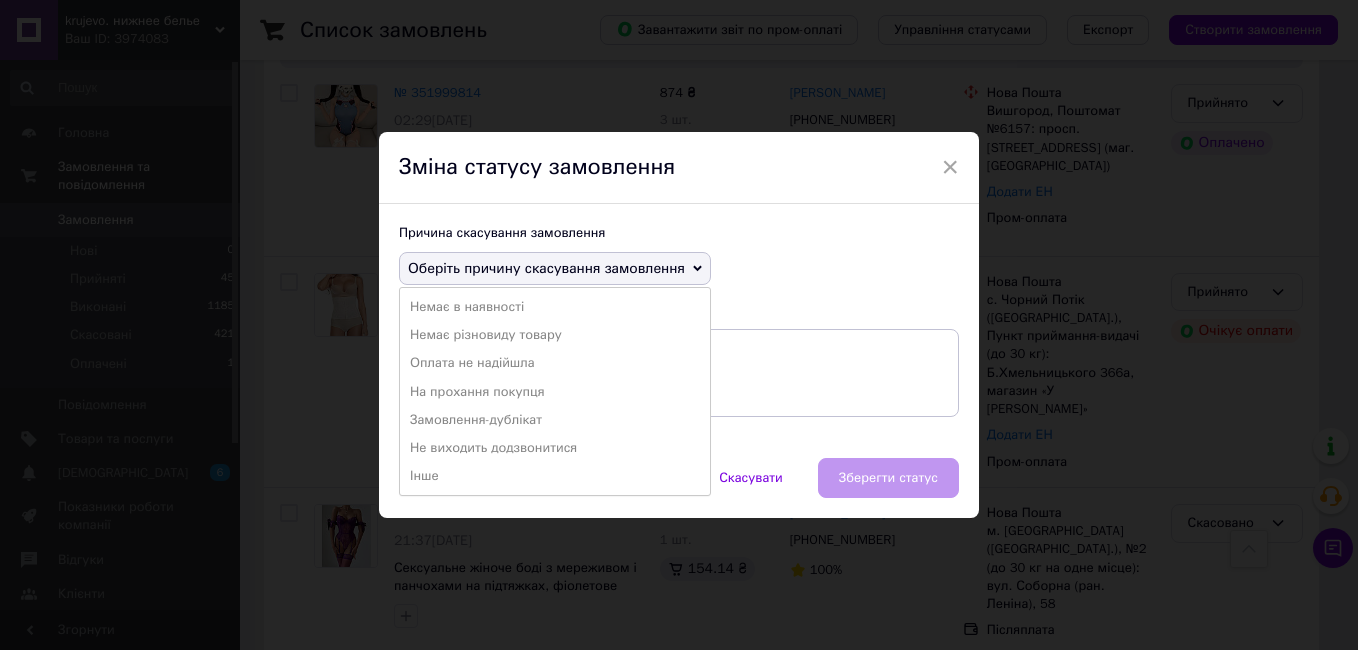 click on "Оплата не надійшла" at bounding box center (555, 363) 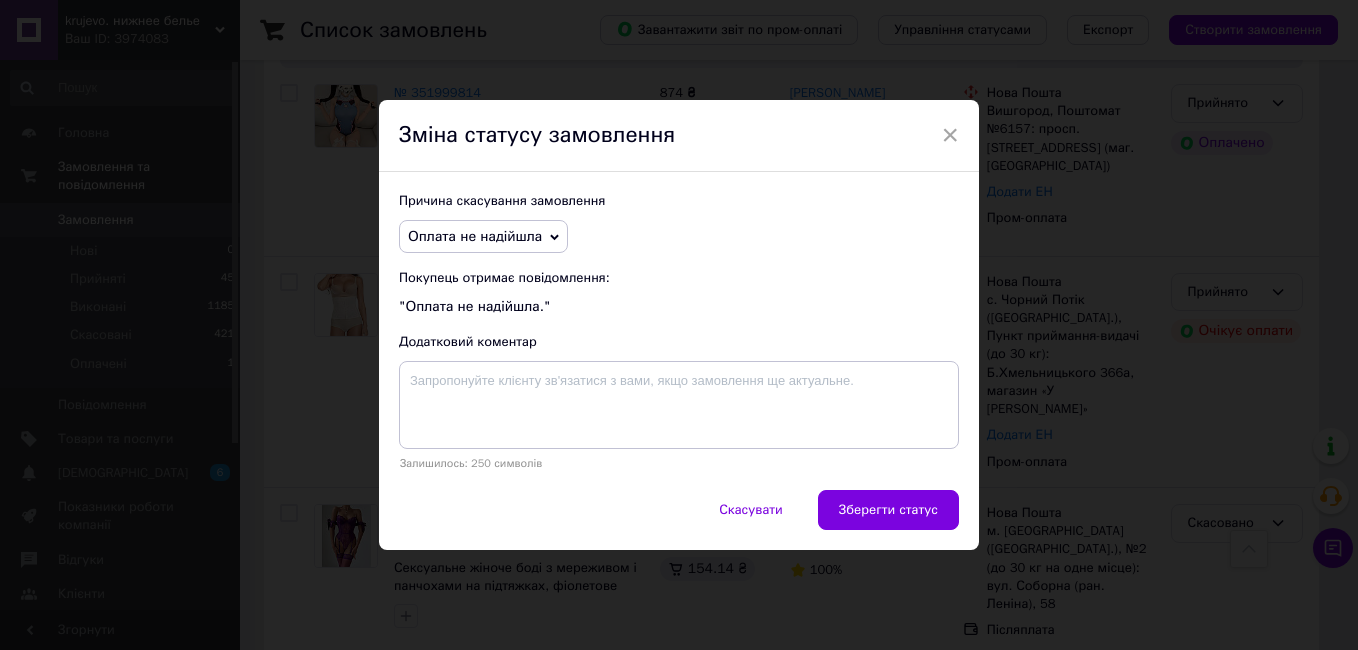 click on "Зберегти статус" at bounding box center [888, 510] 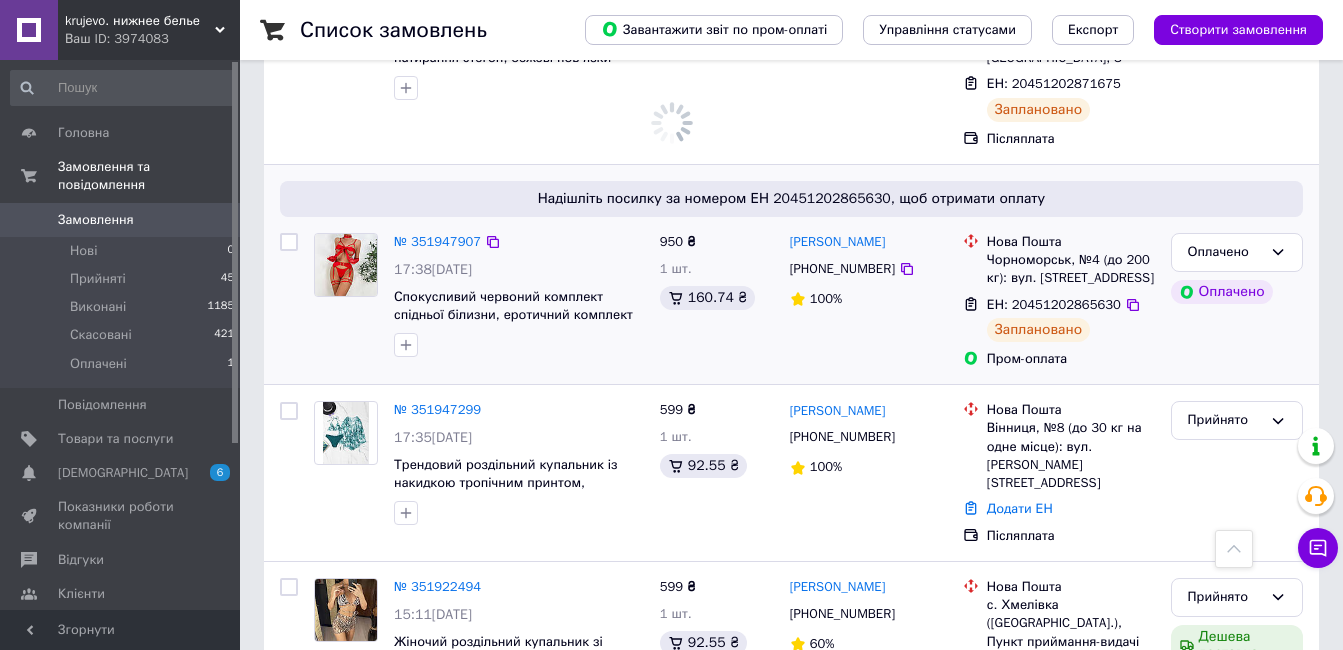 scroll, scrollTop: 1160, scrollLeft: 0, axis: vertical 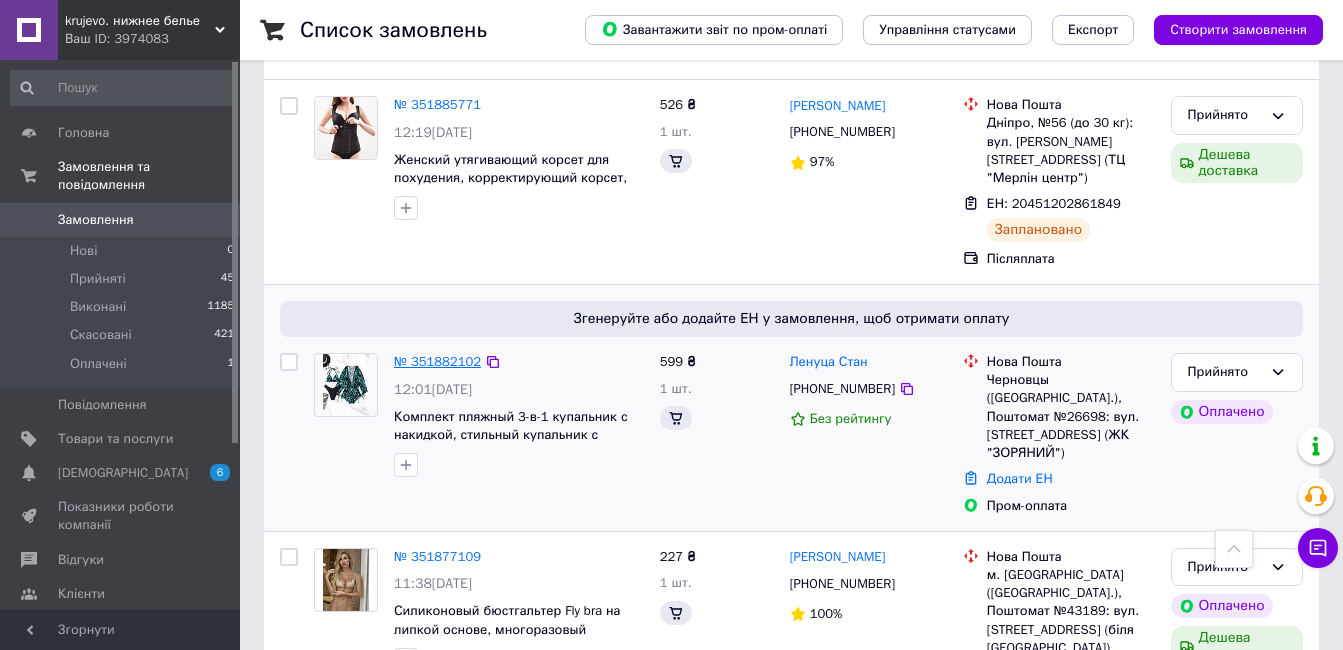 click on "№ 351882102" at bounding box center (437, 361) 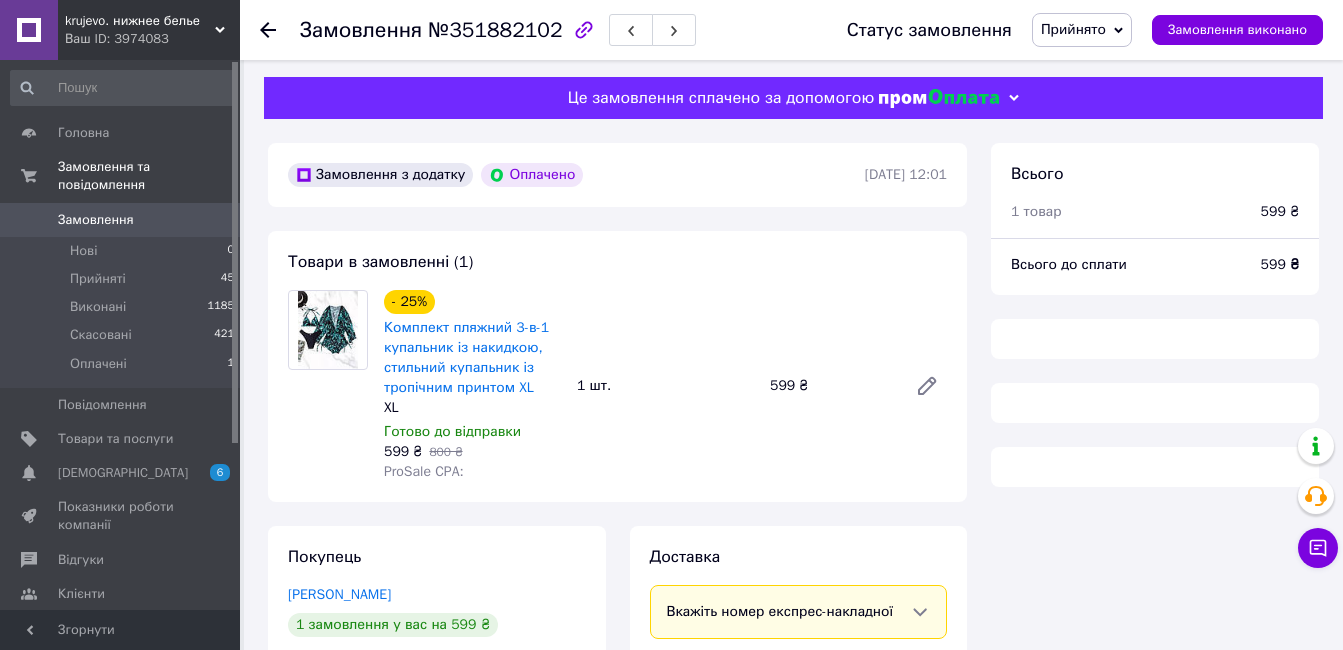 scroll, scrollTop: 0, scrollLeft: 0, axis: both 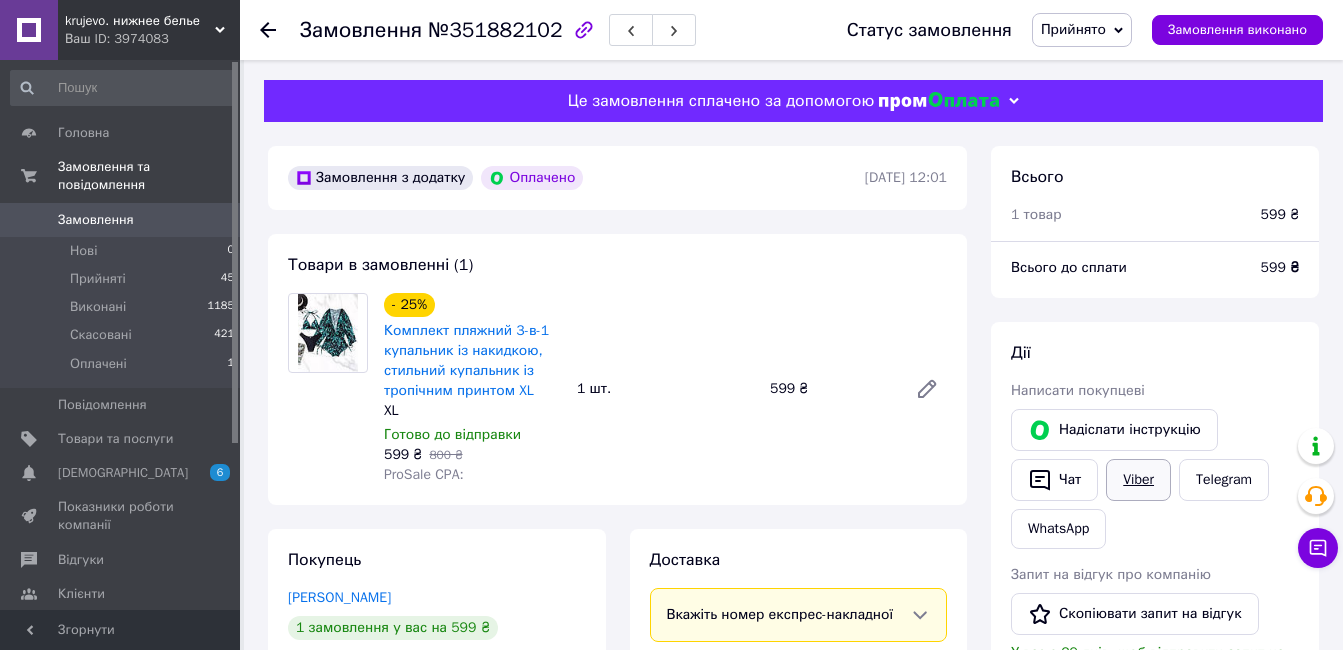 click on "Viber" at bounding box center (1138, 480) 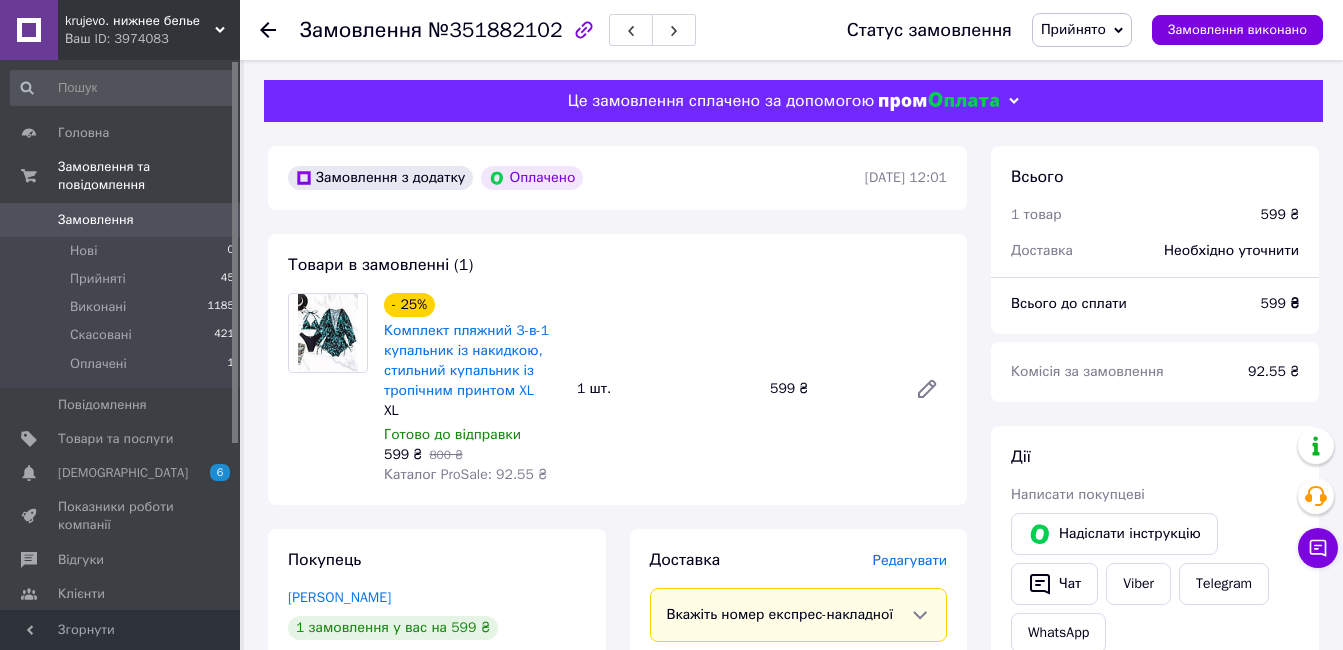 click on "Замовлення" at bounding box center [121, 220] 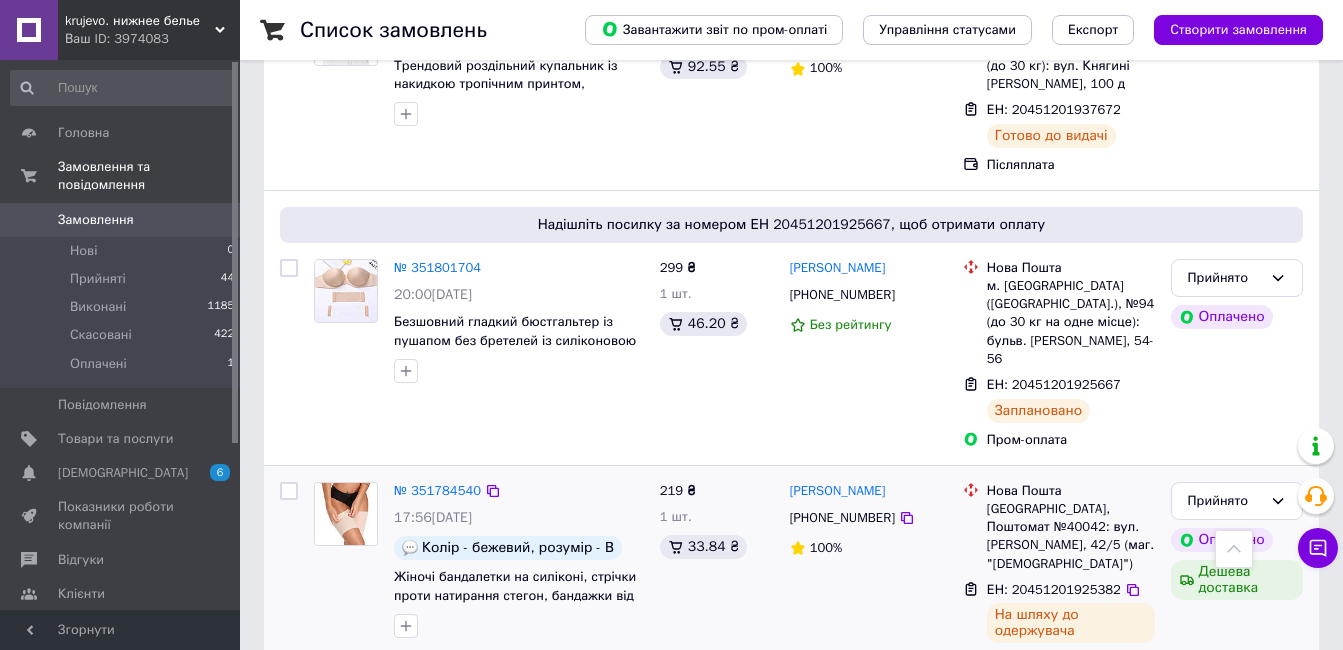 scroll, scrollTop: 2900, scrollLeft: 0, axis: vertical 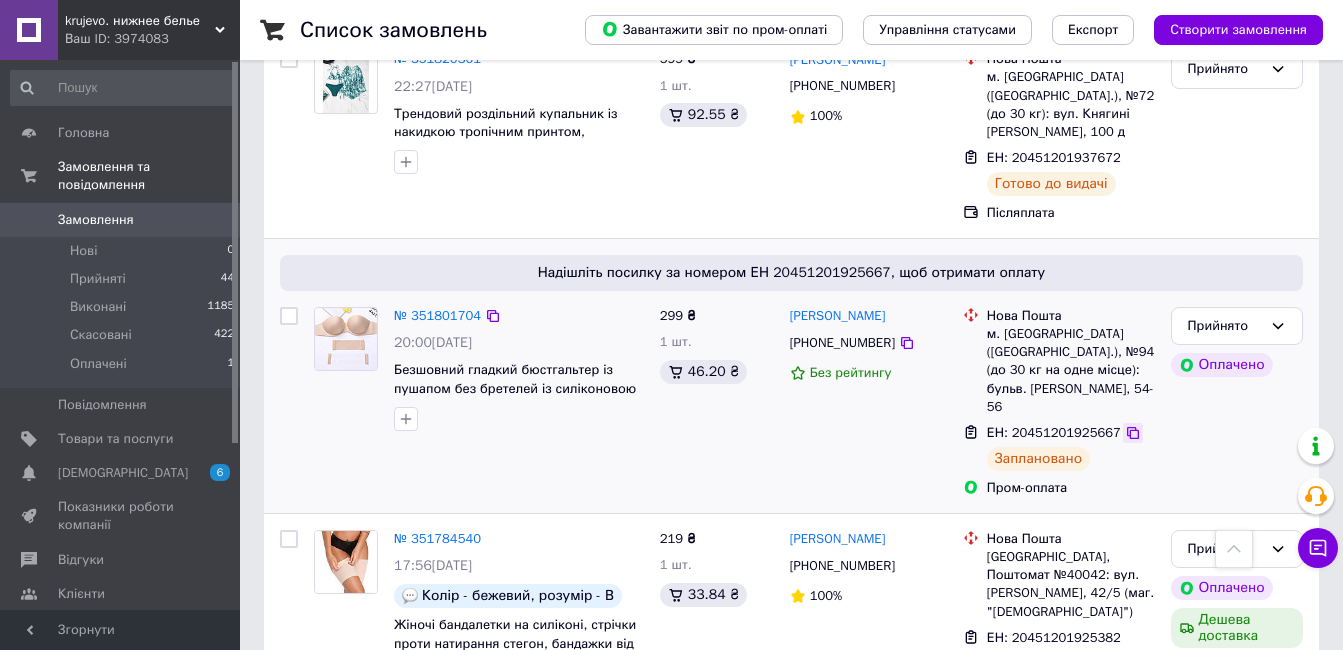 click 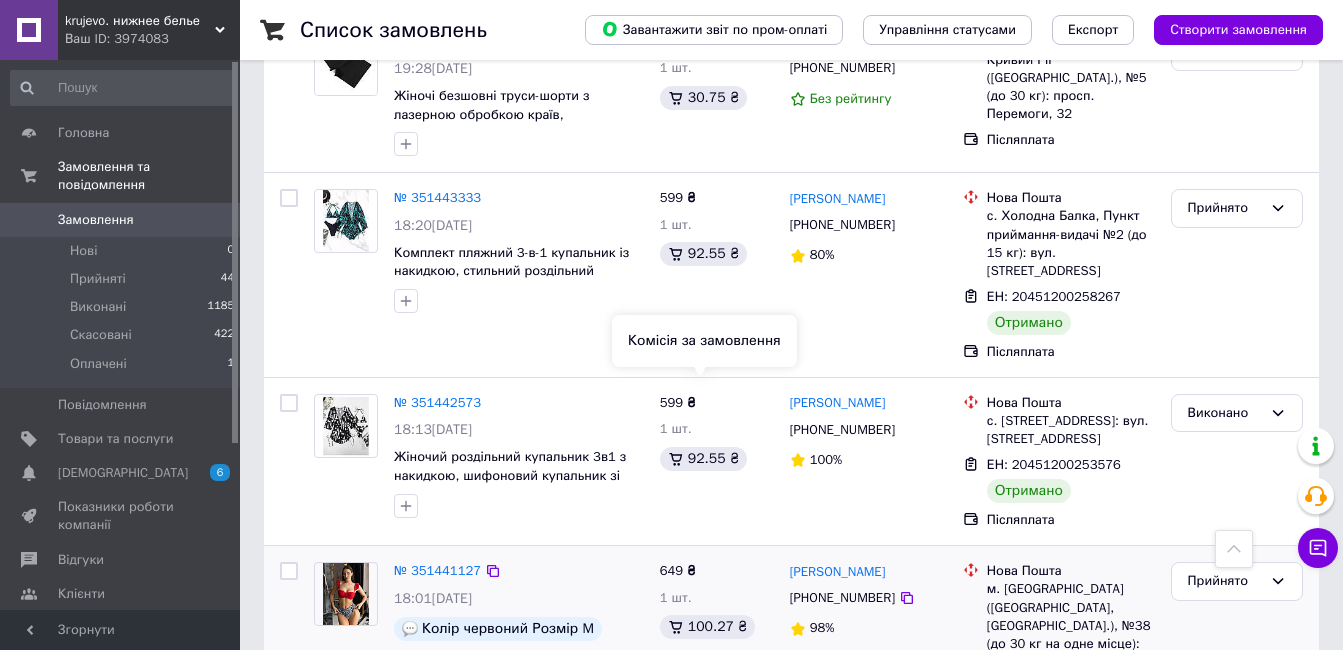 scroll, scrollTop: 6700, scrollLeft: 0, axis: vertical 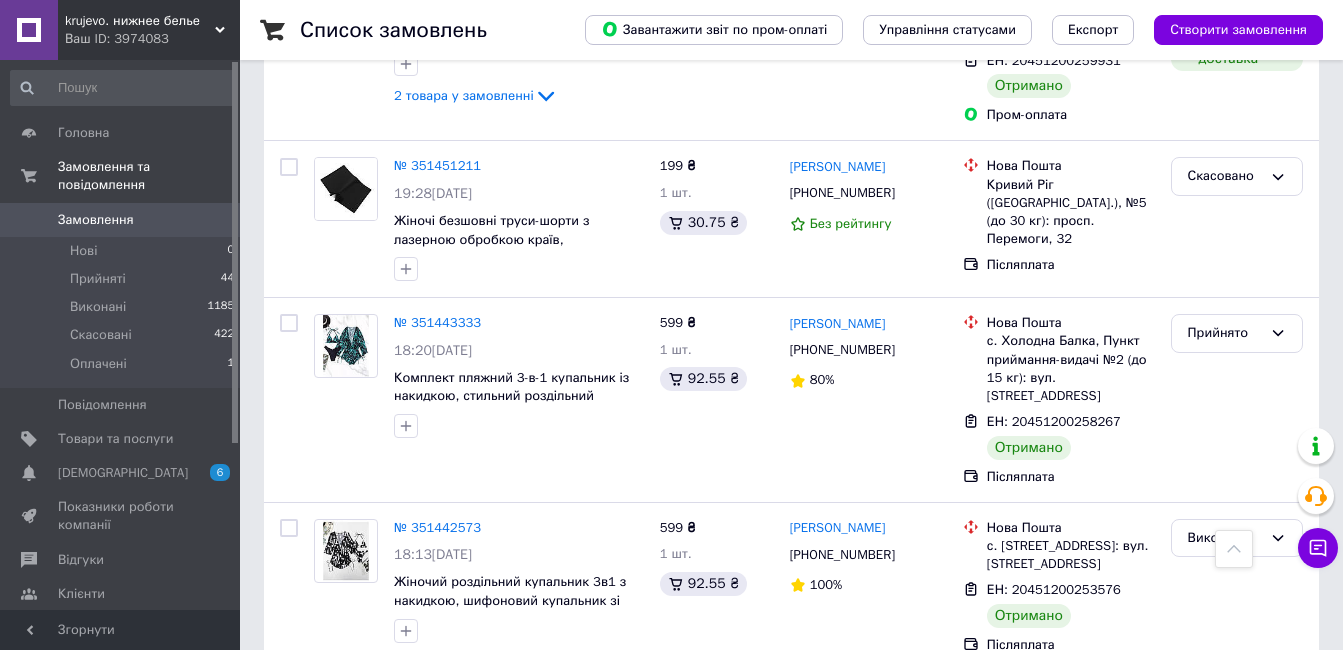 drag, startPoint x: 1235, startPoint y: 270, endPoint x: 1234, endPoint y: 281, distance: 11.045361 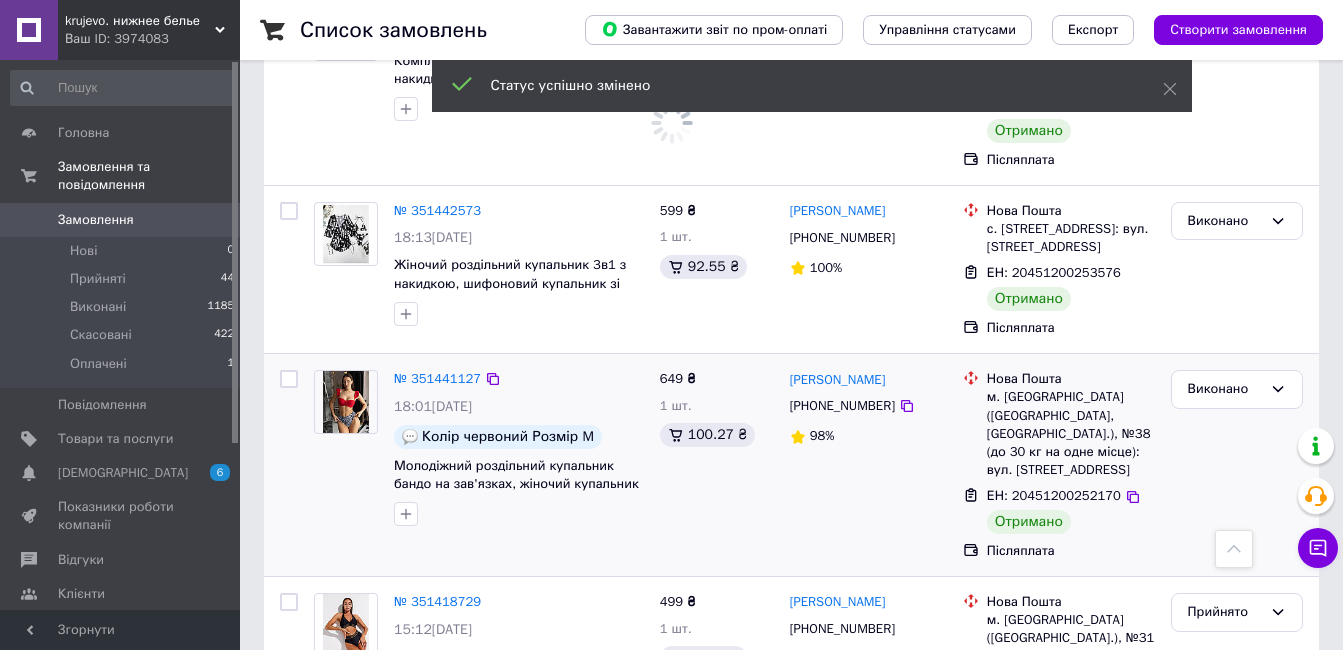 scroll, scrollTop: 7000, scrollLeft: 0, axis: vertical 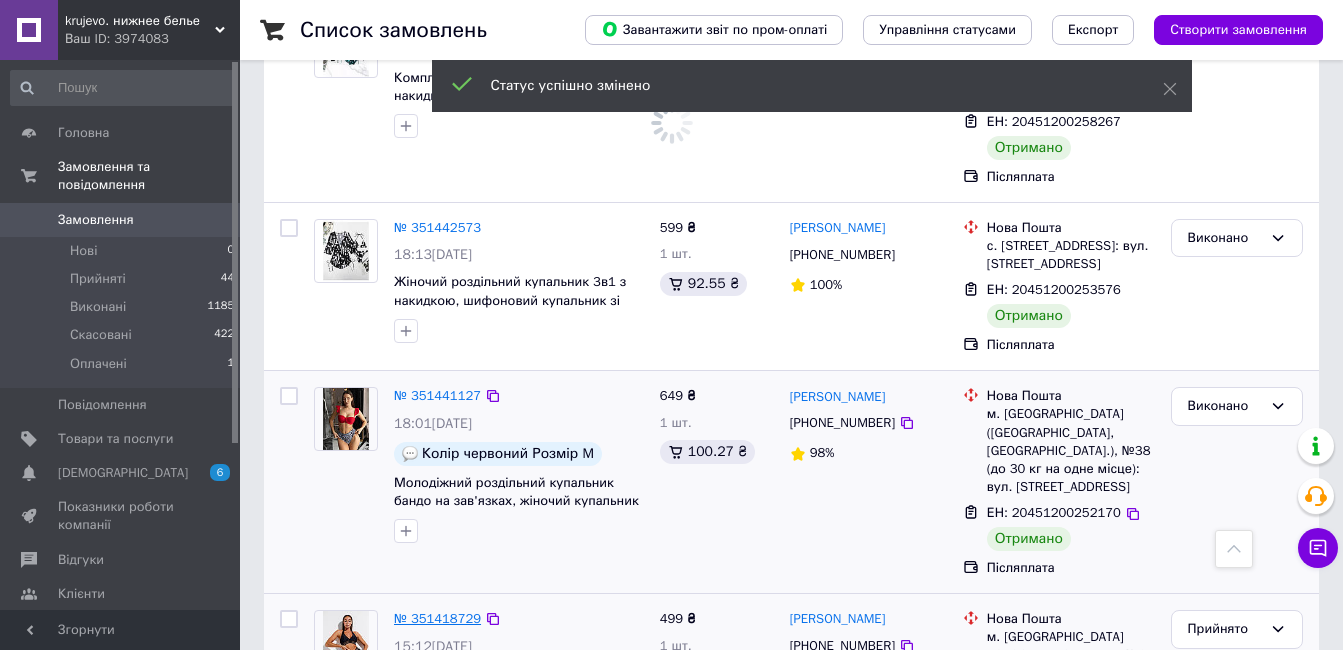 click on "№ 351418729" at bounding box center (437, 618) 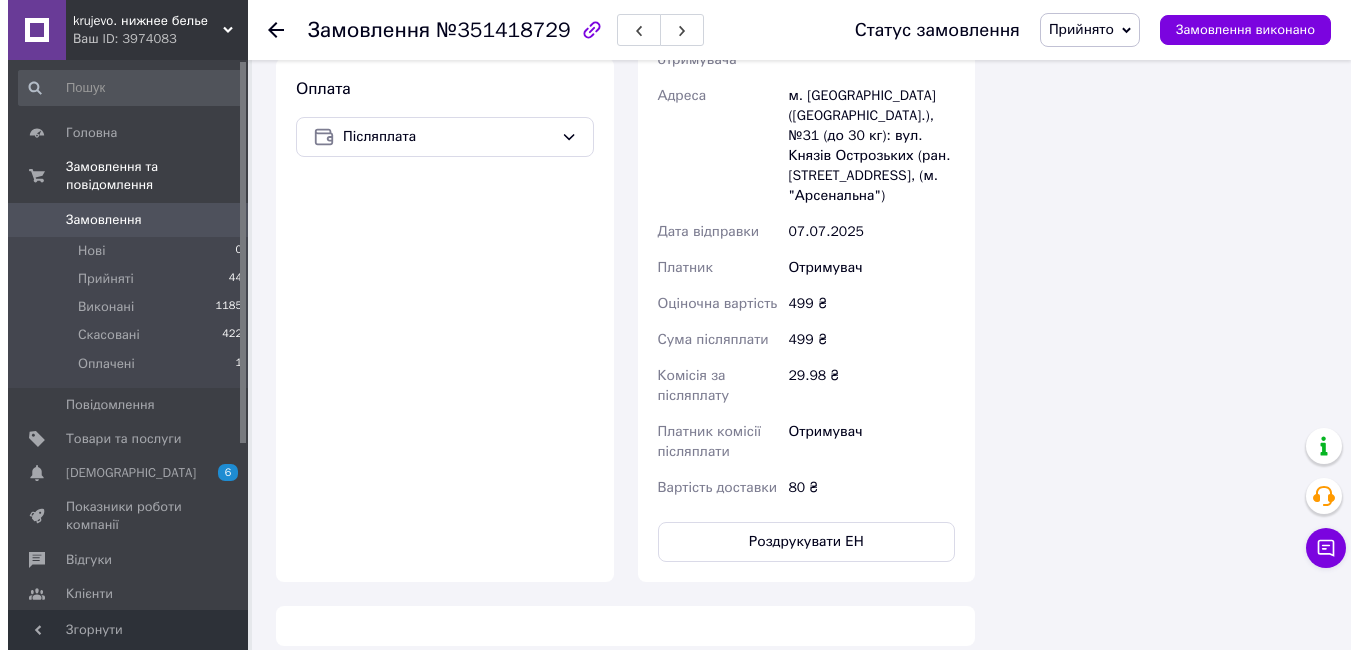 scroll, scrollTop: 0, scrollLeft: 0, axis: both 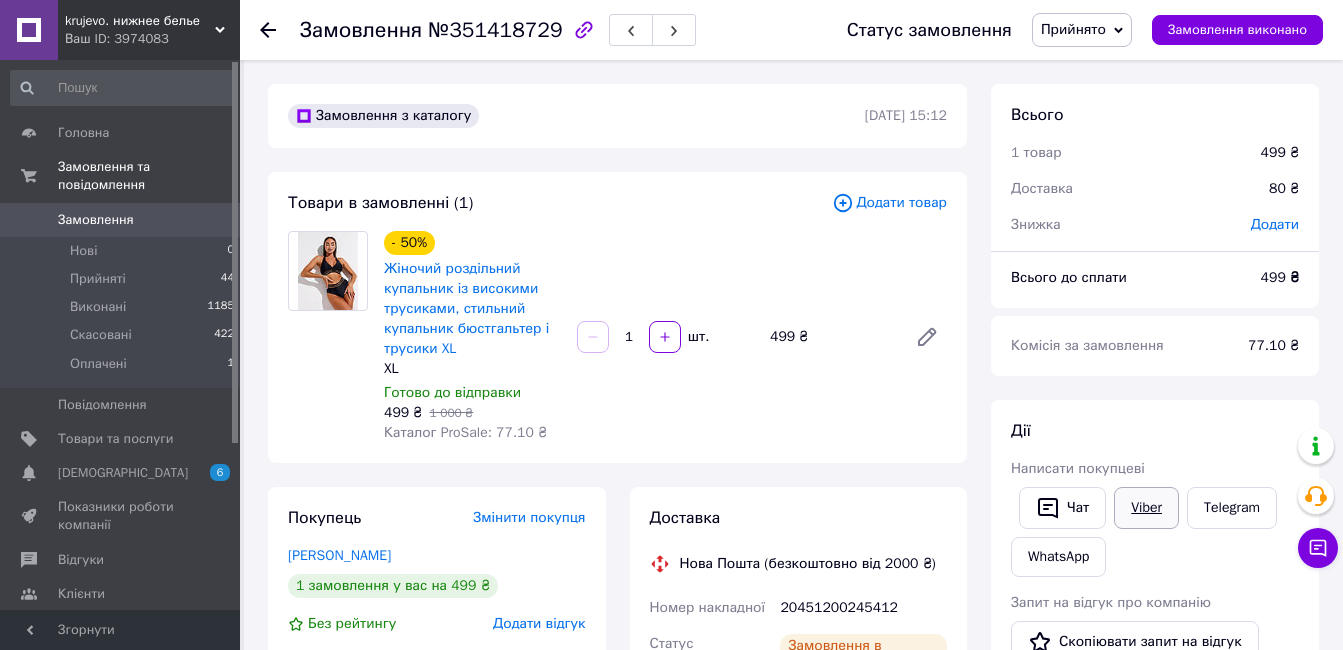 click on "Viber" at bounding box center [1146, 508] 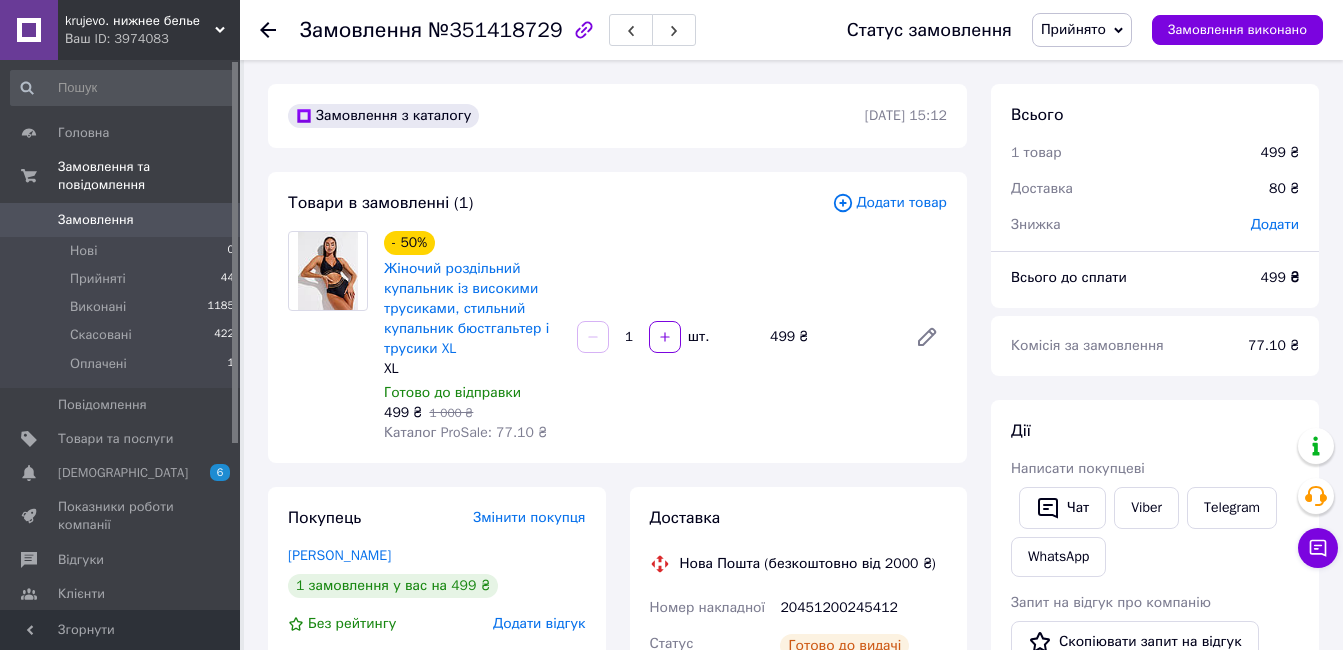 click on "Замовлення" at bounding box center [96, 220] 